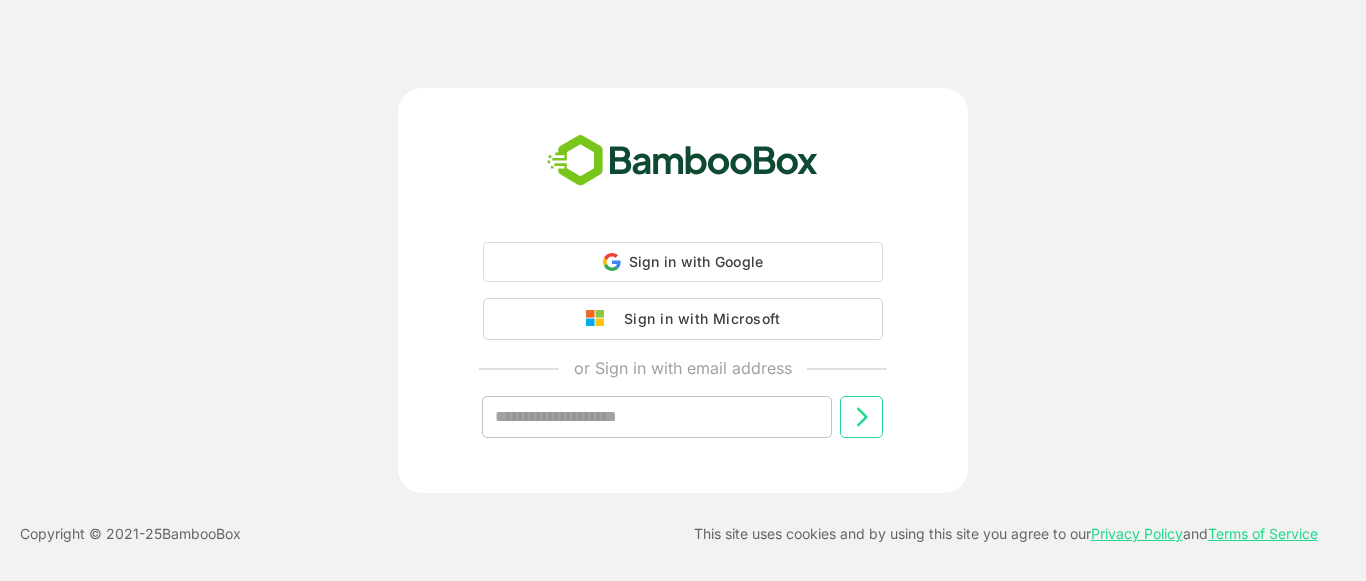 scroll, scrollTop: 0, scrollLeft: 0, axis: both 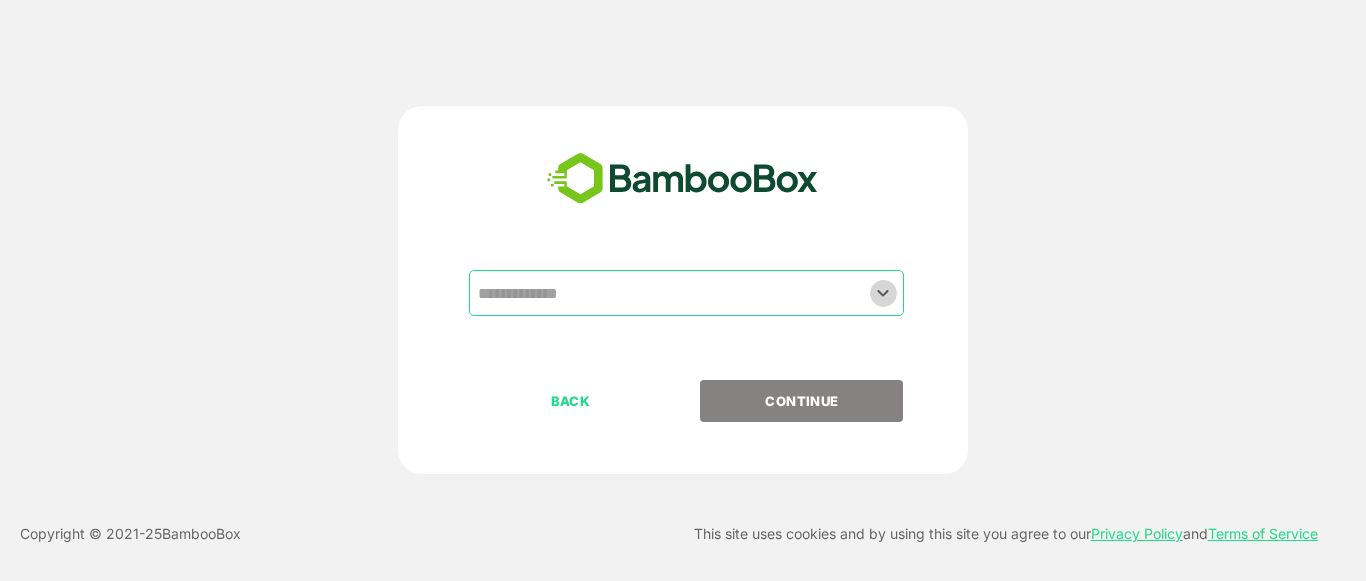click 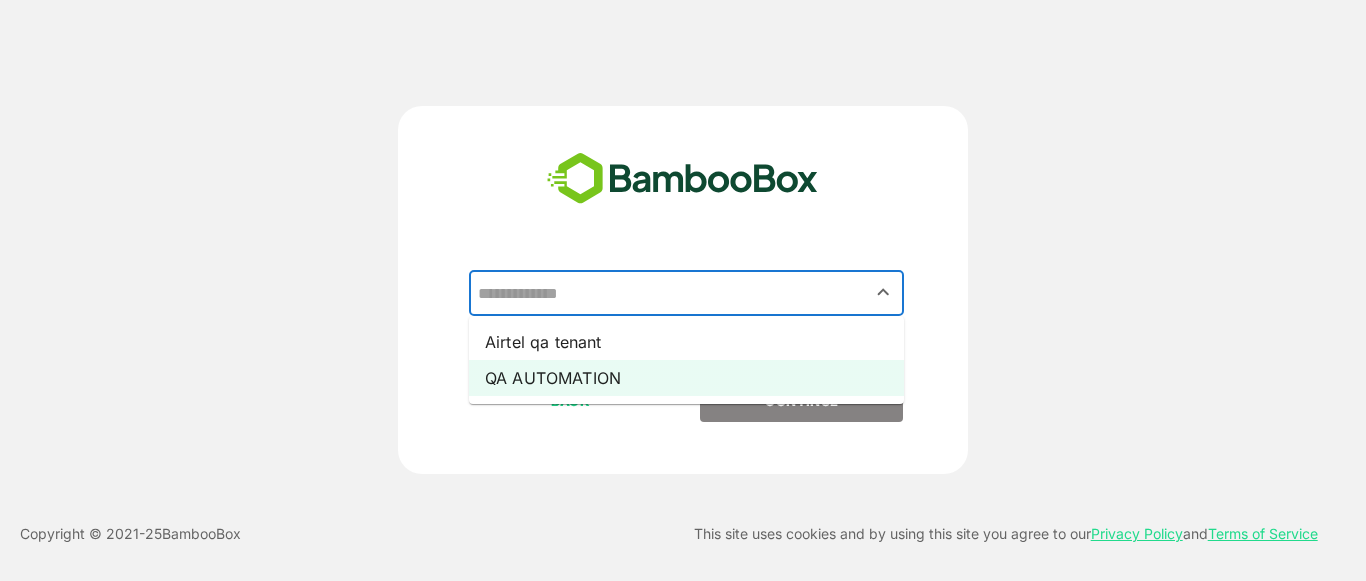click on "QA AUTOMATION" at bounding box center [686, 378] 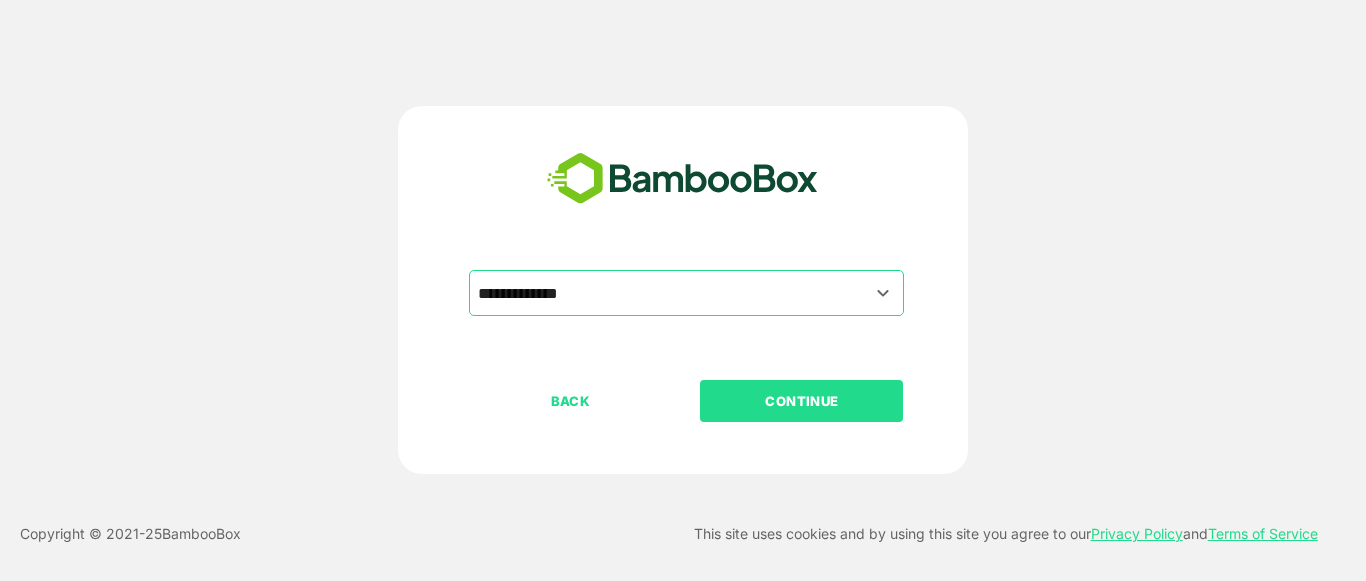 click on "CONTINUE" at bounding box center (801, 401) 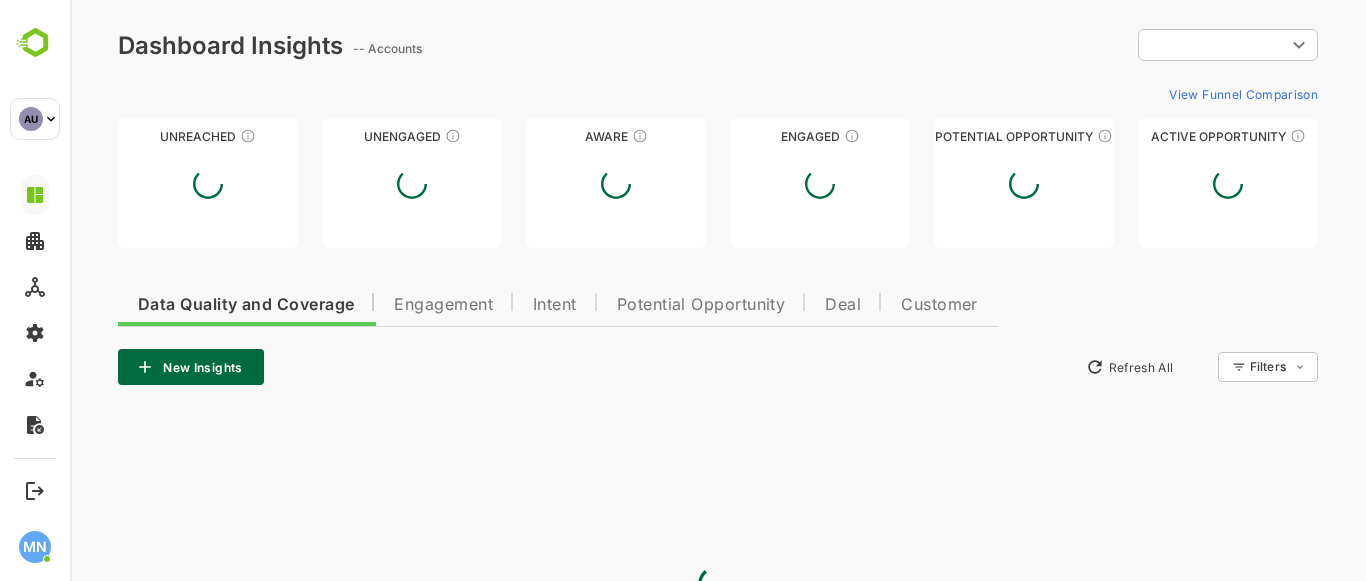 scroll, scrollTop: 0, scrollLeft: 0, axis: both 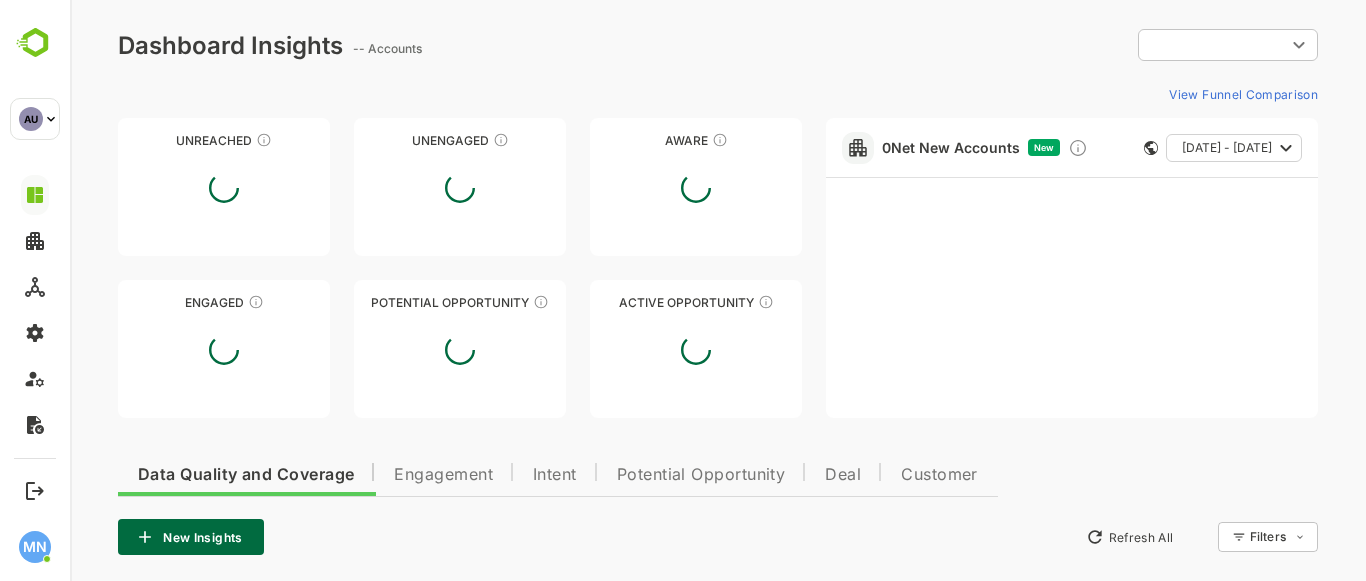 type on "**********" 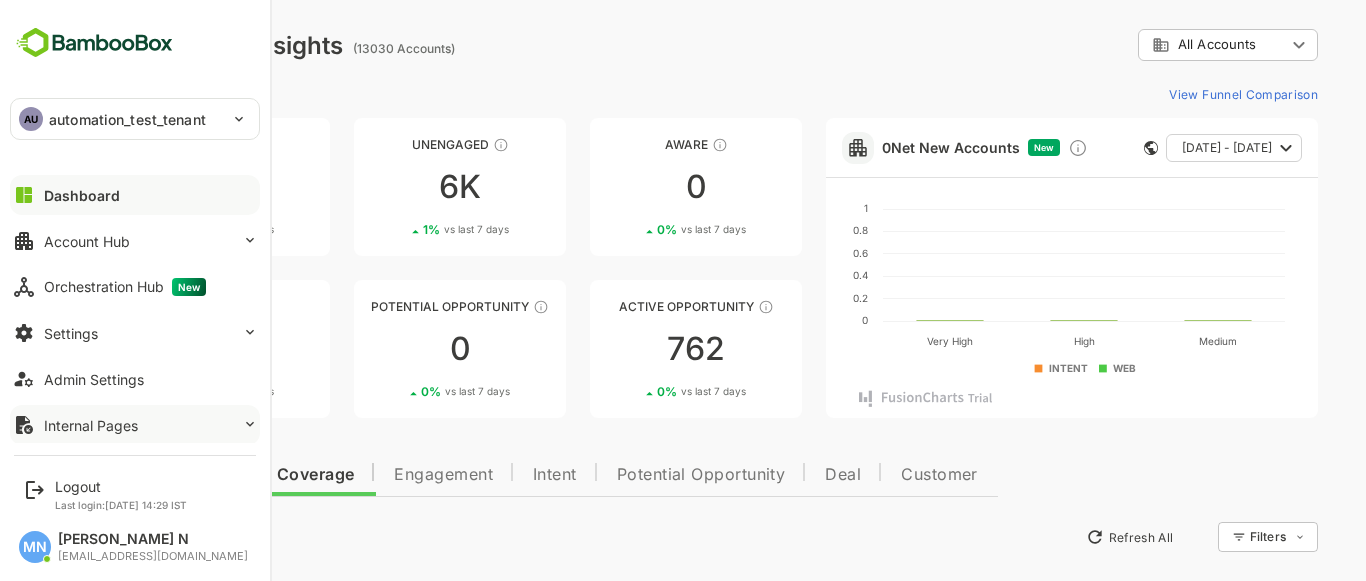 scroll, scrollTop: 0, scrollLeft: 0, axis: both 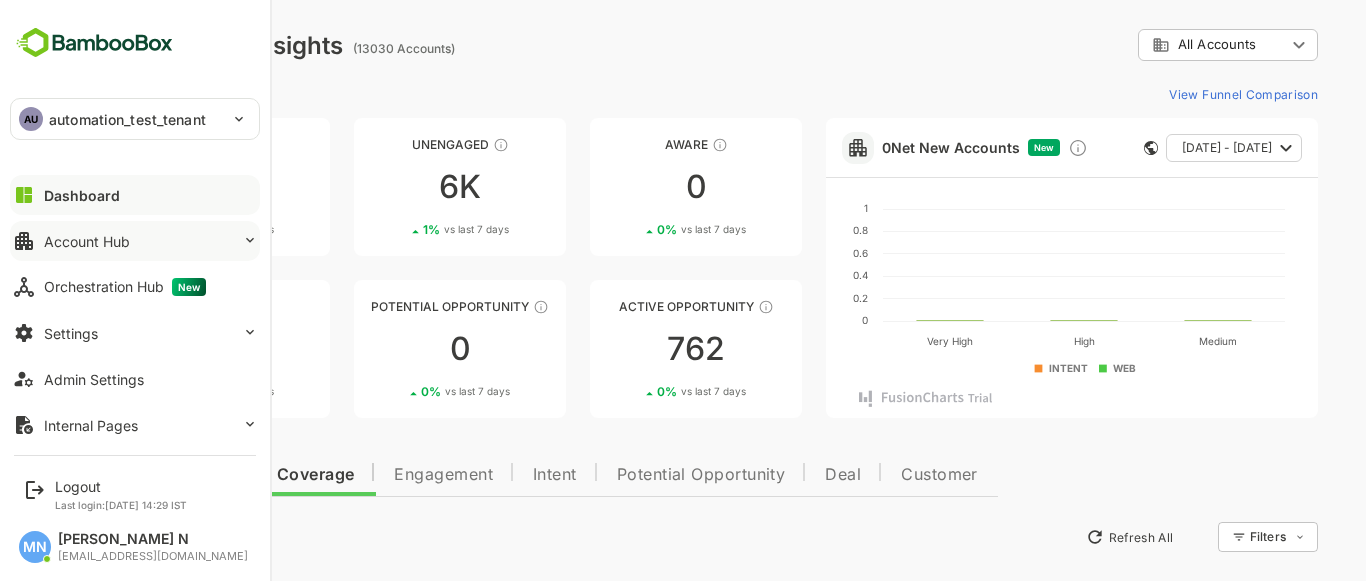 click on "Account Hub" at bounding box center [135, 241] 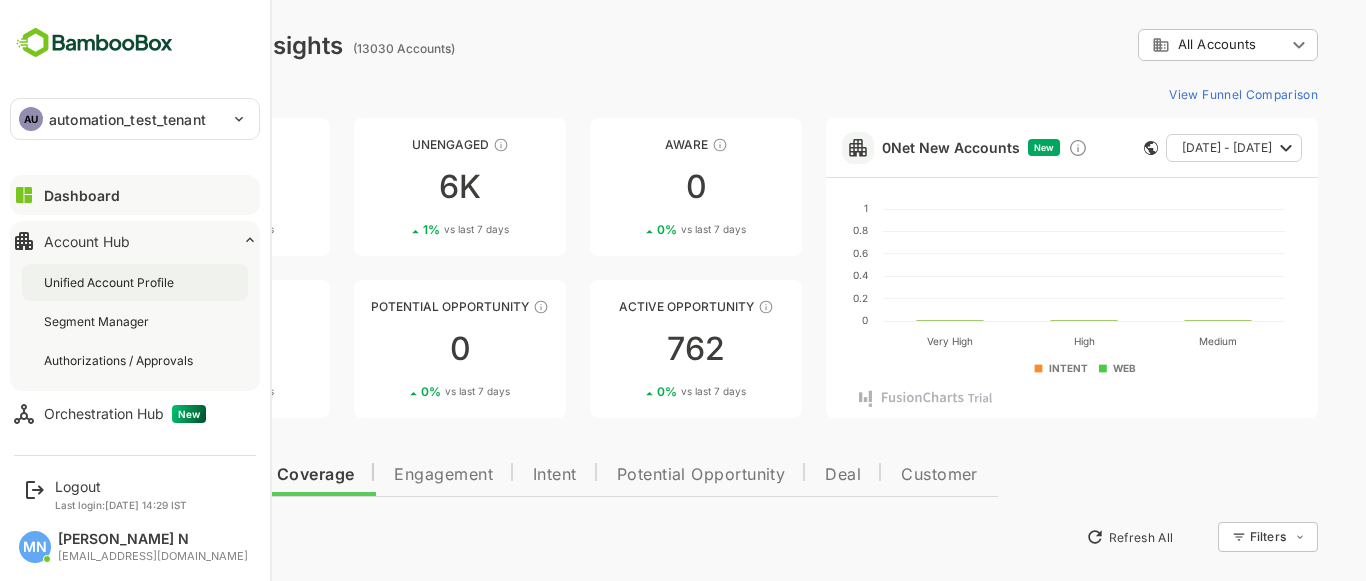 click on "Unified Account Profile" at bounding box center [111, 282] 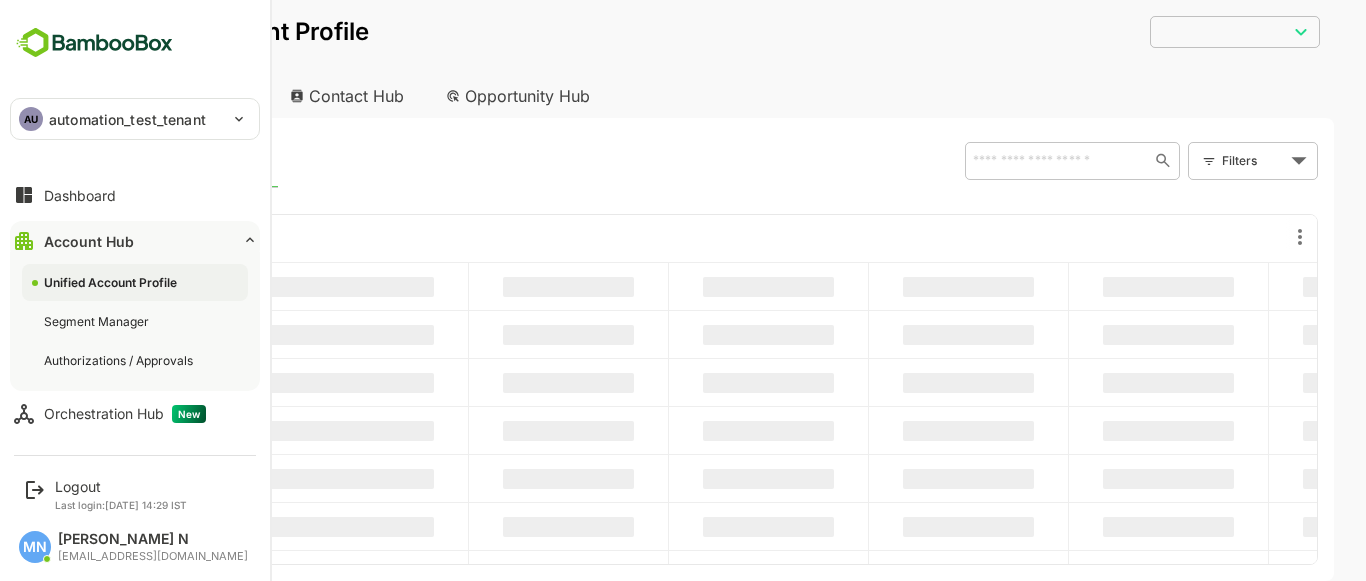scroll, scrollTop: 0, scrollLeft: 0, axis: both 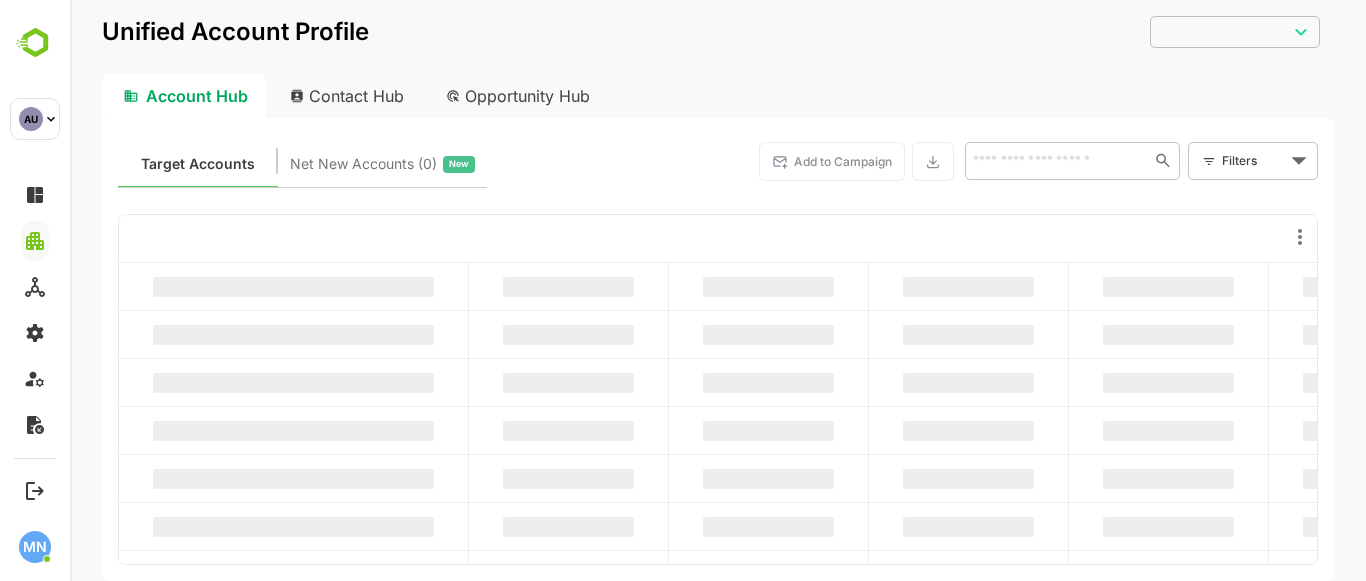 type on "**********" 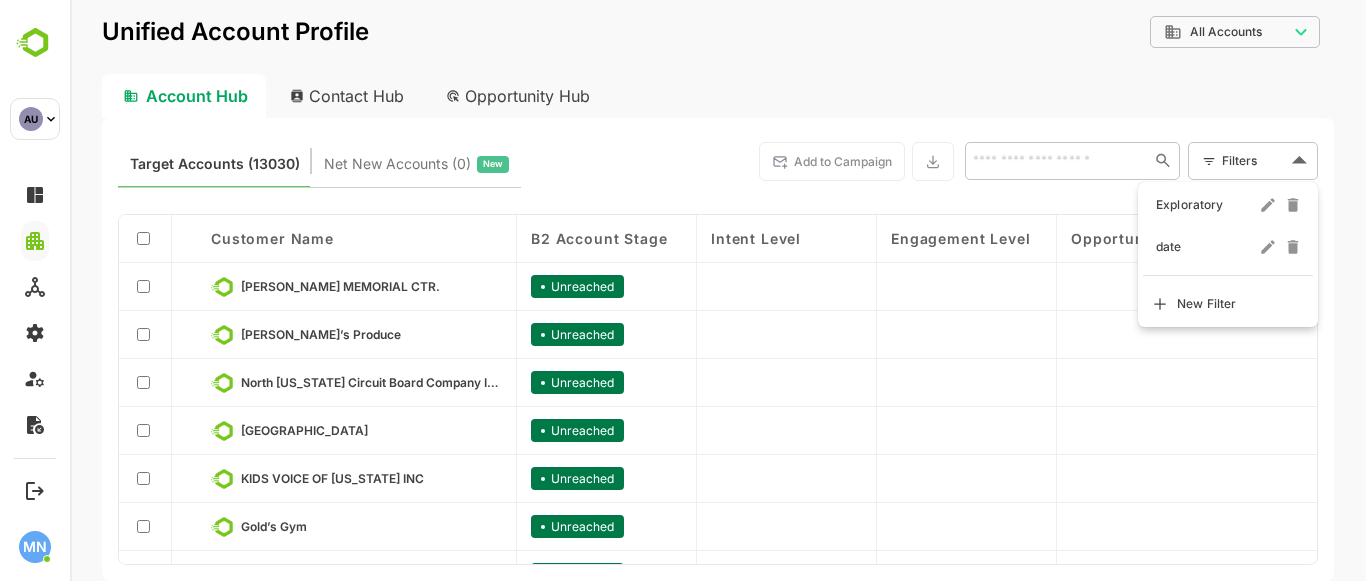 click on "**********" at bounding box center [718, 290] 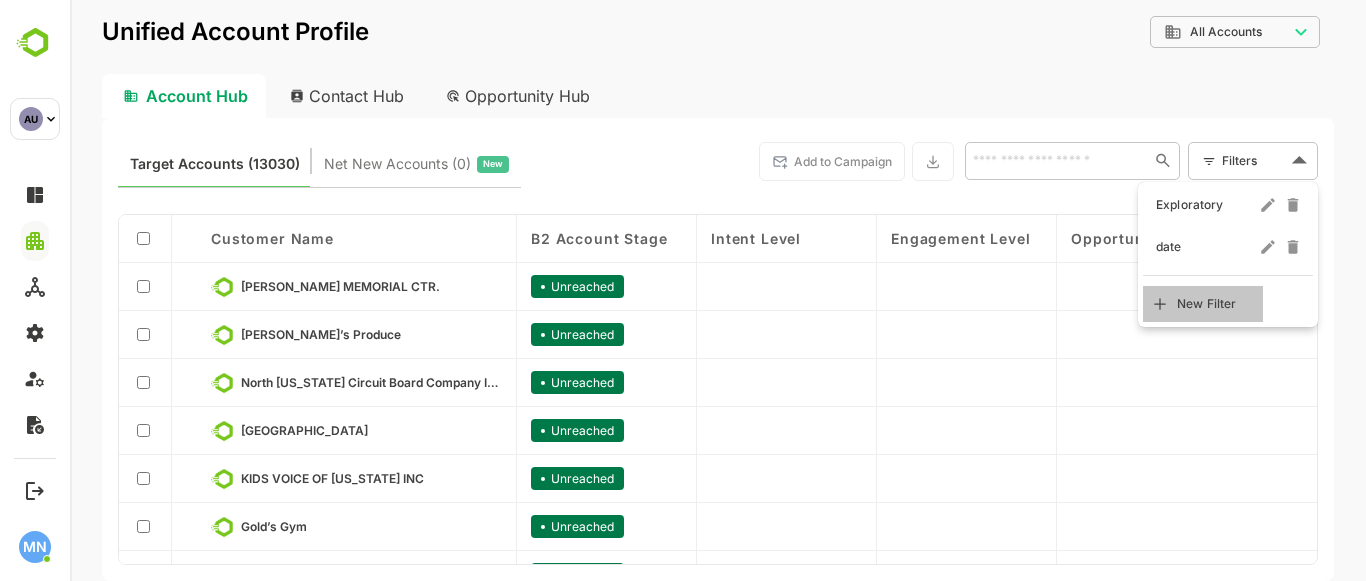 click on "New Filter" at bounding box center (1207, 304) 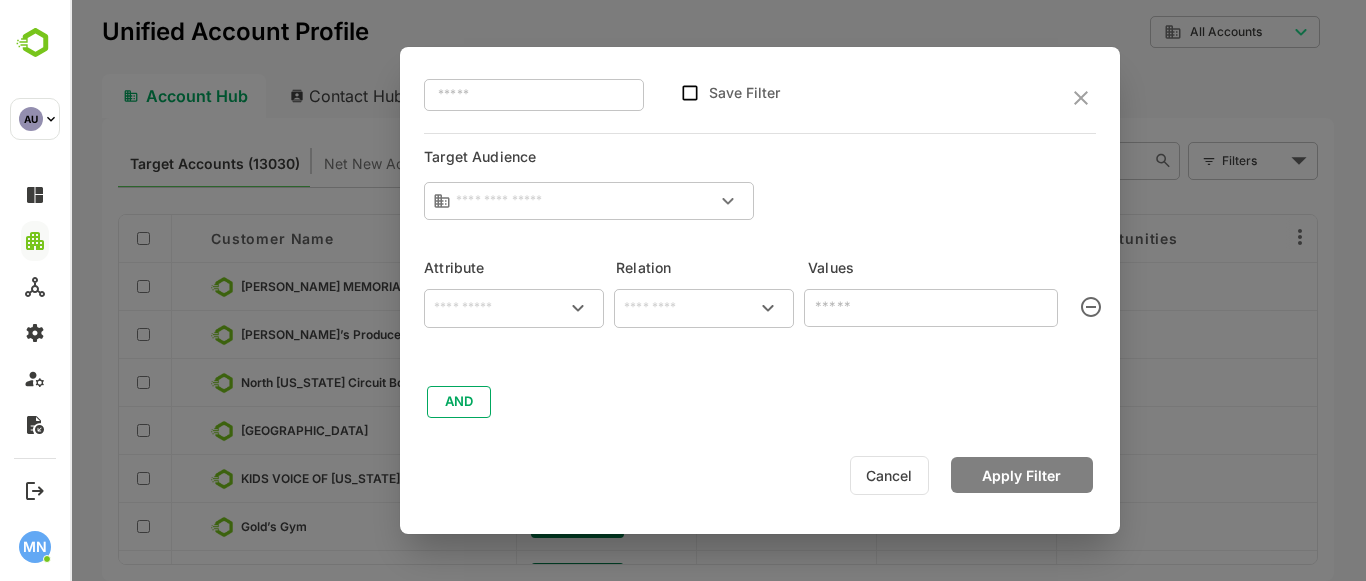type on "**********" 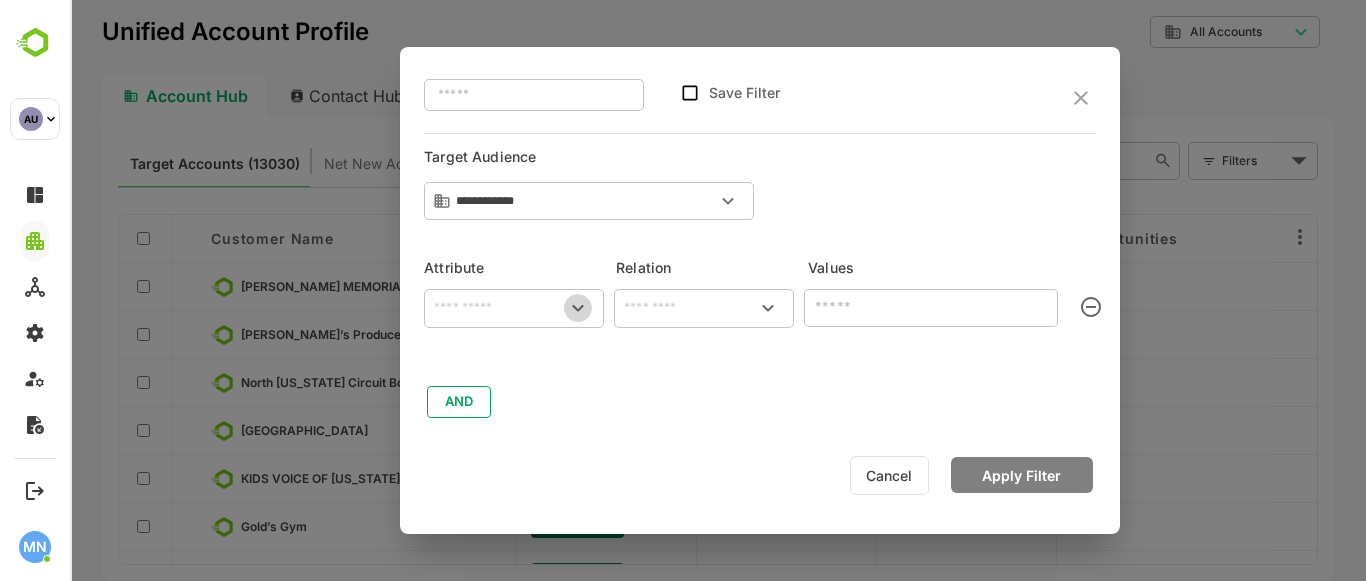 click 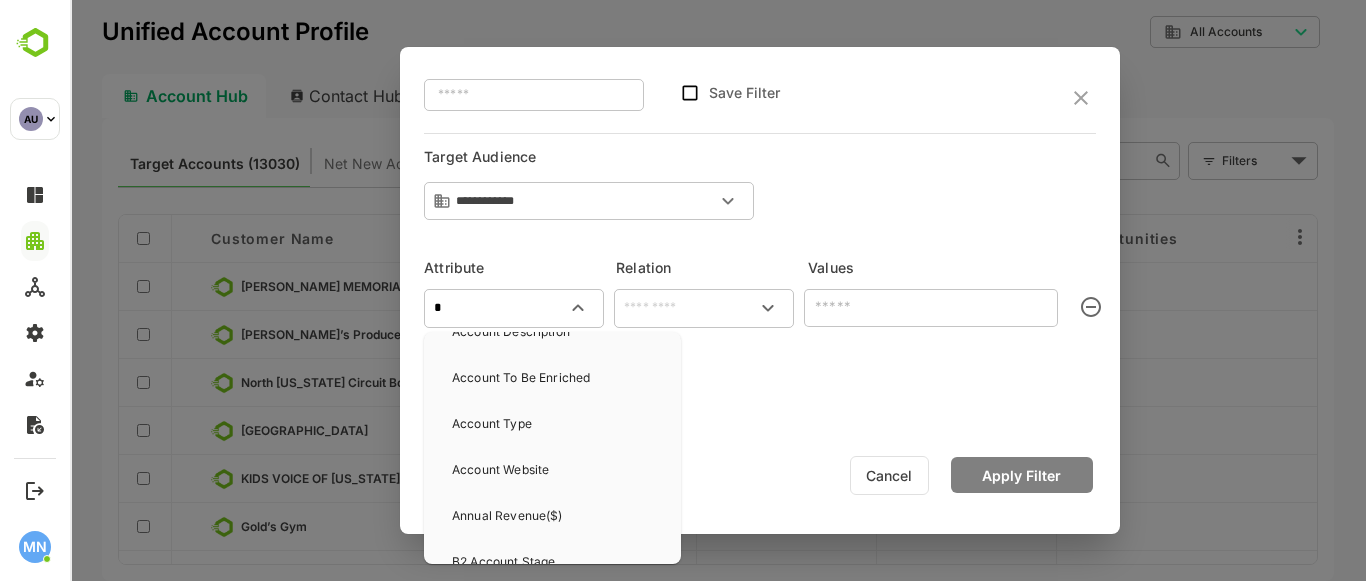 scroll, scrollTop: 0, scrollLeft: 0, axis: both 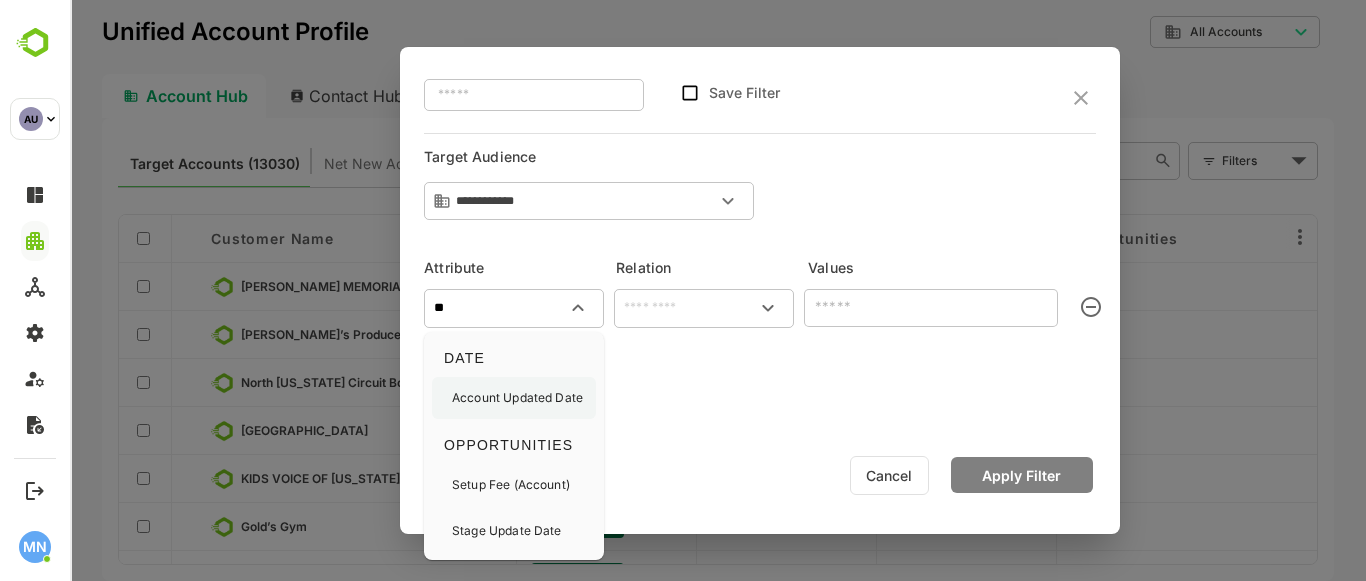 click on "Account Updated Date" at bounding box center [517, 398] 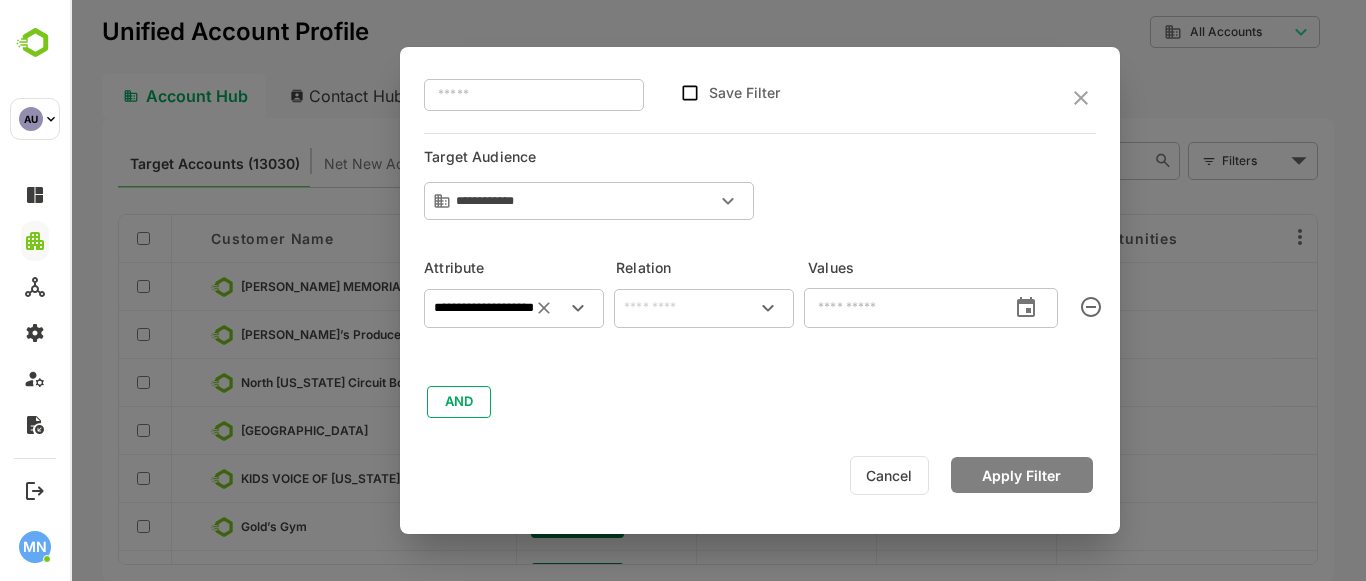 type on "**********" 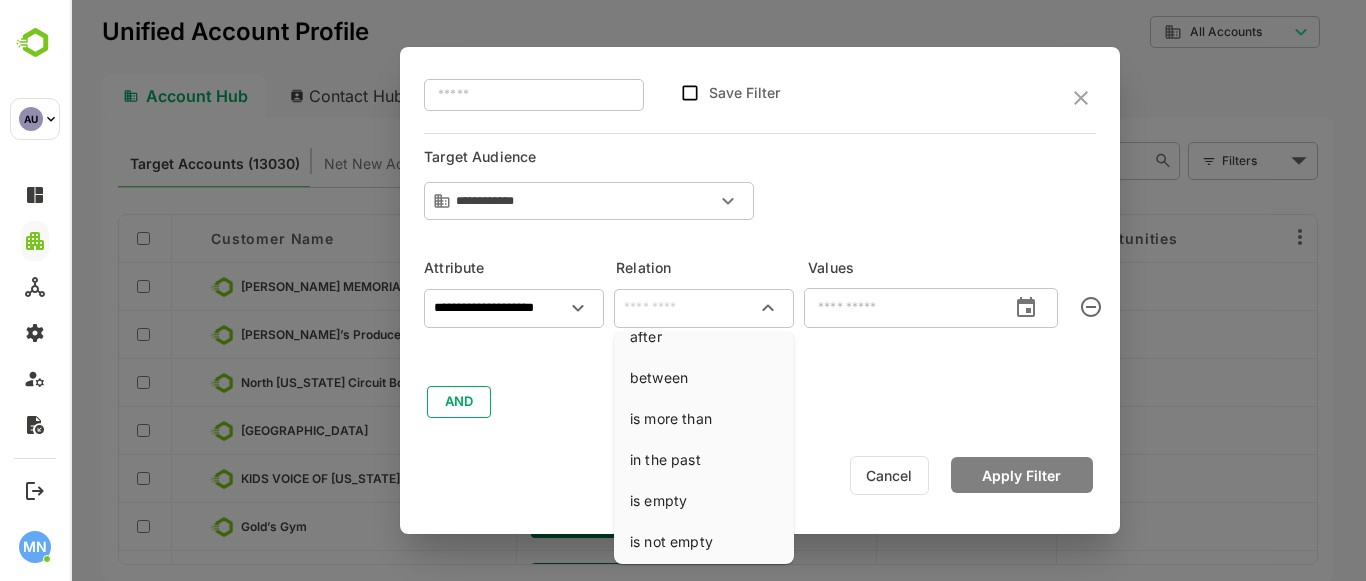 scroll, scrollTop: 0, scrollLeft: 0, axis: both 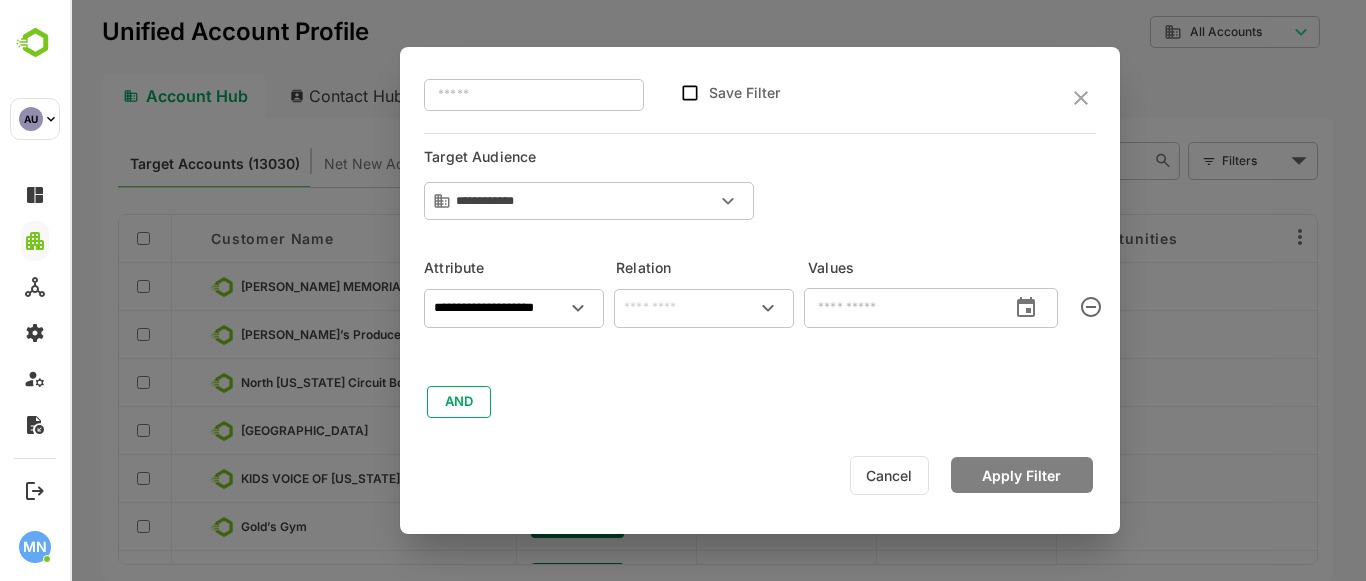 click on "​" at bounding box center [704, 308] 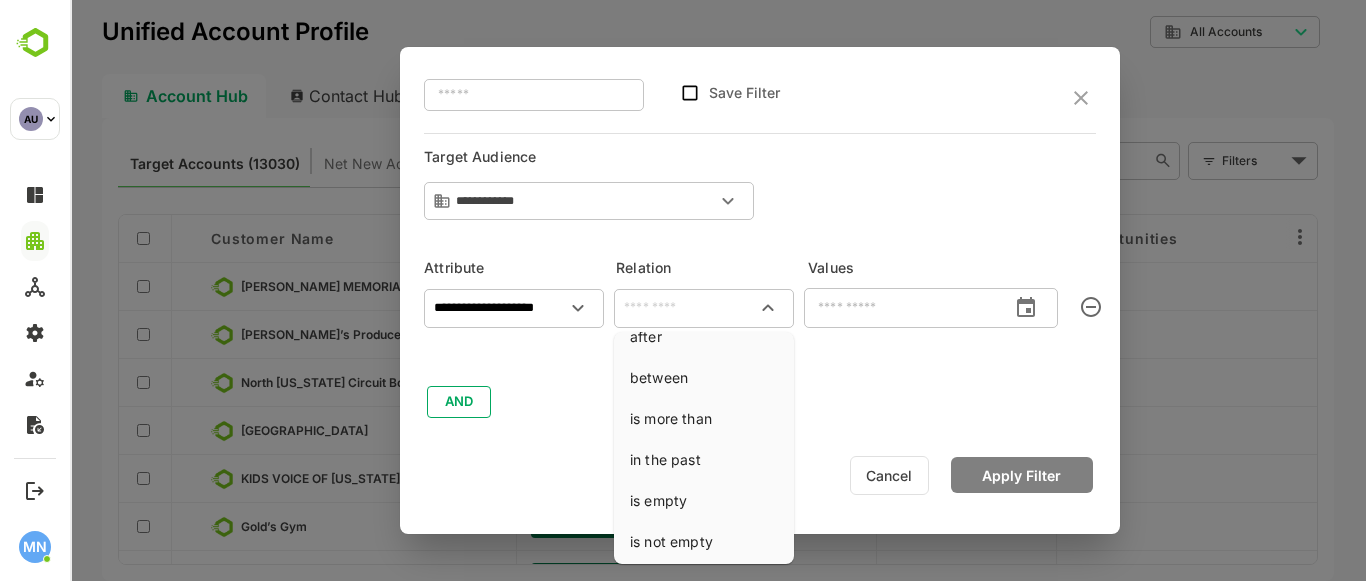 scroll, scrollTop: 0, scrollLeft: 0, axis: both 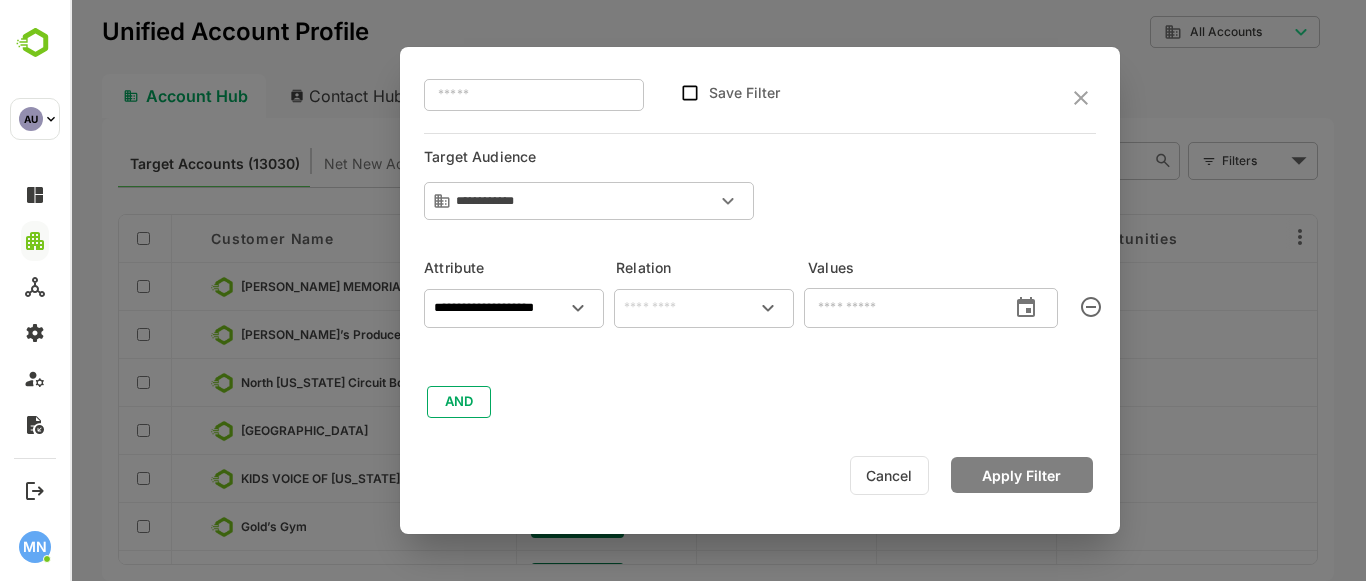 click on "​" at bounding box center (704, 308) 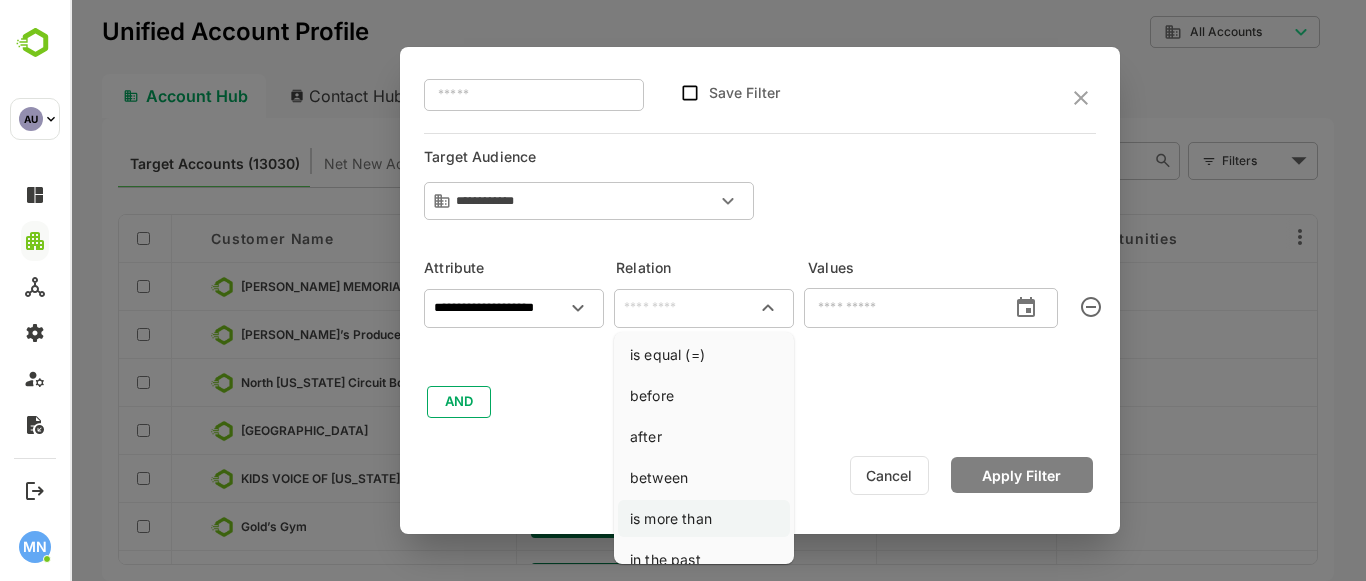 scroll, scrollTop: 100, scrollLeft: 0, axis: vertical 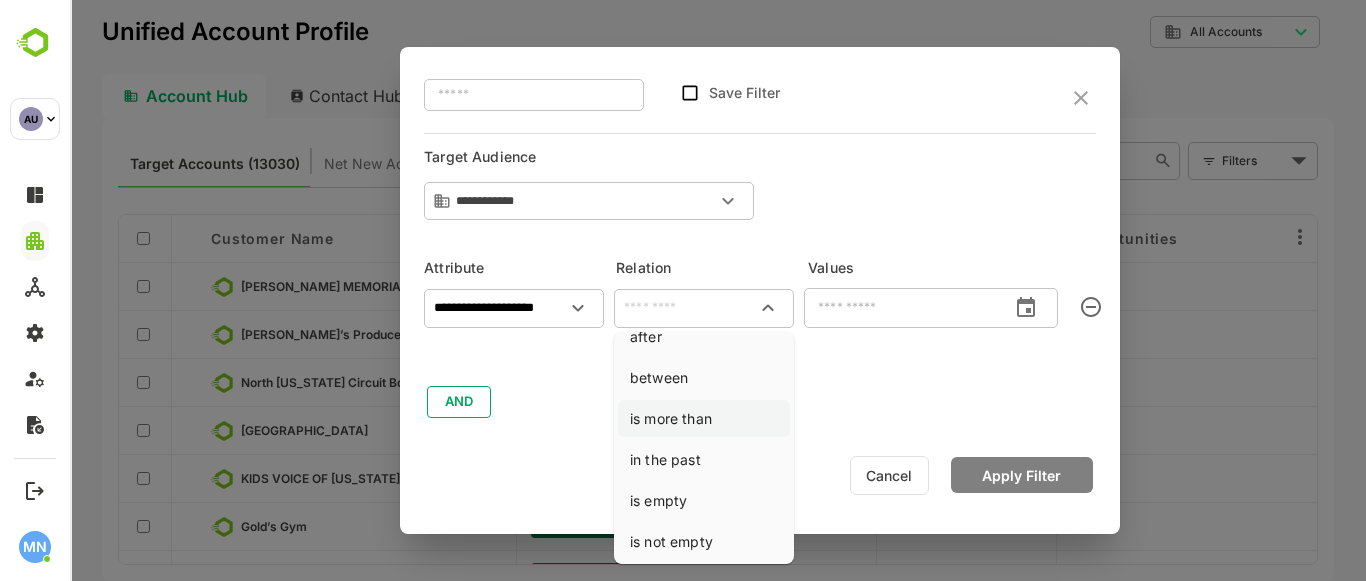 drag, startPoint x: 726, startPoint y: 537, endPoint x: 620, endPoint y: 416, distance: 160.8633 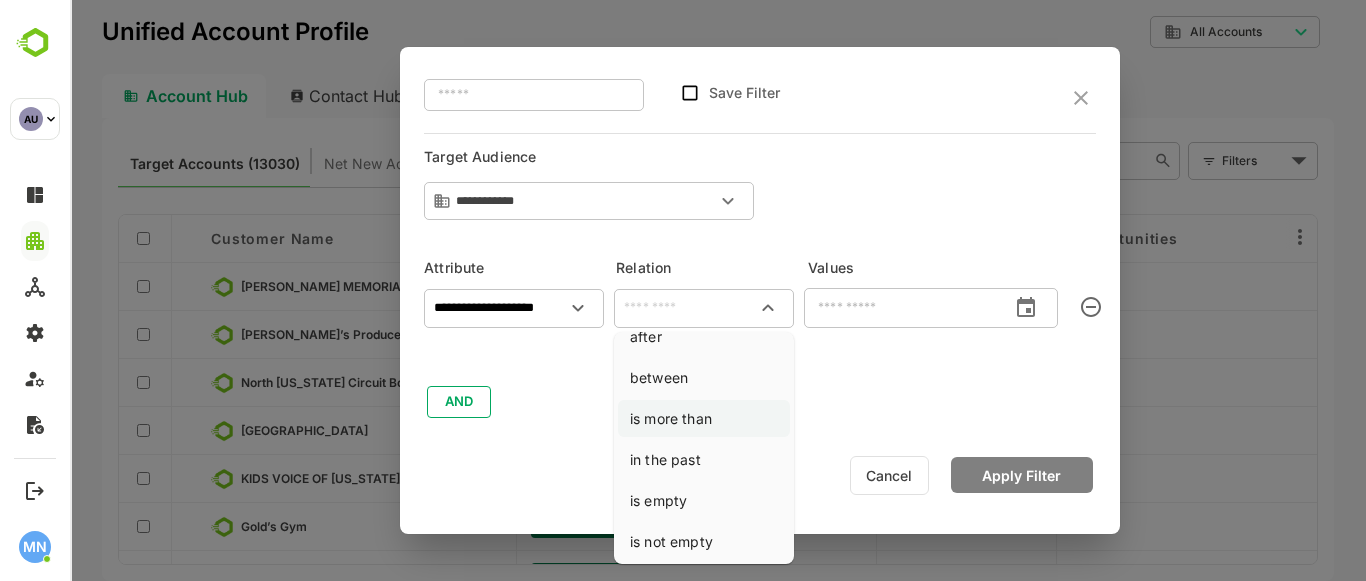 click on "is equal (=) before after between is more than in the past is empty is not empty" at bounding box center [704, 448] 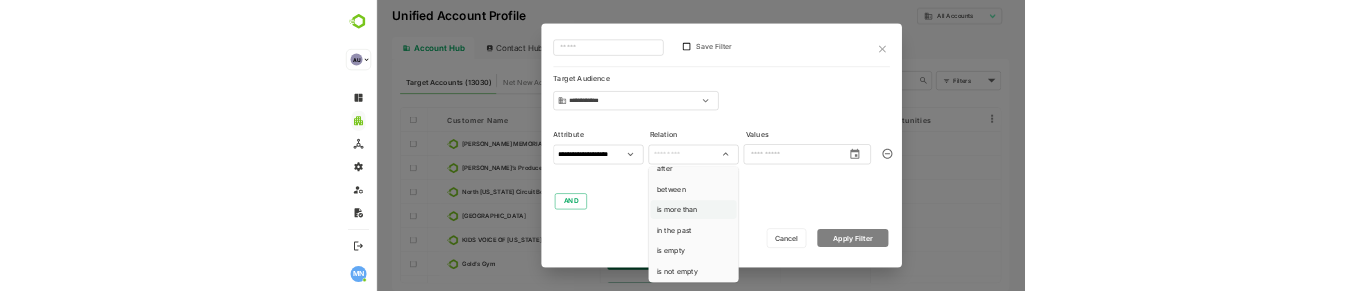 scroll, scrollTop: 84, scrollLeft: 0, axis: vertical 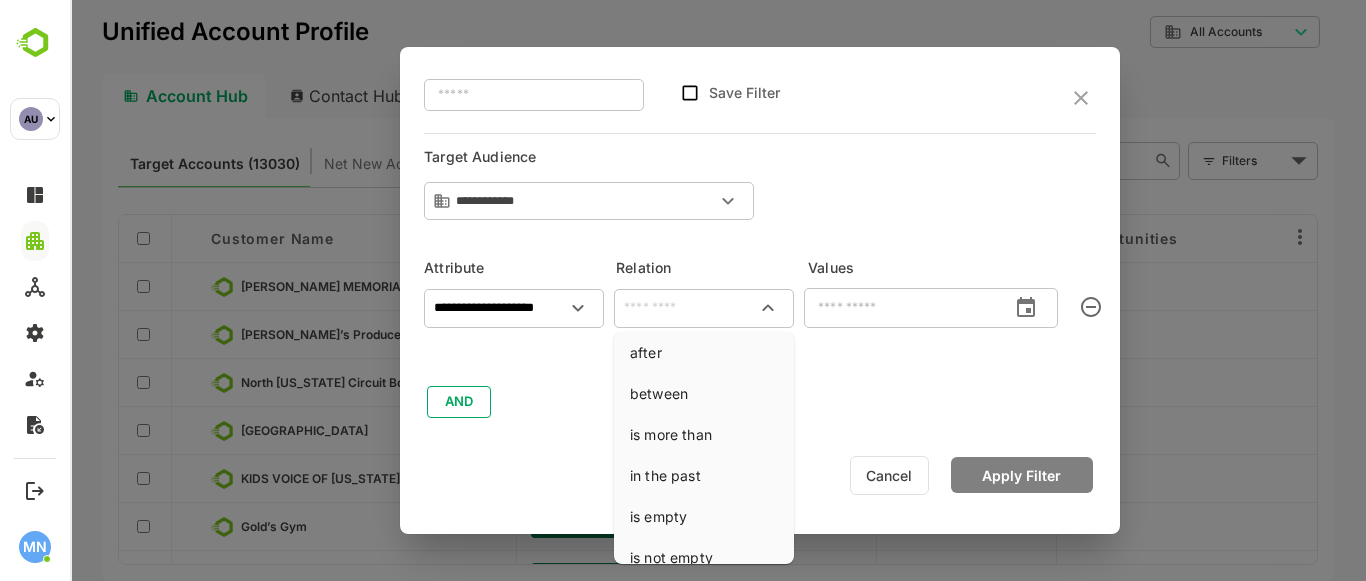 click on "**********" at bounding box center (760, 185) 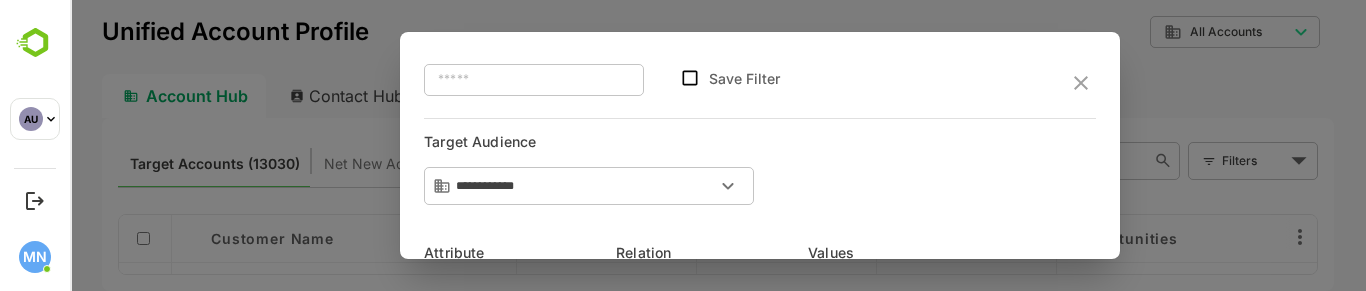 scroll, scrollTop: 234, scrollLeft: 7, axis: both 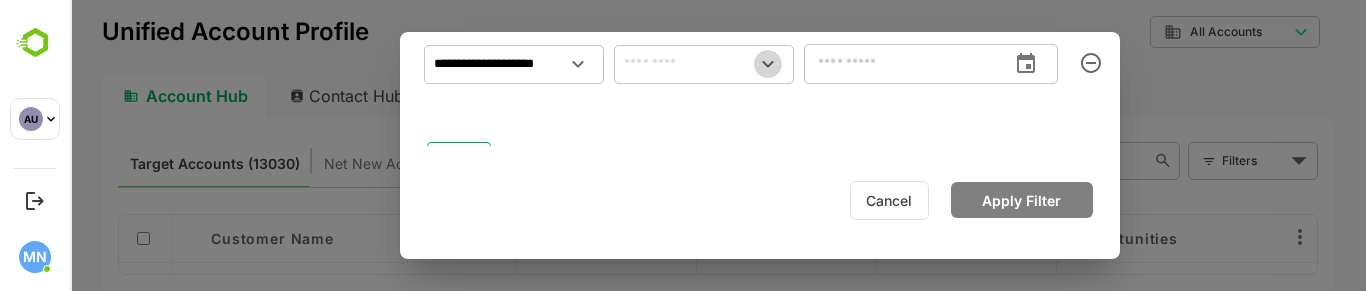 click 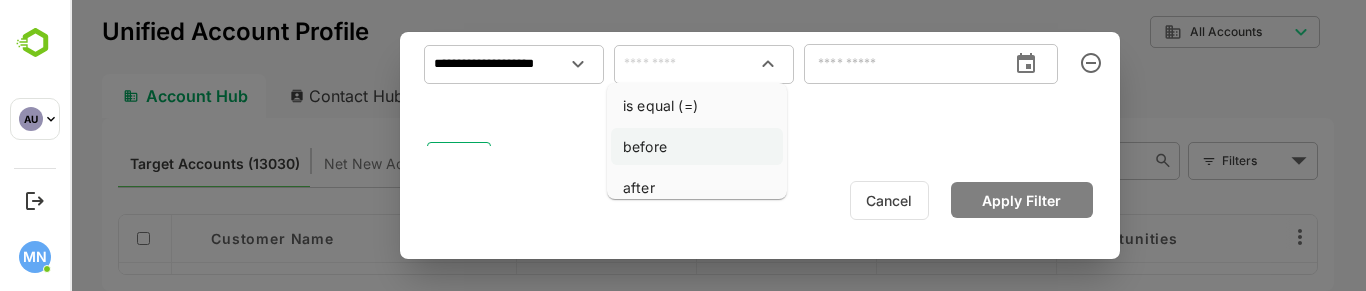 click on "before" at bounding box center (697, 146) 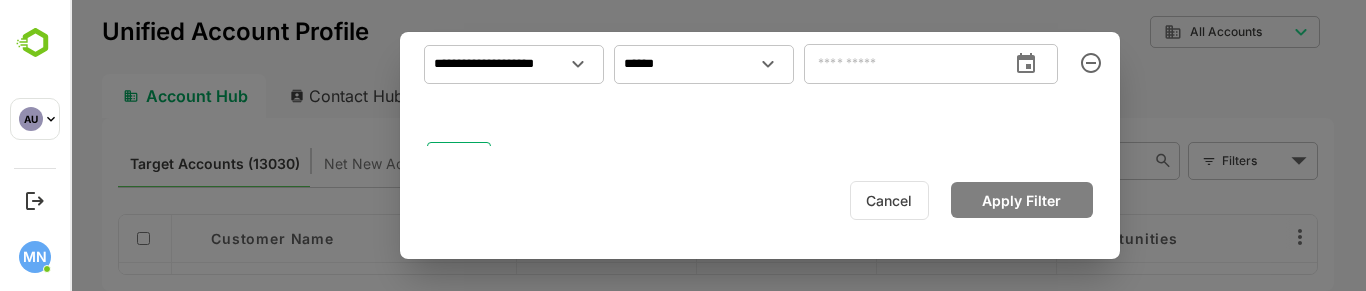 click at bounding box center [902, 64] 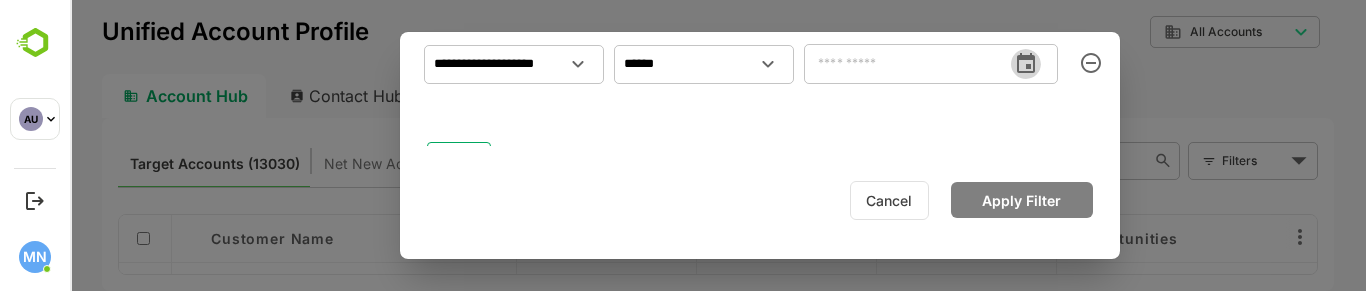 click 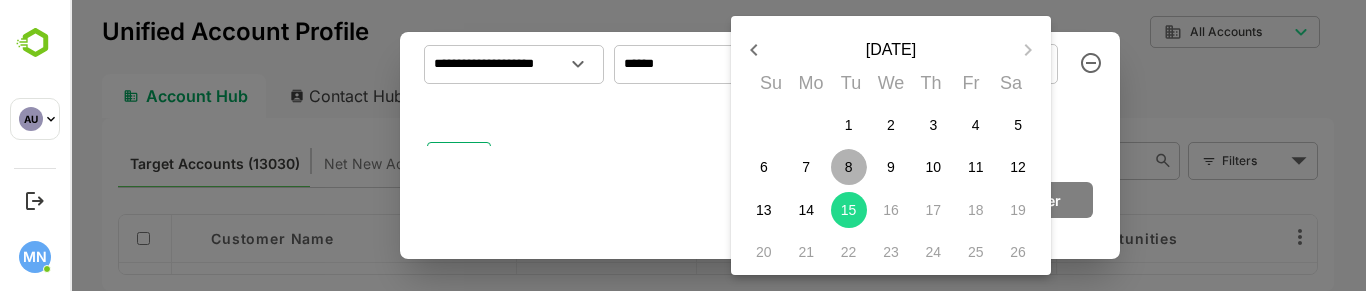 click on "8" at bounding box center (849, 167) 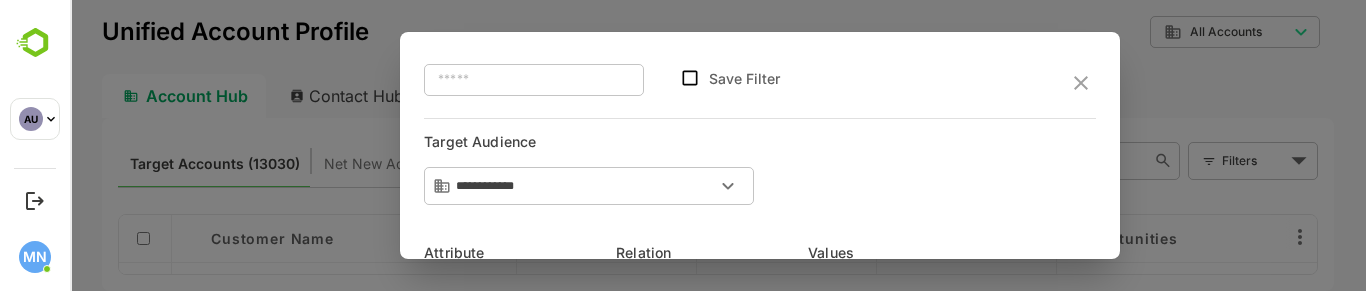 scroll, scrollTop: 234, scrollLeft: 7, axis: both 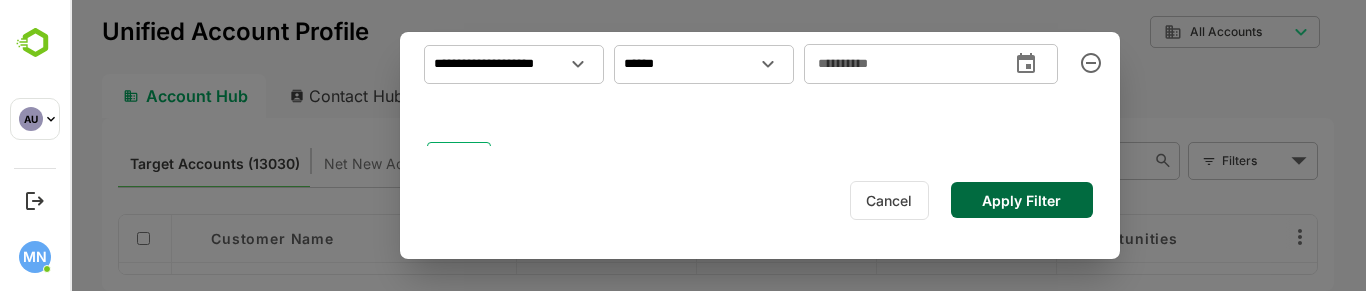 click on "Apply Filter" at bounding box center (1022, 200) 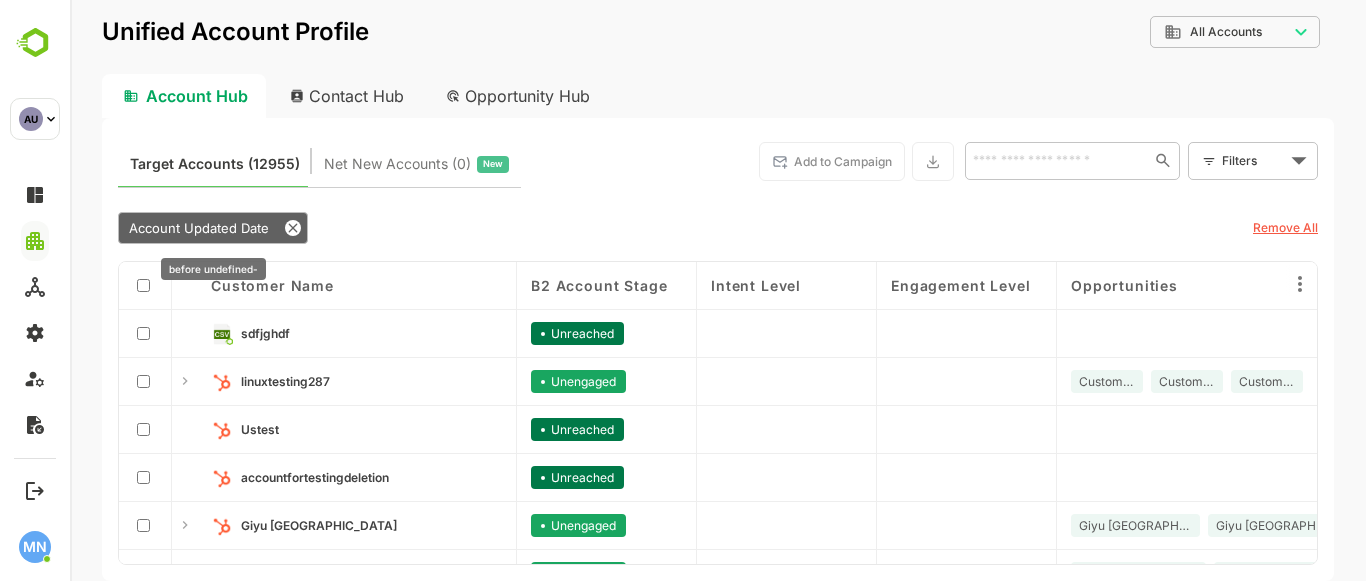 click on "Account Updated Date" at bounding box center (199, 228) 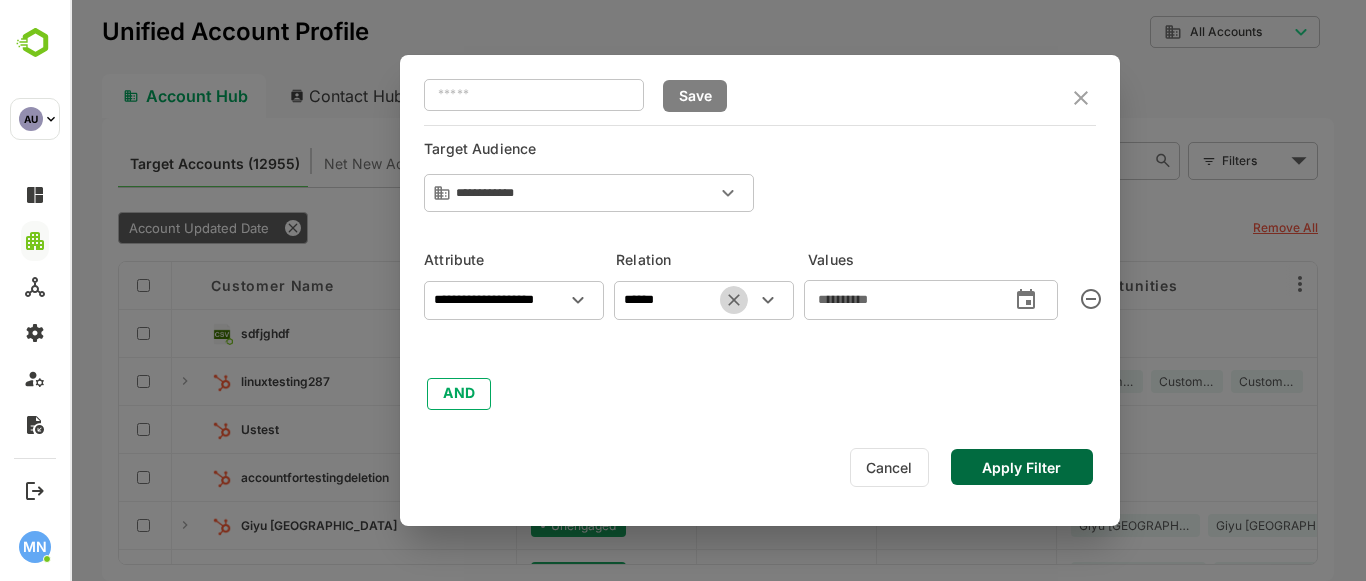click 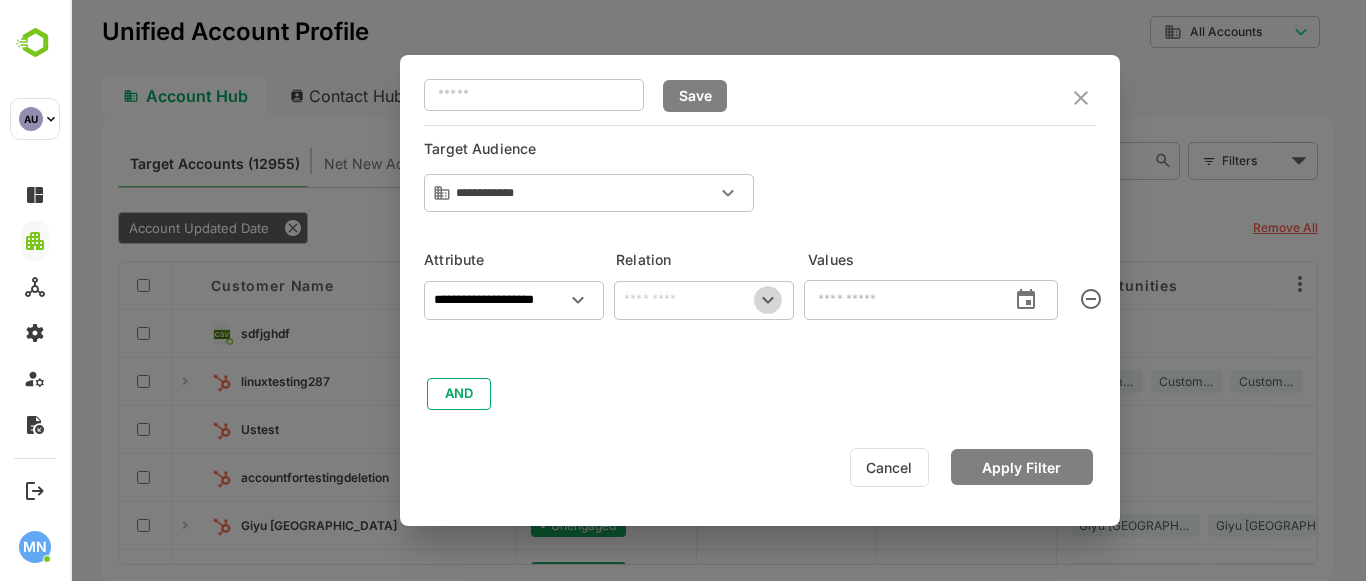 click 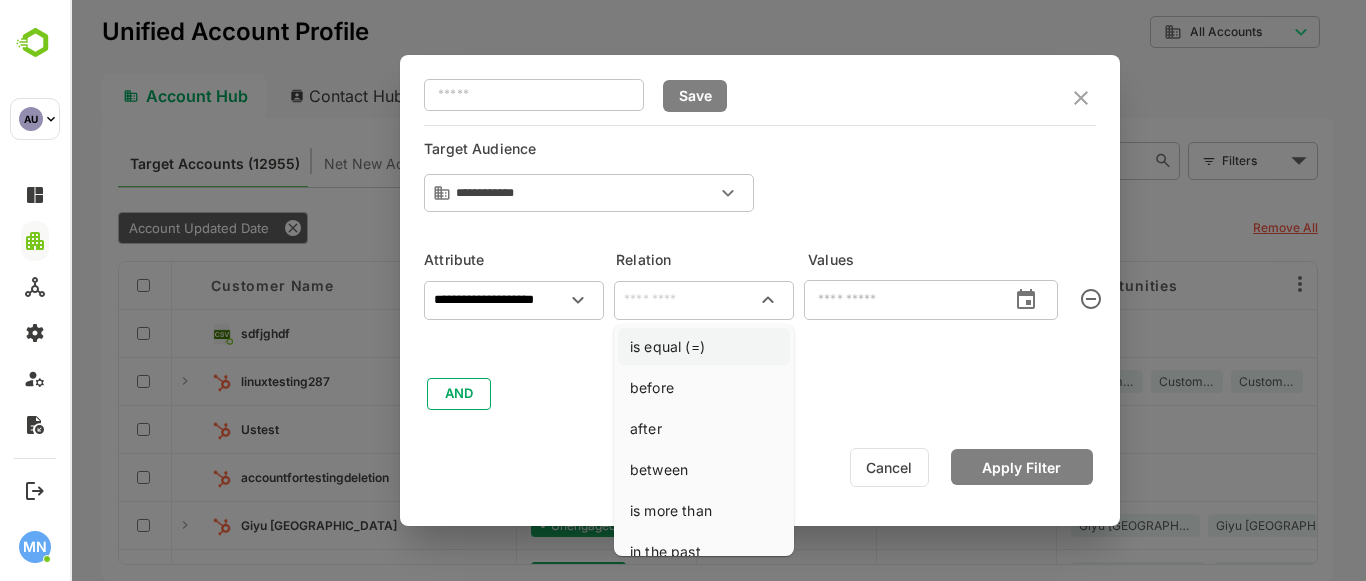 click on "is equal (=)" at bounding box center [704, 346] 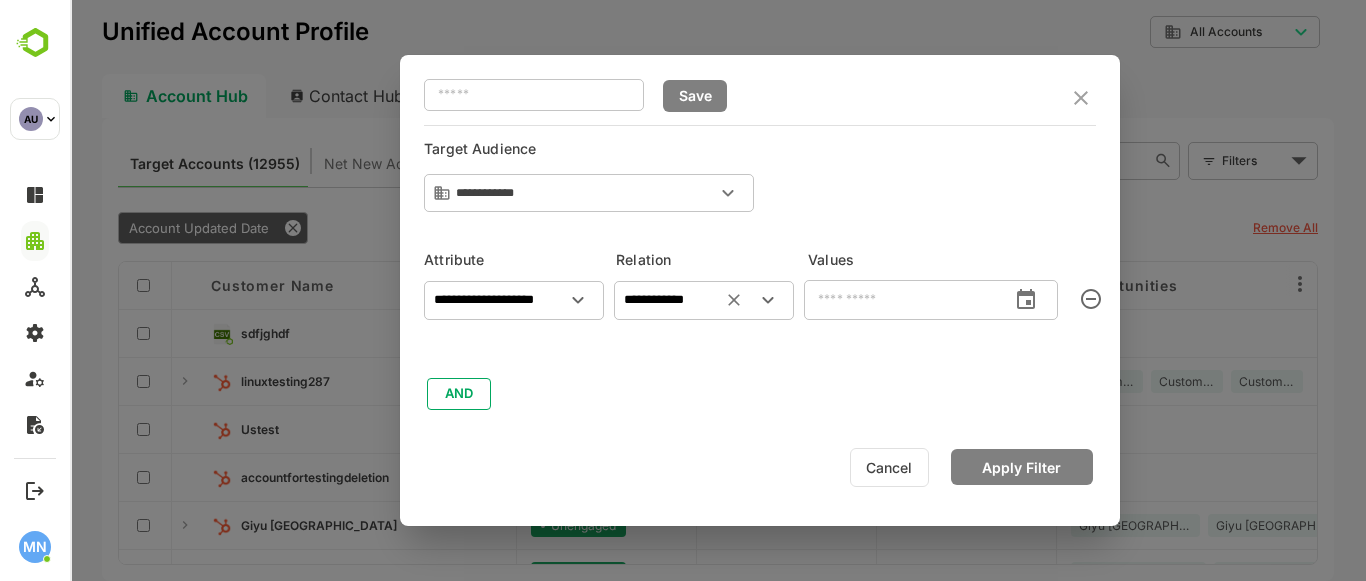 click on "**********" at bounding box center [760, 342] 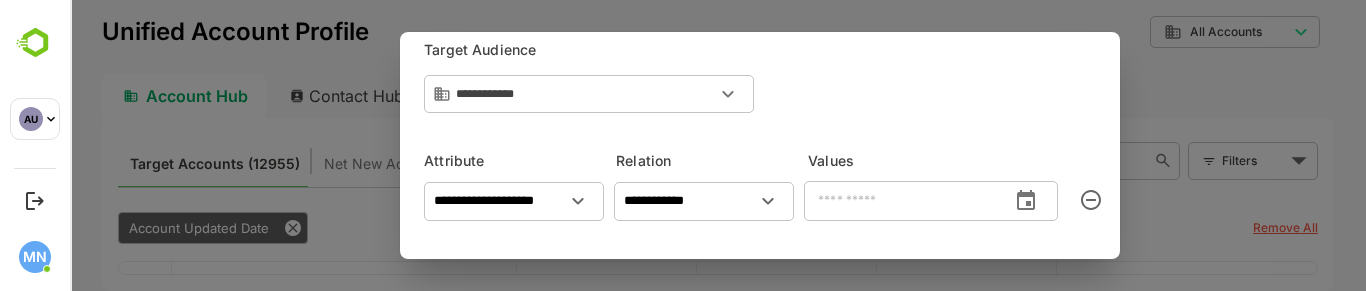 scroll, scrollTop: 77, scrollLeft: 0, axis: vertical 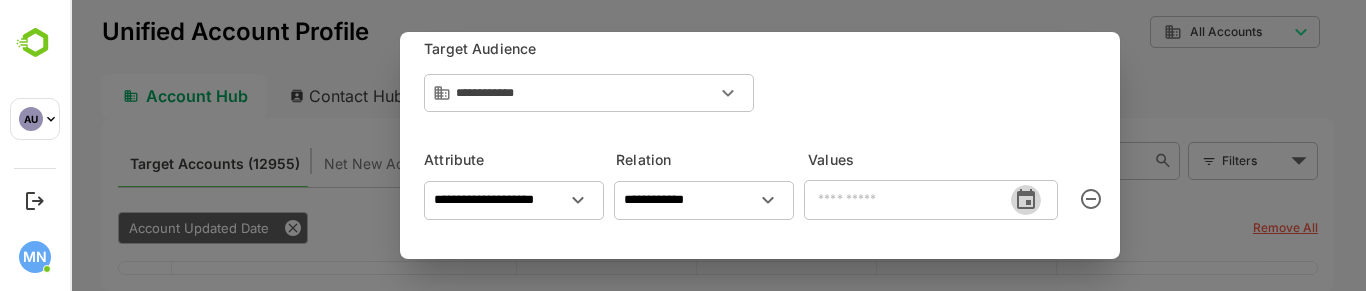 click 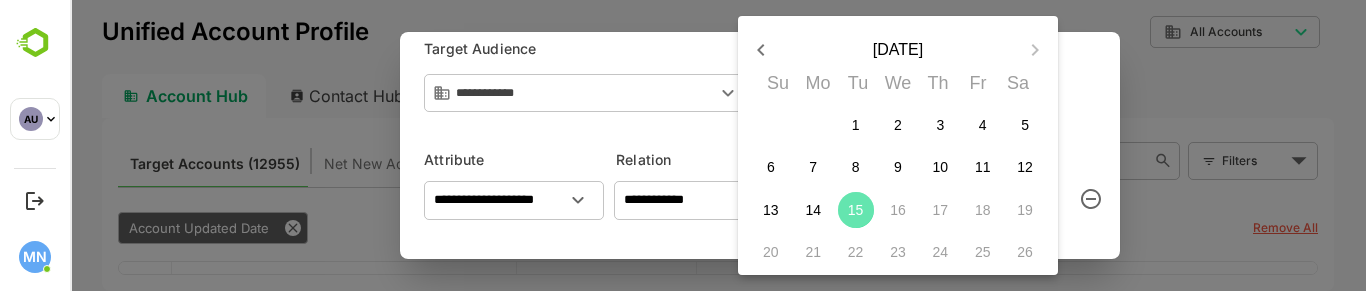 click on "15" at bounding box center (856, 210) 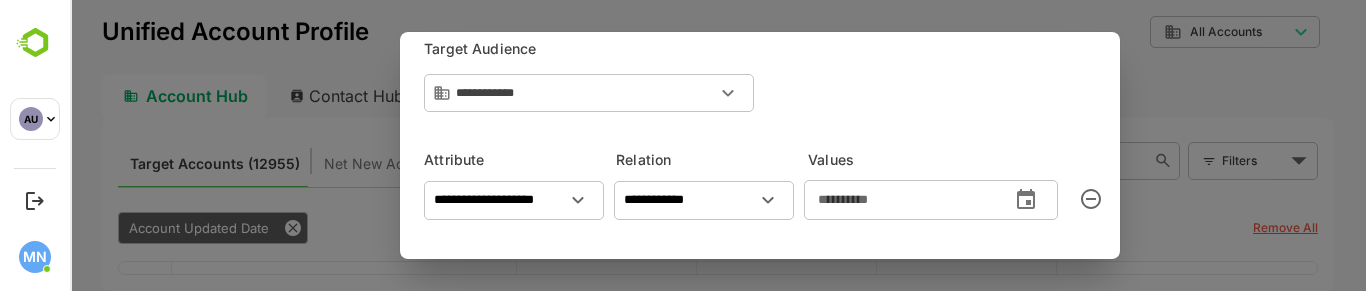 scroll, scrollTop: 31, scrollLeft: 0, axis: vertical 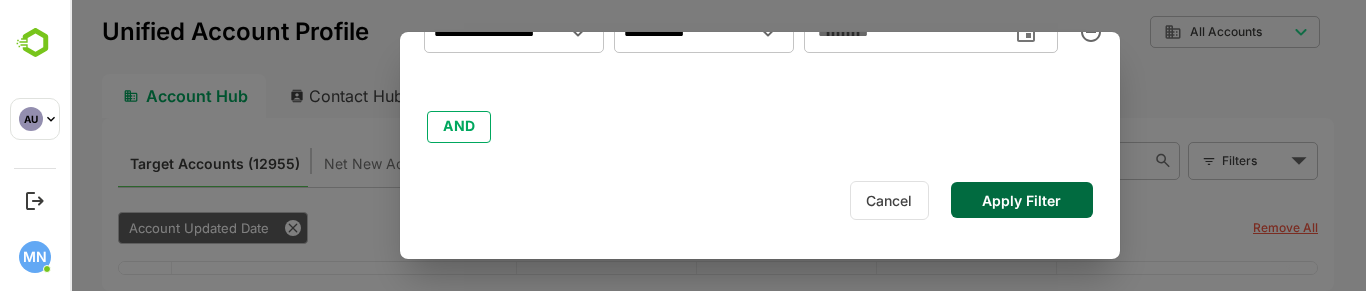 click on "Apply Filter" at bounding box center (1022, 200) 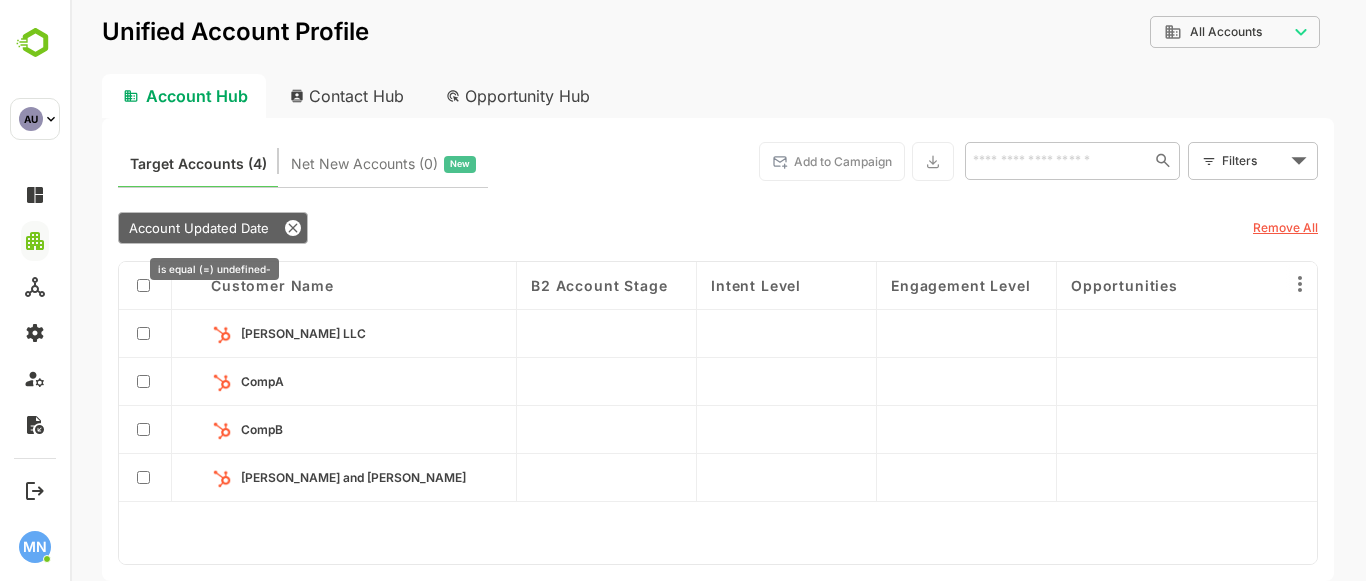click on "Account Updated Date" at bounding box center (199, 228) 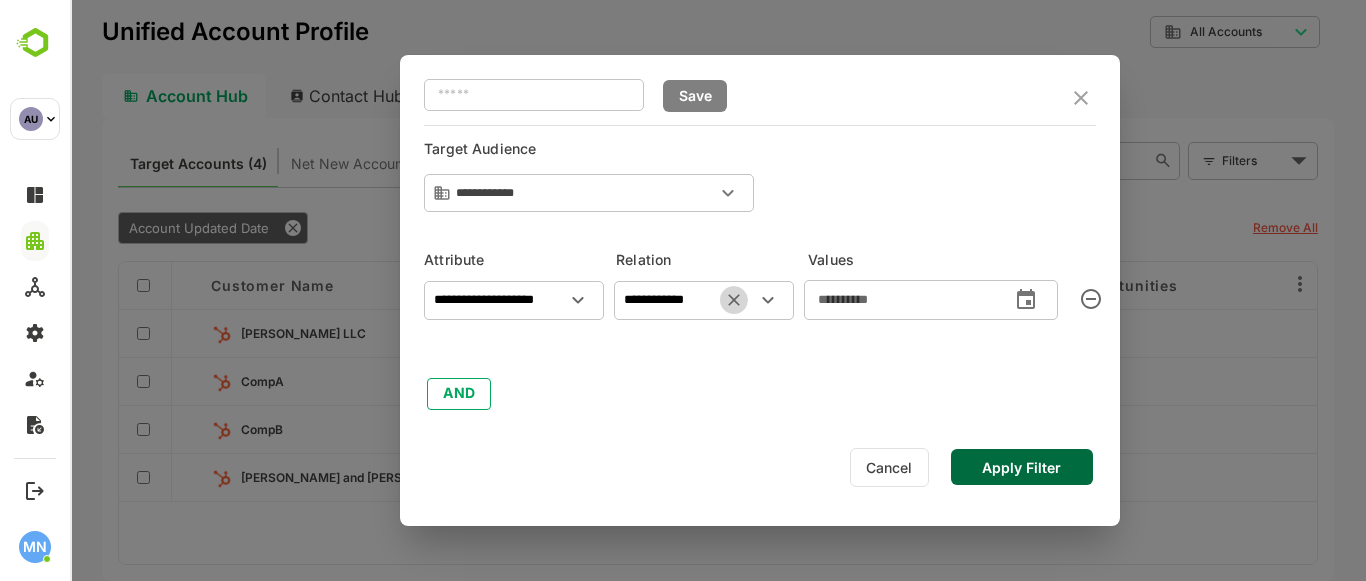 click 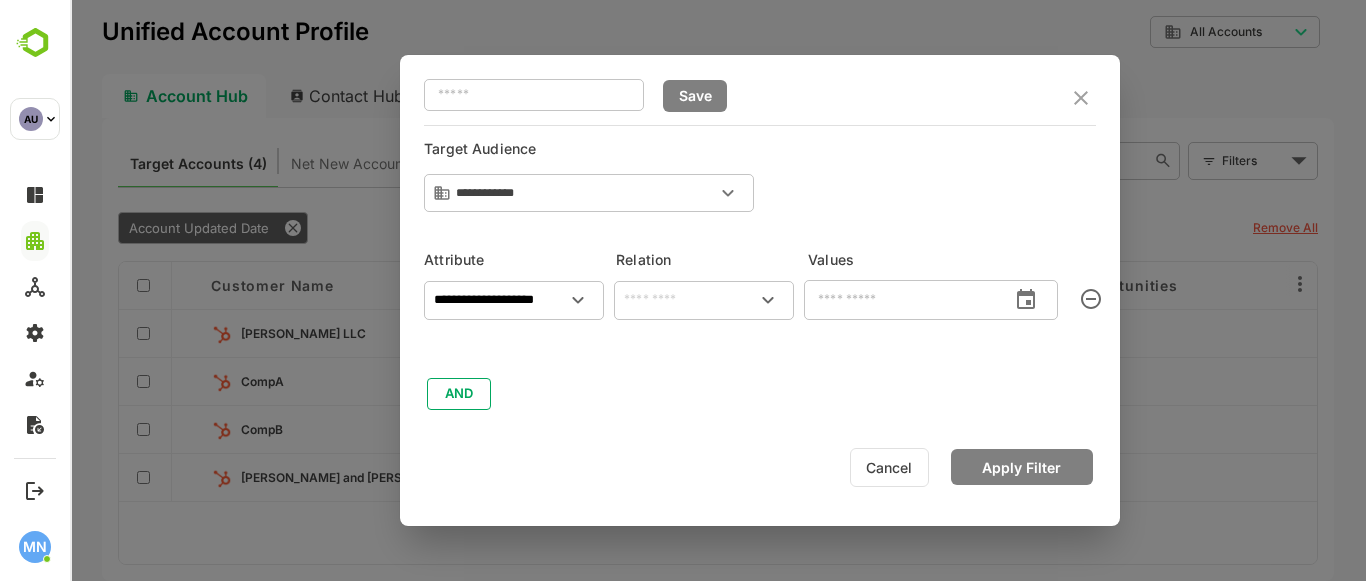 click at bounding box center (704, 300) 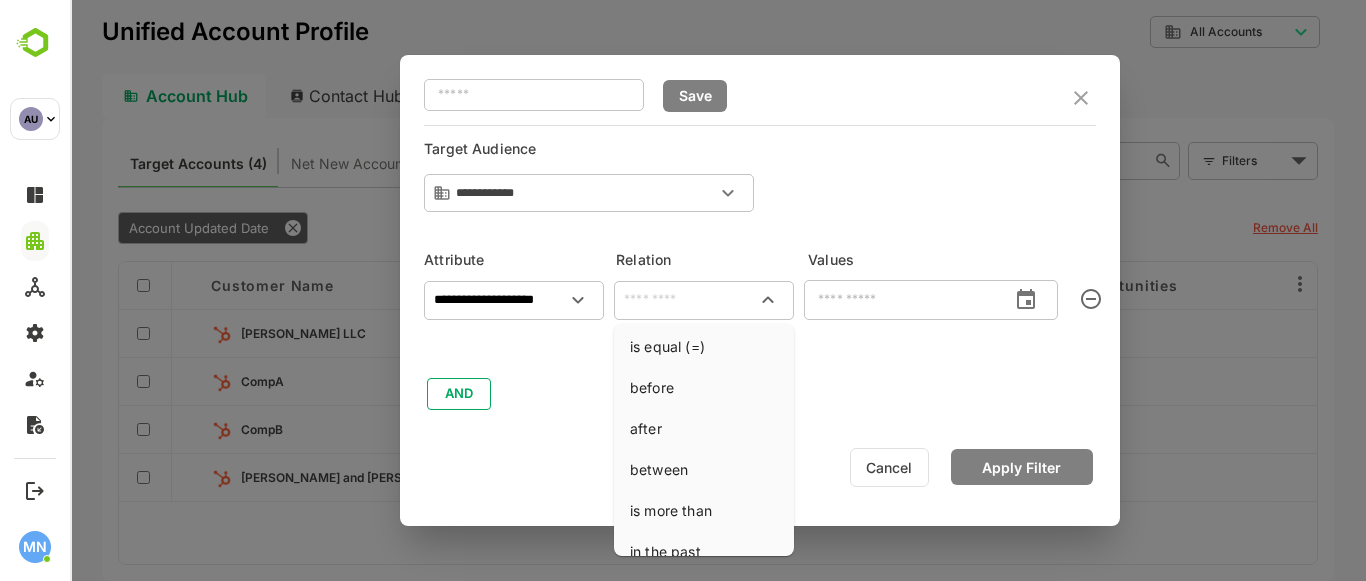 click at bounding box center [704, 300] 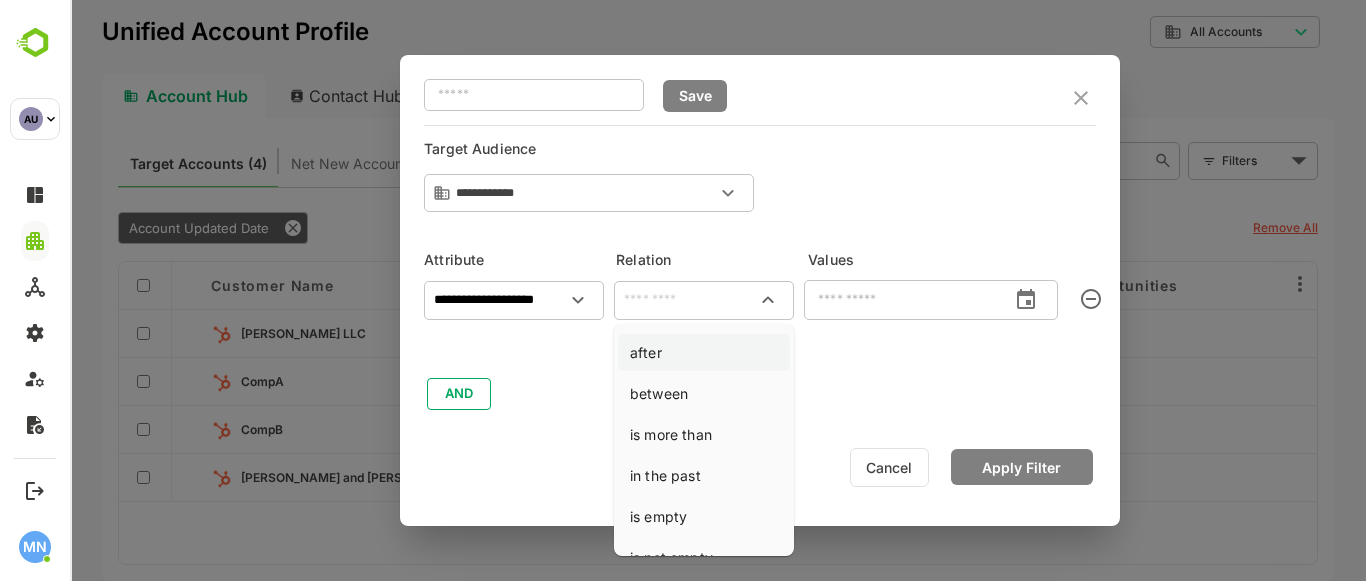 scroll, scrollTop: 100, scrollLeft: 0, axis: vertical 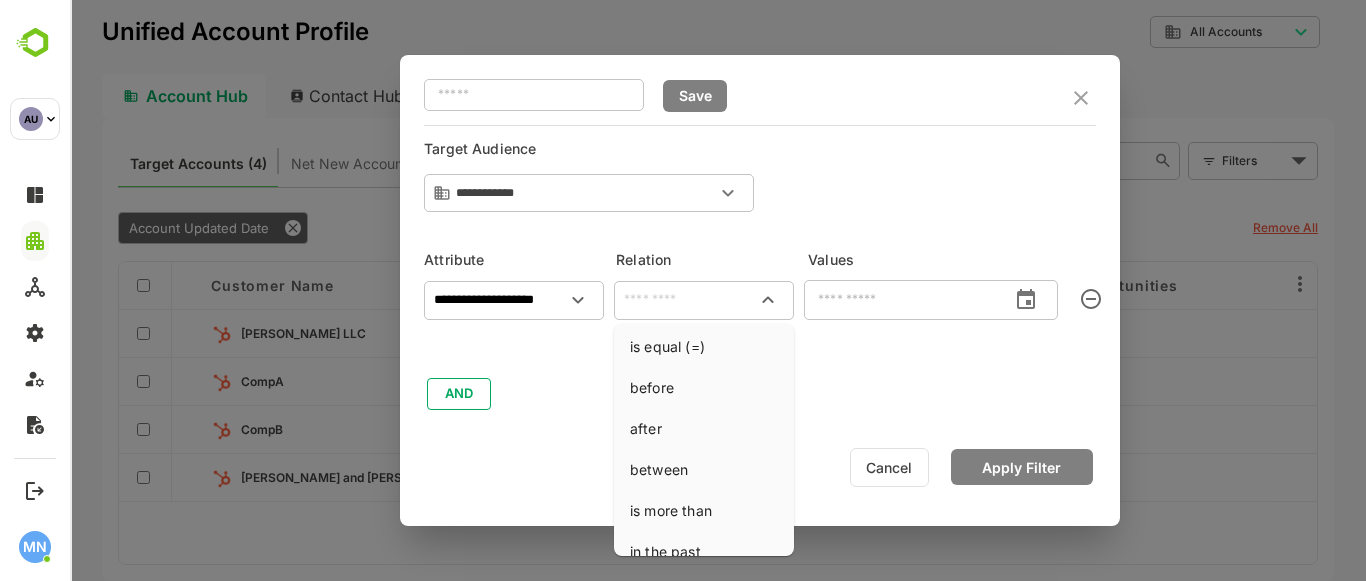 click at bounding box center (704, 300) 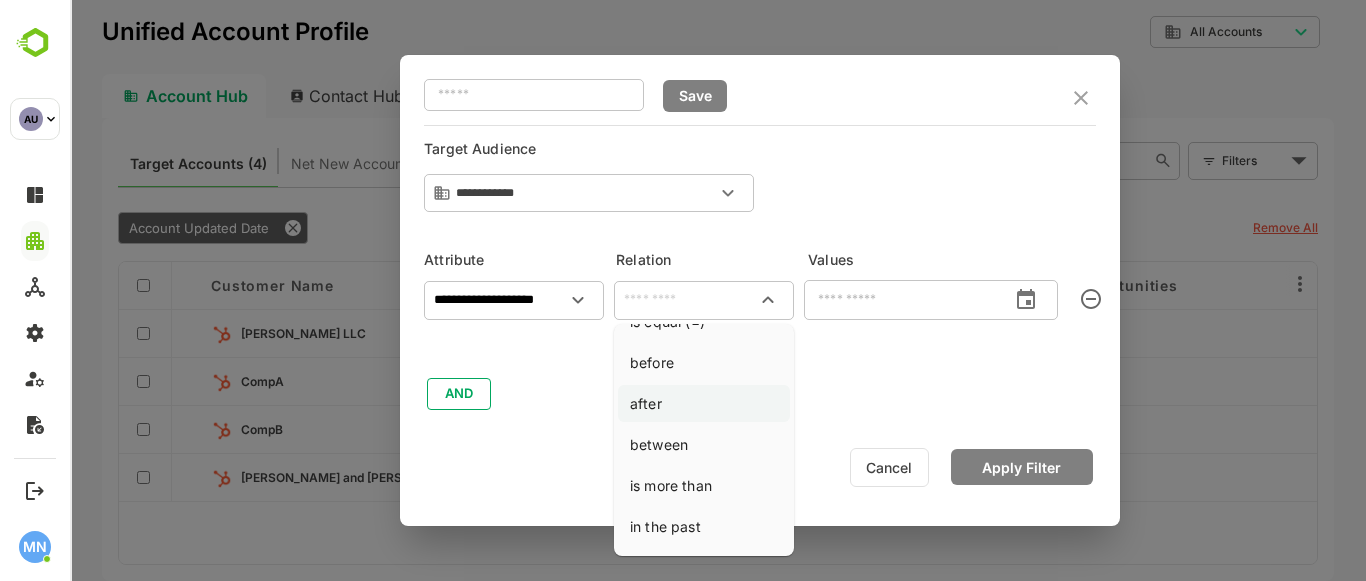 scroll, scrollTop: 0, scrollLeft: 0, axis: both 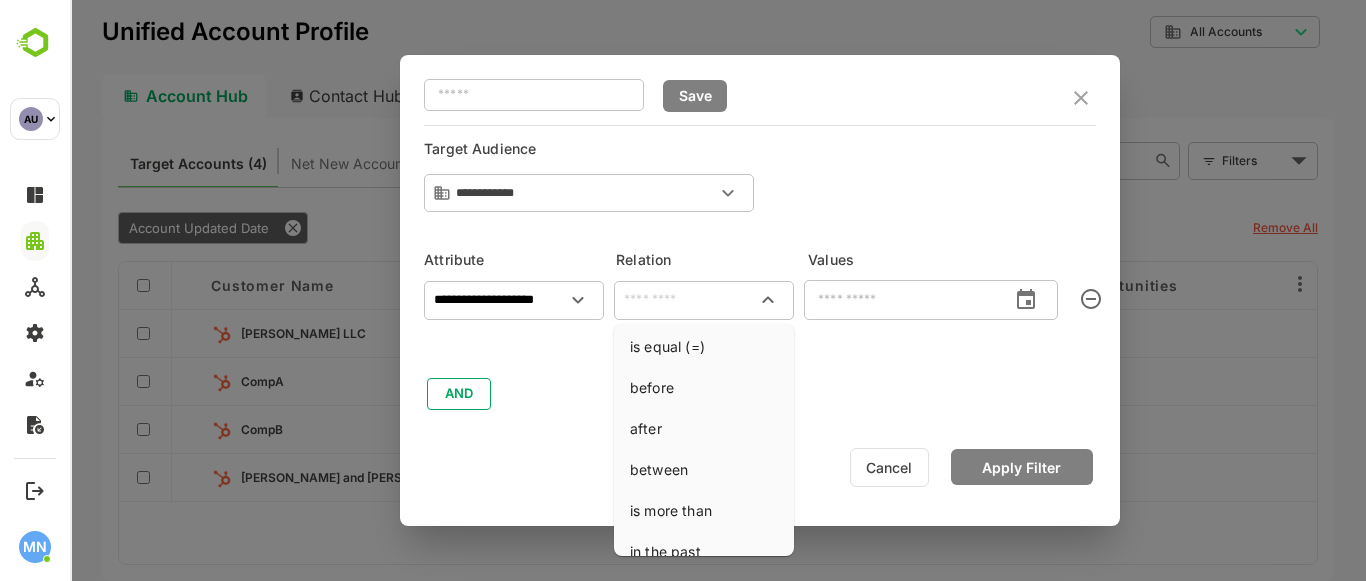 click at bounding box center [704, 300] 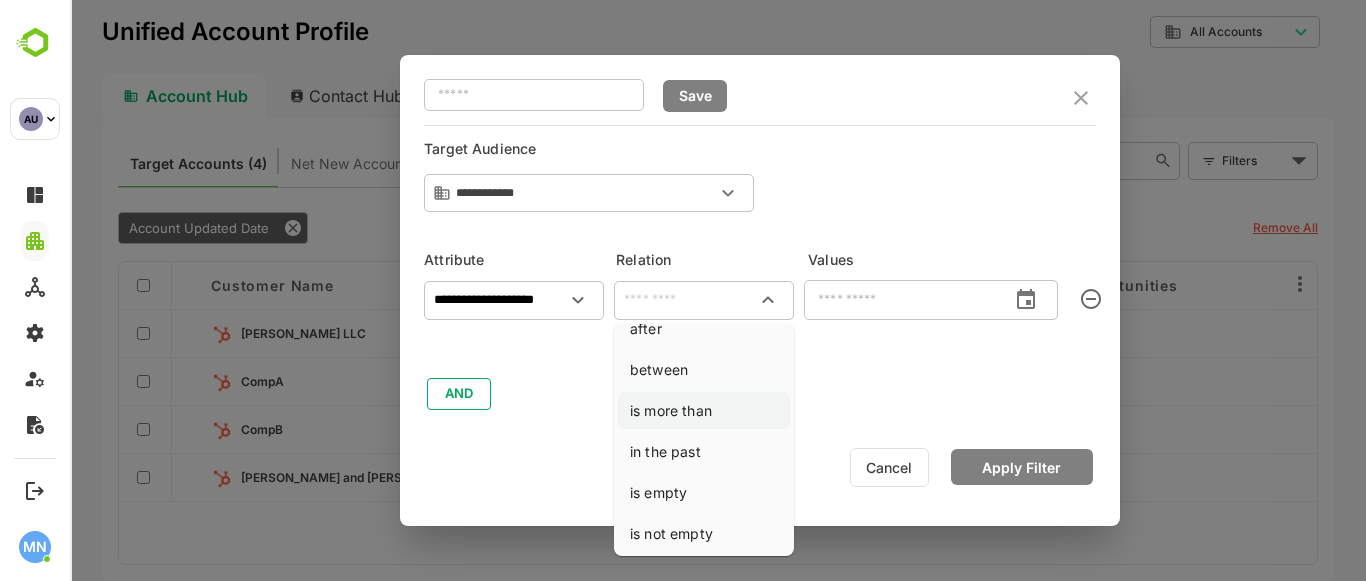 scroll, scrollTop: 100, scrollLeft: 0, axis: vertical 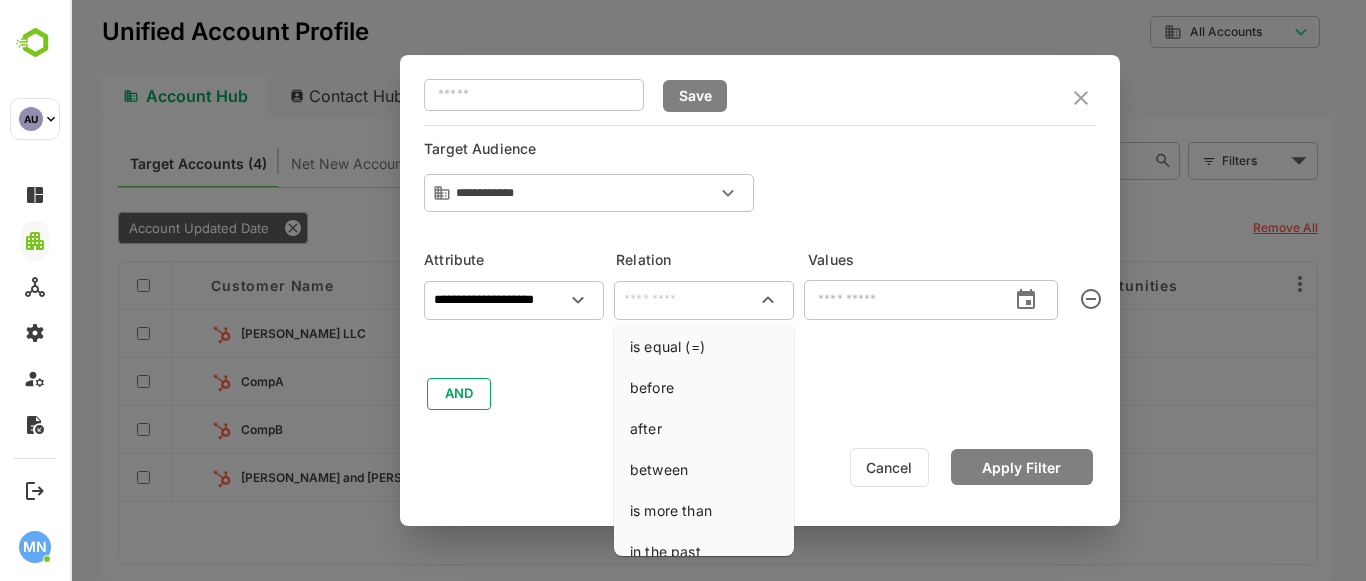 click at bounding box center [704, 300] 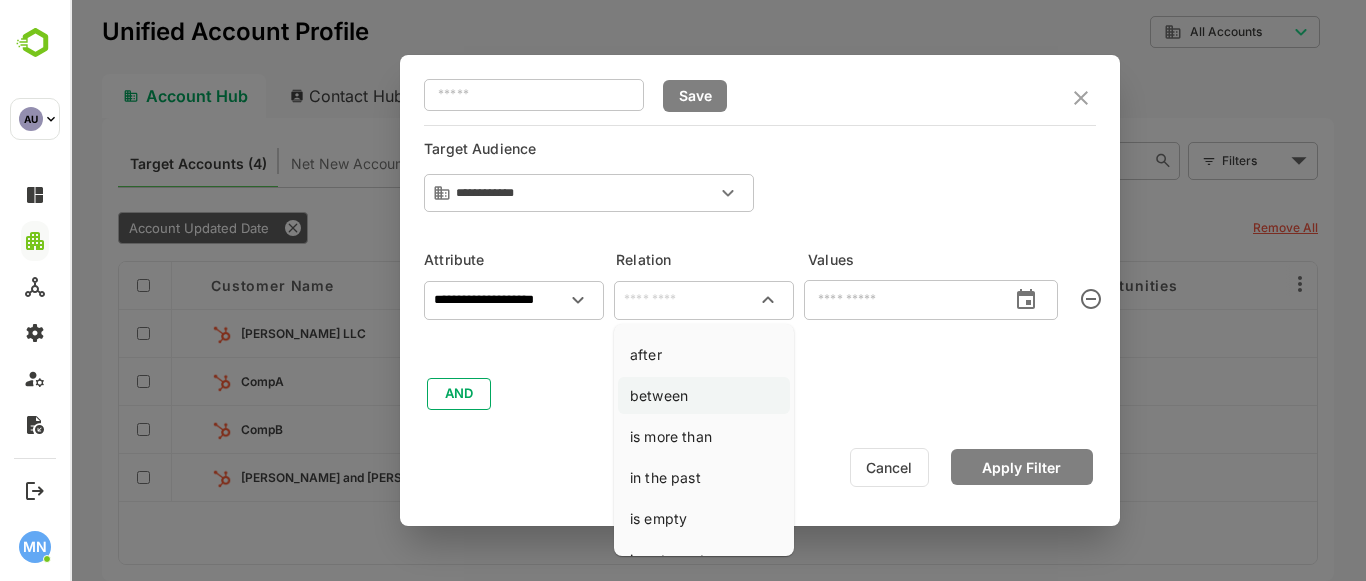 scroll, scrollTop: 100, scrollLeft: 0, axis: vertical 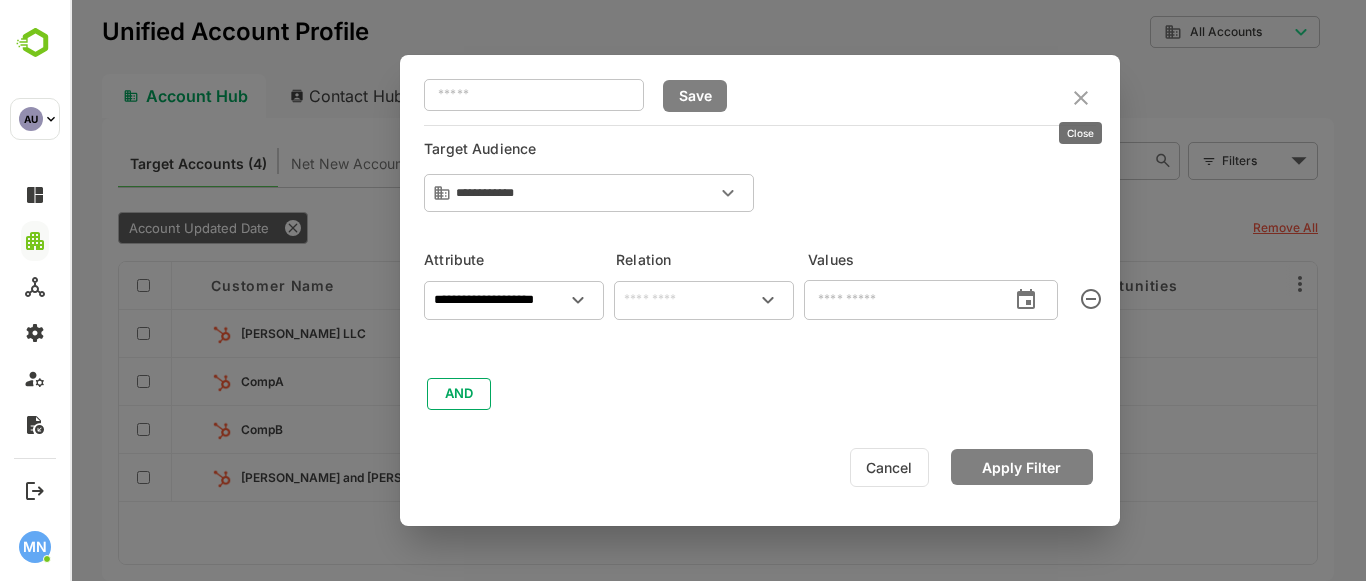 click 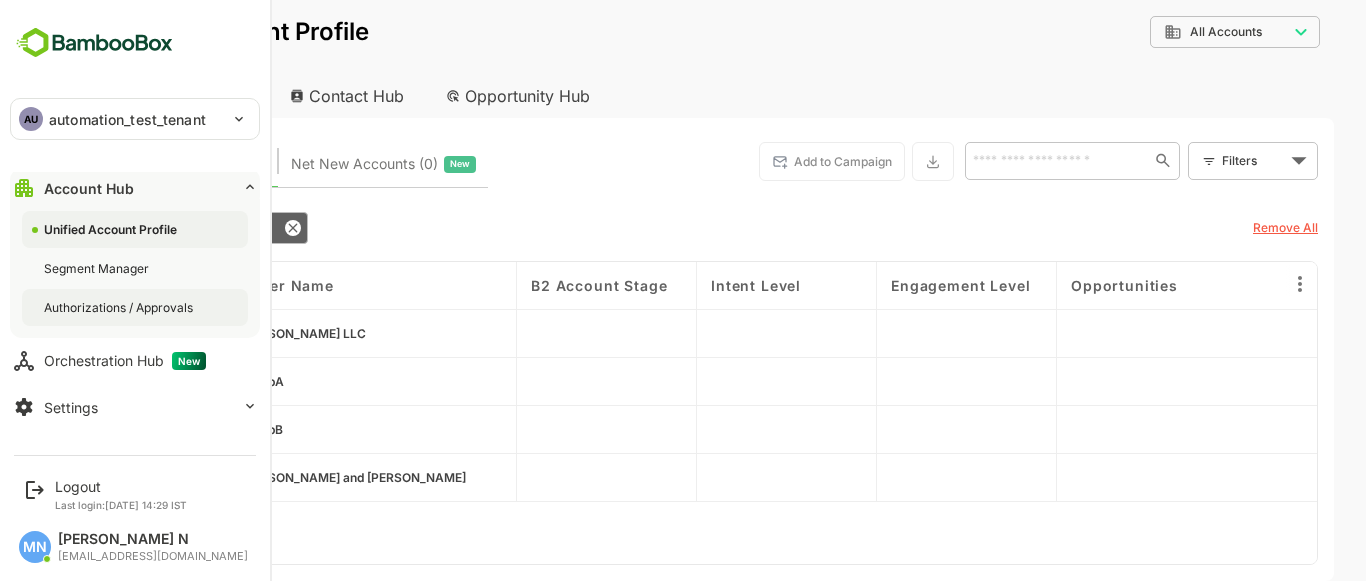 scroll, scrollTop: 0, scrollLeft: 0, axis: both 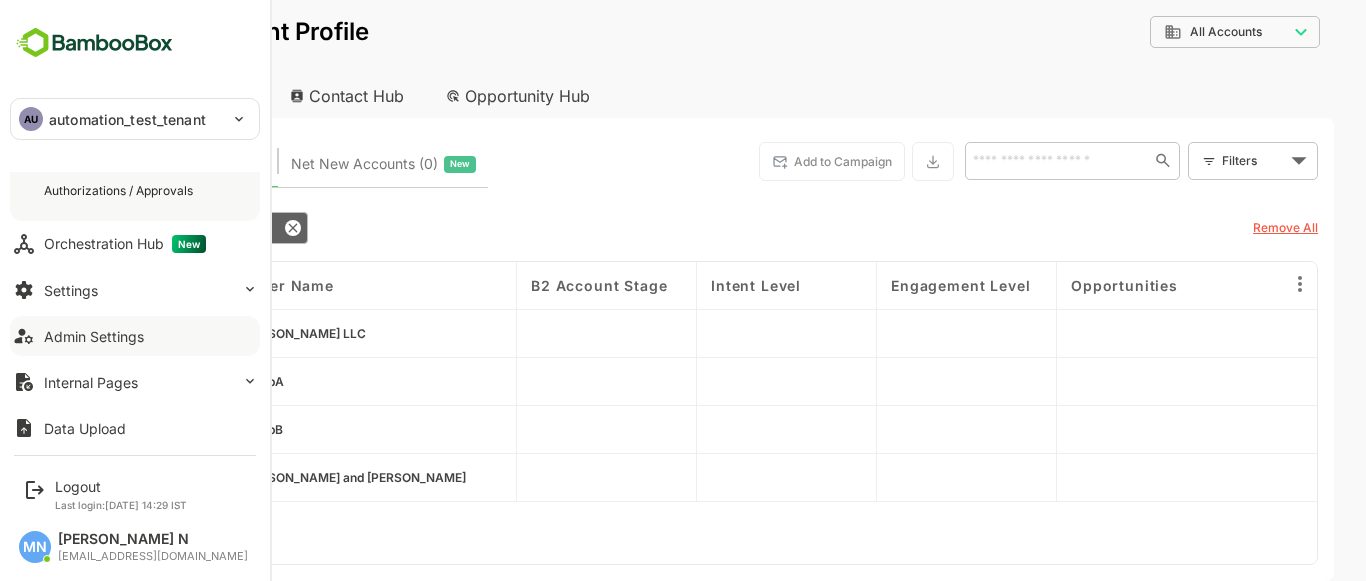 click on "Admin Settings" at bounding box center (94, 336) 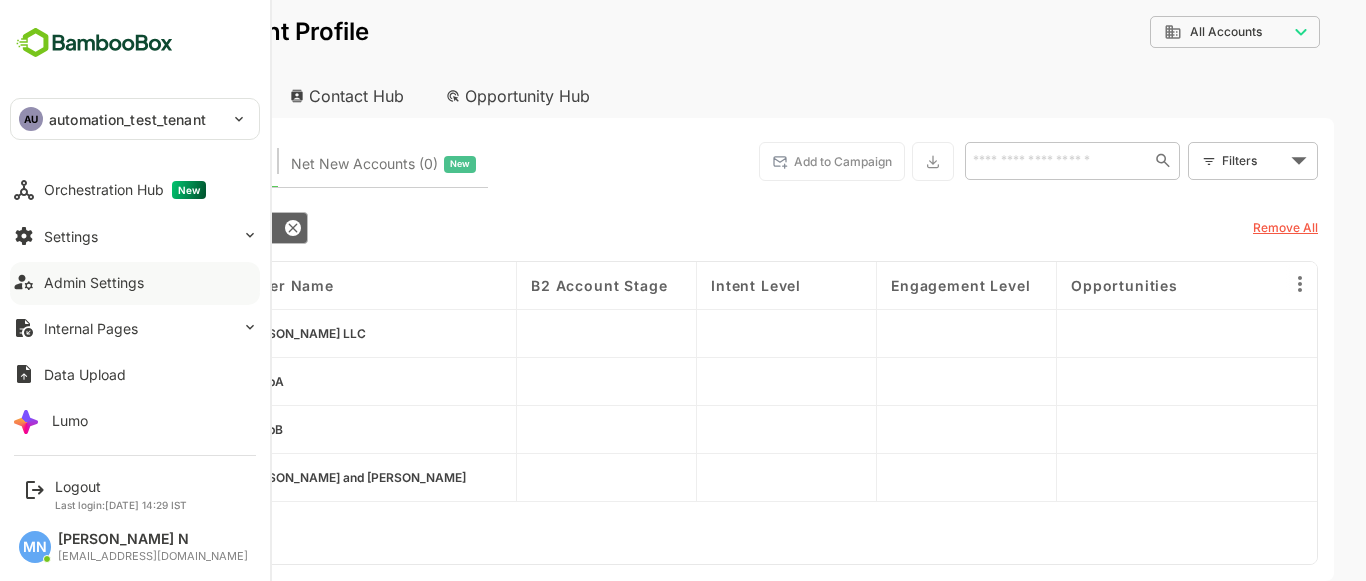 scroll, scrollTop: 43, scrollLeft: 0, axis: vertical 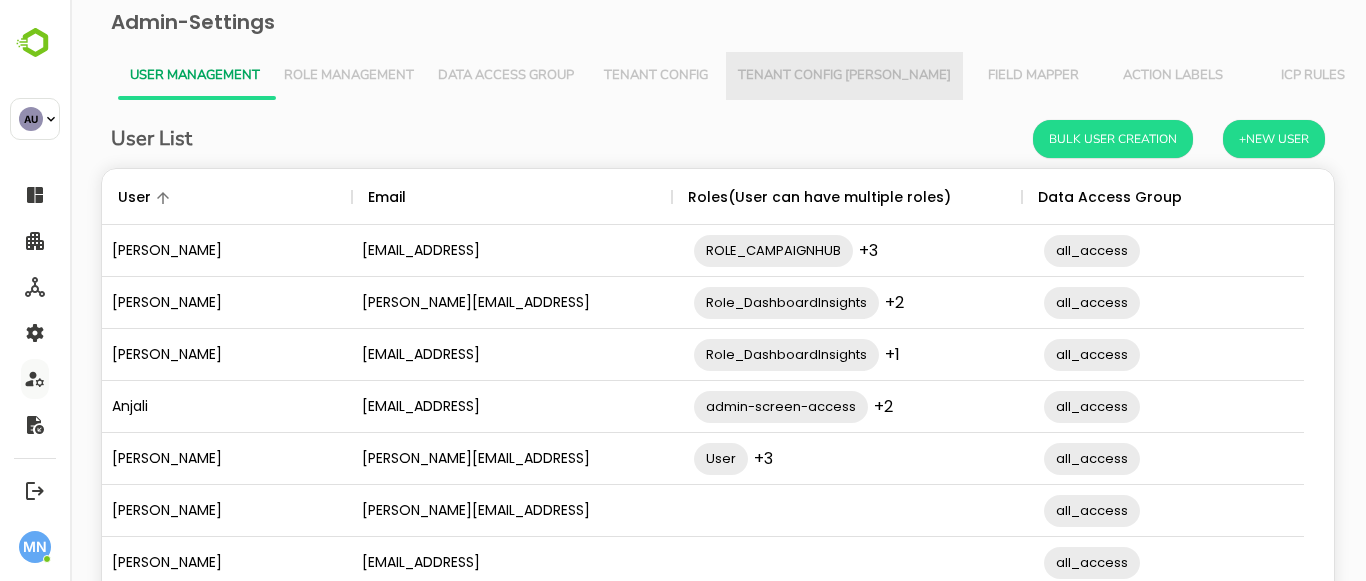 click on "Tenant Config [PERSON_NAME]" at bounding box center (844, 76) 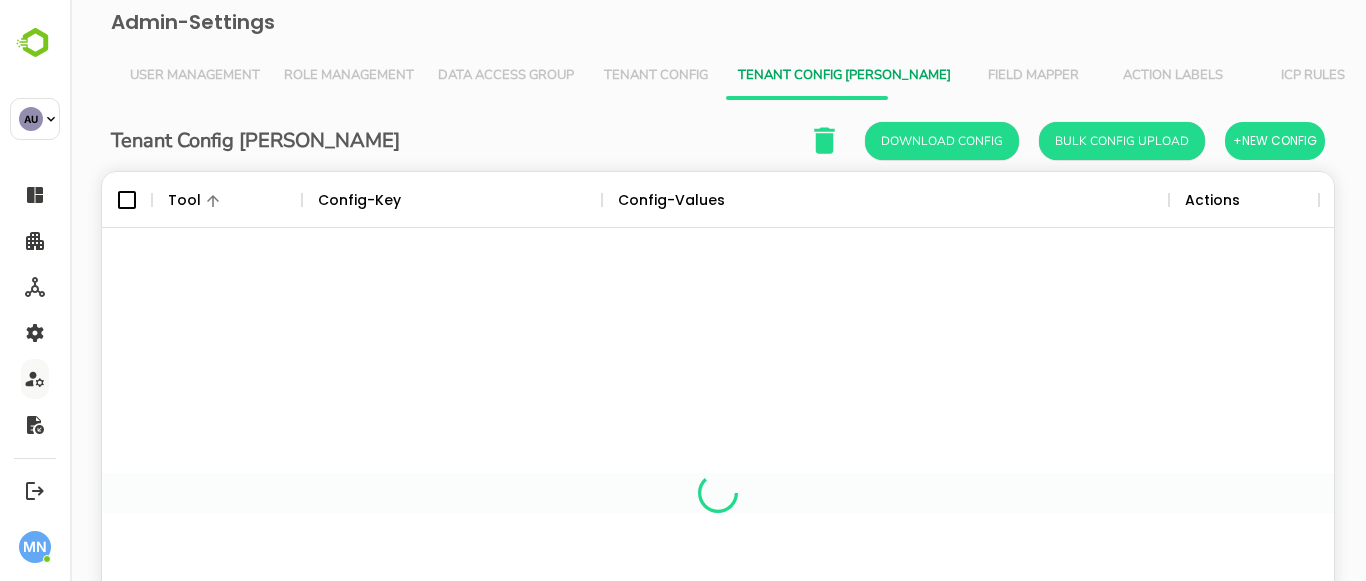 scroll, scrollTop: 16, scrollLeft: 16, axis: both 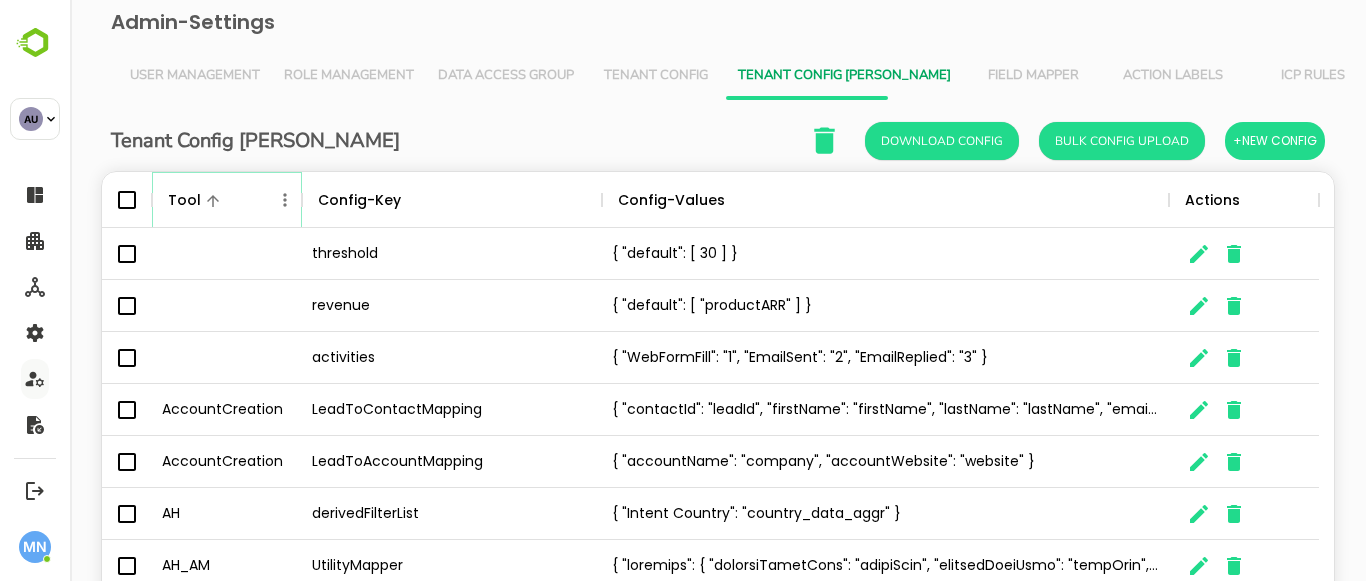 click 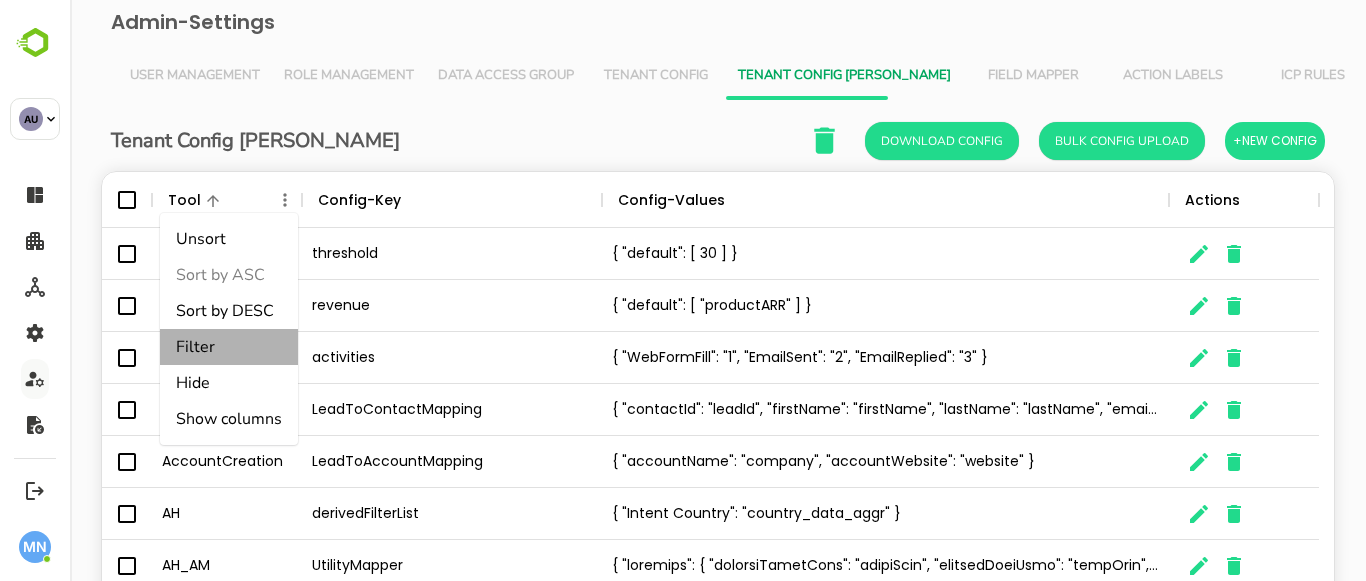 click on "Filter" at bounding box center [229, 347] 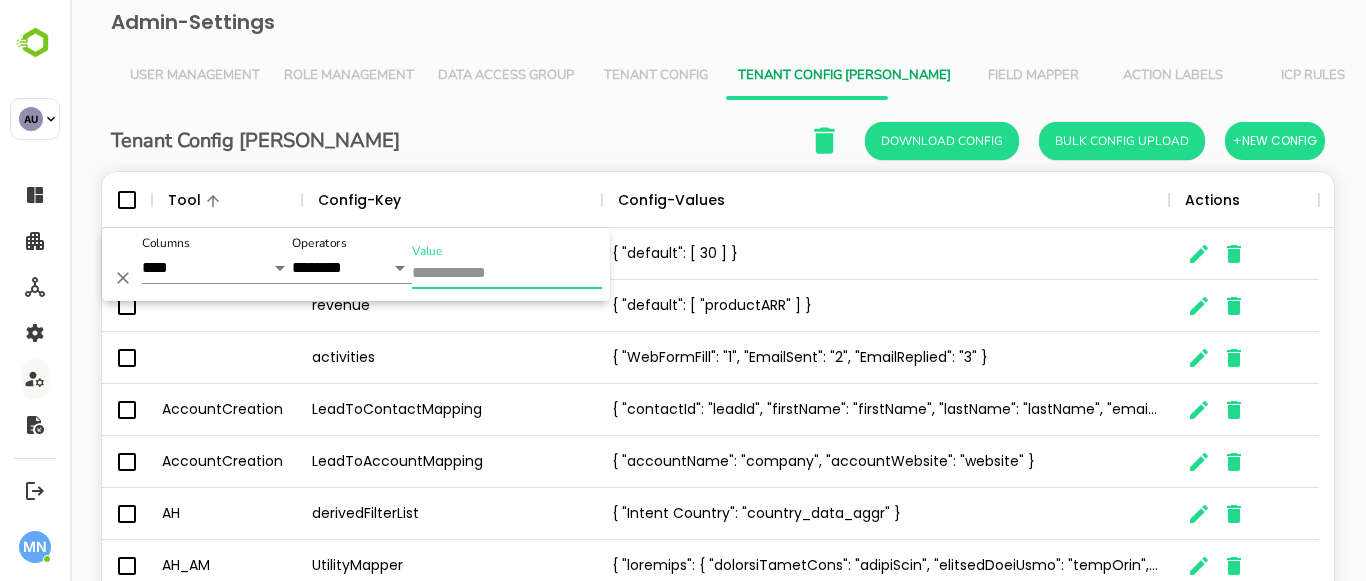 click on "Value" at bounding box center (507, 274) 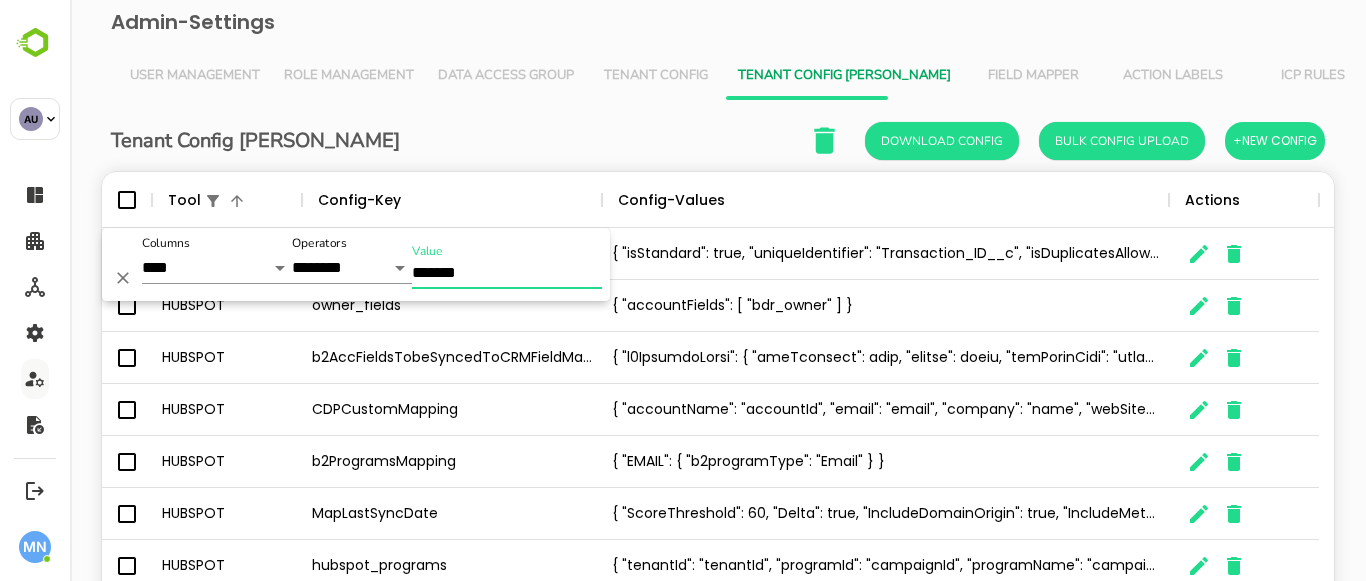 type on "*******" 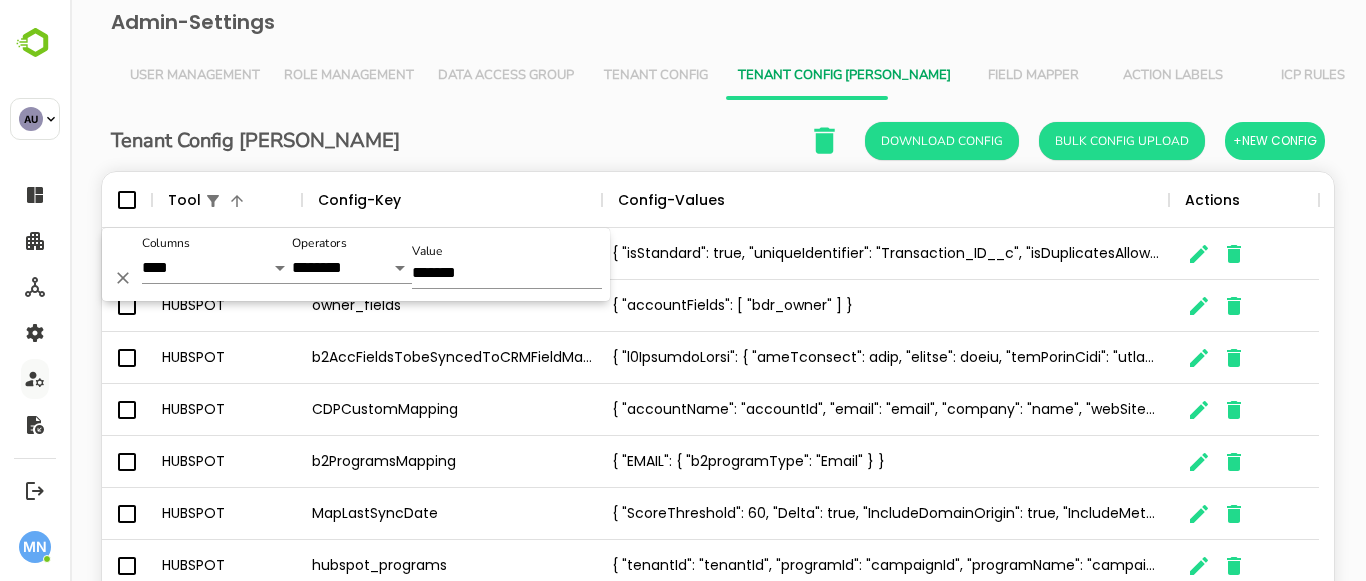 click on "Tenant Config Json Download Config Bulk Config Upload +New Config Tool Config-Key Config-Values Actions Hubspot ContactToLeadCrmMapping {
"isStandard": true,
"uniqueIdentifier": "Transaction_ID__c",
"isDuplicatesAllowed": false,
"callUrl": "services/data/v52.0",
"bodyTemplate": {
"LeadSource": "B2 Prioritised",
"Company": "${lead.accountName}",
"Account_Name__c": "${lead.accountId}",
"Email": "${[DOMAIN_NAME]}",
"FirstName": "${lead.firstName}",
"LastName": "${lead.lastName}",
"MobilePhone": "${[DOMAIN_NAME]}",
"Transaction_ID__c": "${lead.leadUuid}",
"Designation__c": "${lead.title}"
}
} HUBSPOT owner_fields {
"accountFields": [
"bdr_owner"
]
} HUBSPOT b2AccFieldsTobeSyncedToCRMFieldMapping HUBSPOT CDPCustomMapping {
"accountName": "accountId",
"email": "email",
"company": "name",
"webSite": "website"
} HUBSPOT b2ProgramsMapping {
"EMAIL": {
"b2programType": "Email"
}
} HUBSPOT MapLastSyncDate HUBSPOT hubspot_programs HUBSPOT HUBSPOT HUBSPOT" at bounding box center (718, 480) 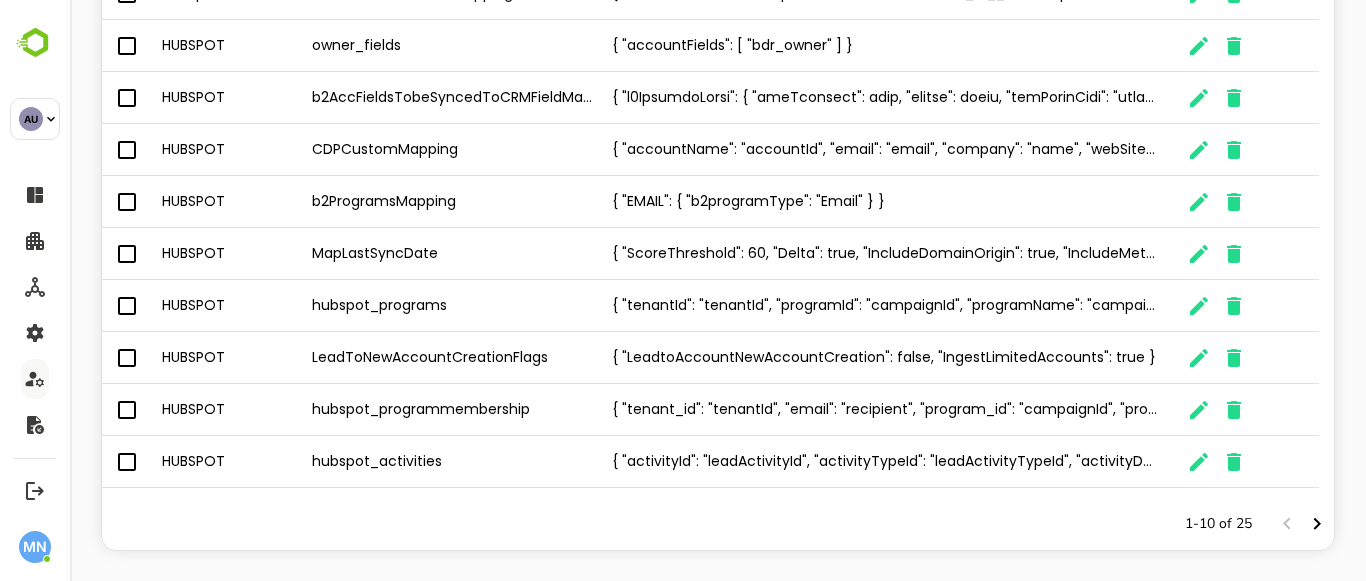 scroll, scrollTop: 261, scrollLeft: 0, axis: vertical 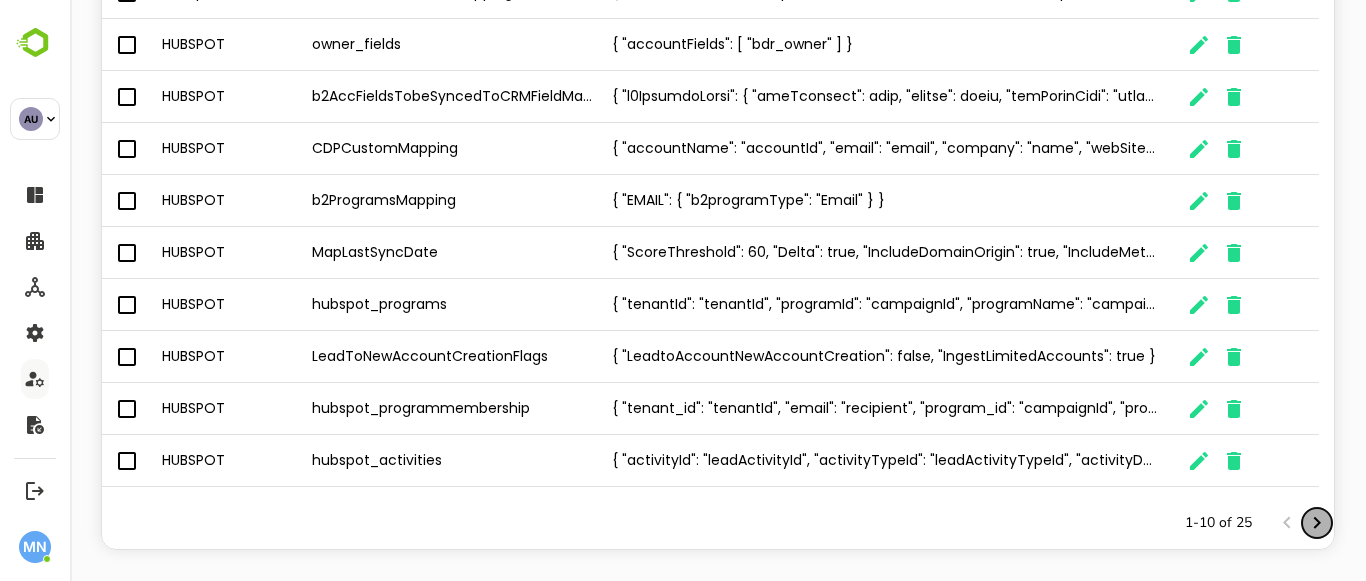 click 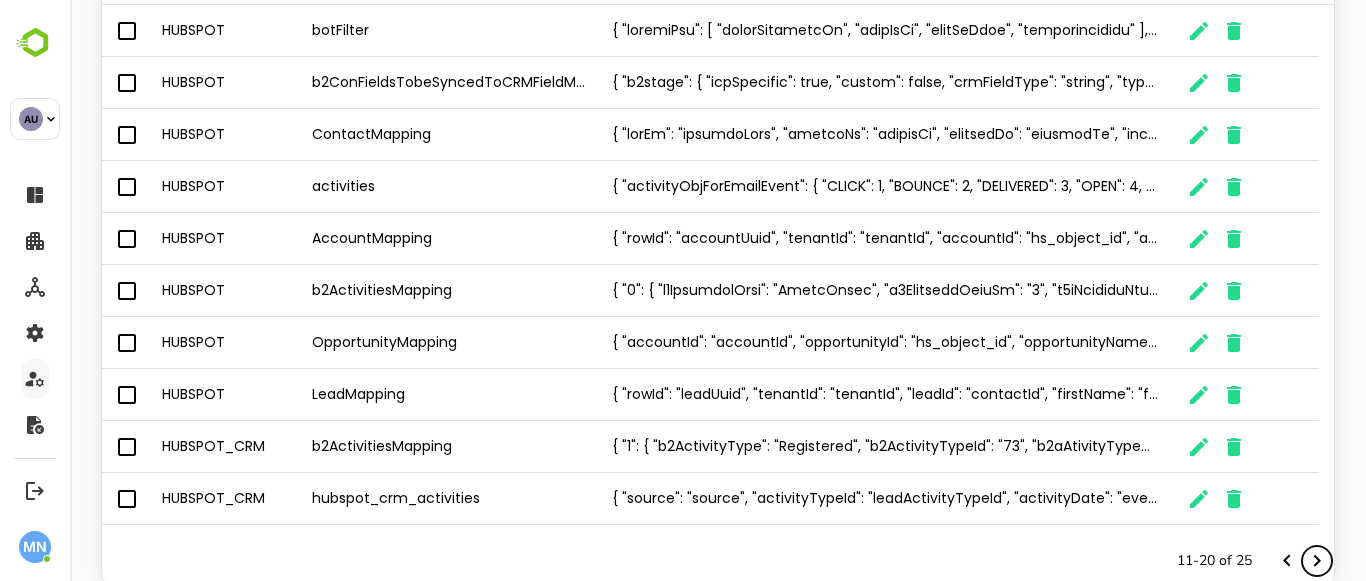 scroll, scrollTop: 222, scrollLeft: 0, axis: vertical 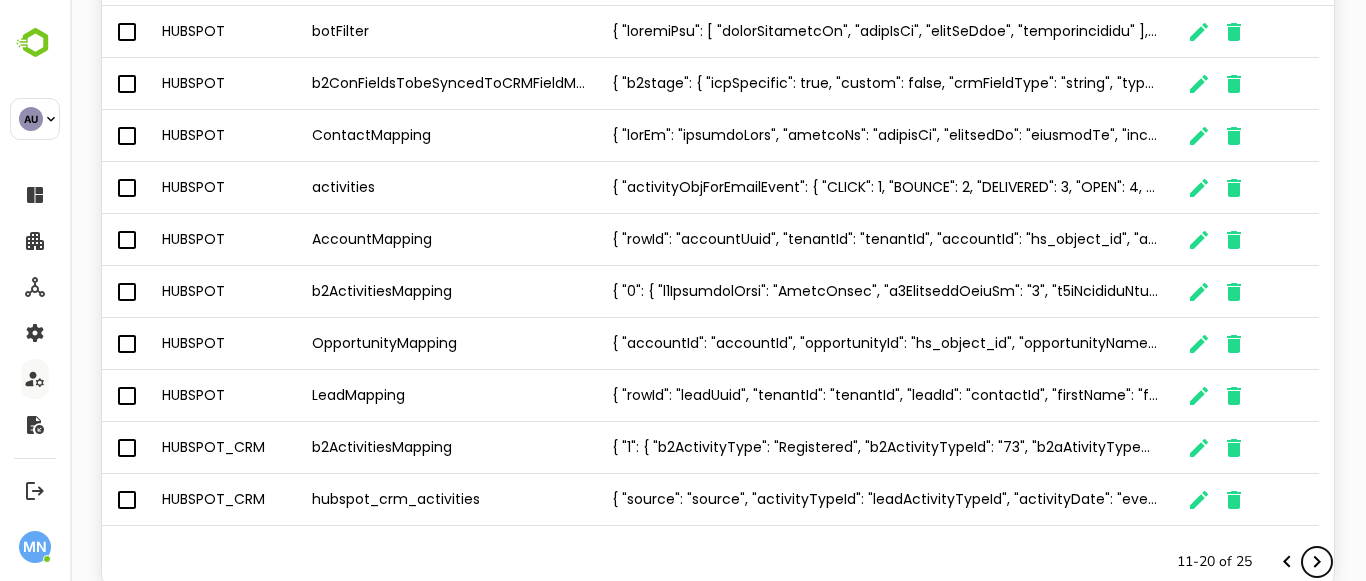 click 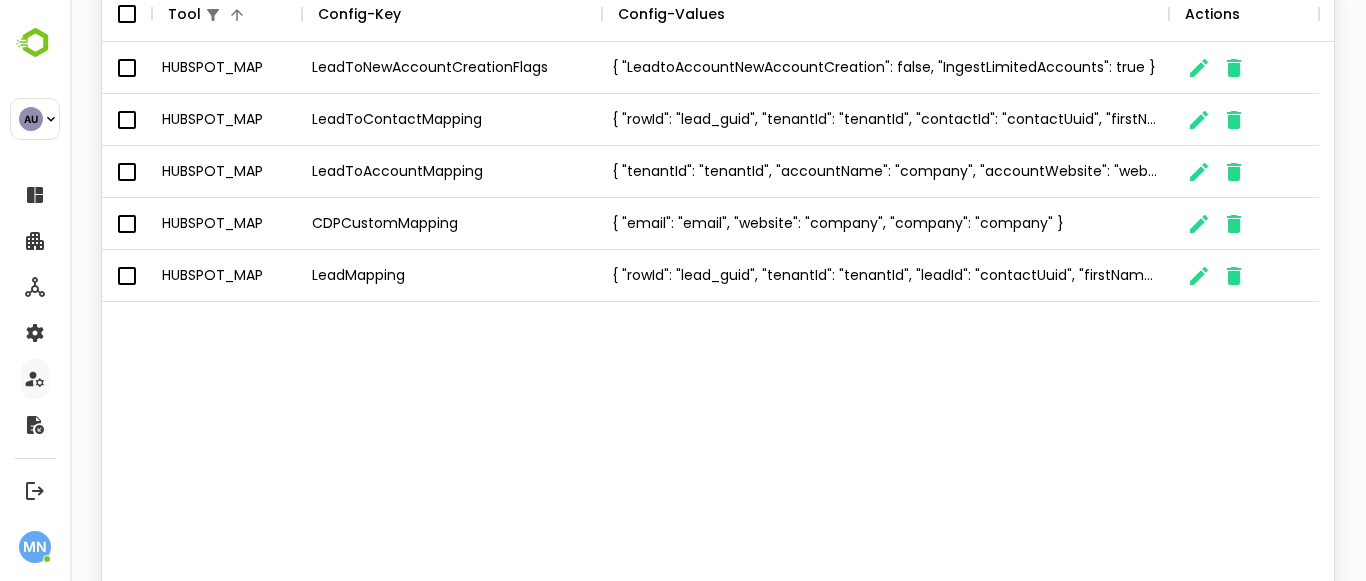 scroll, scrollTop: 280, scrollLeft: 0, axis: vertical 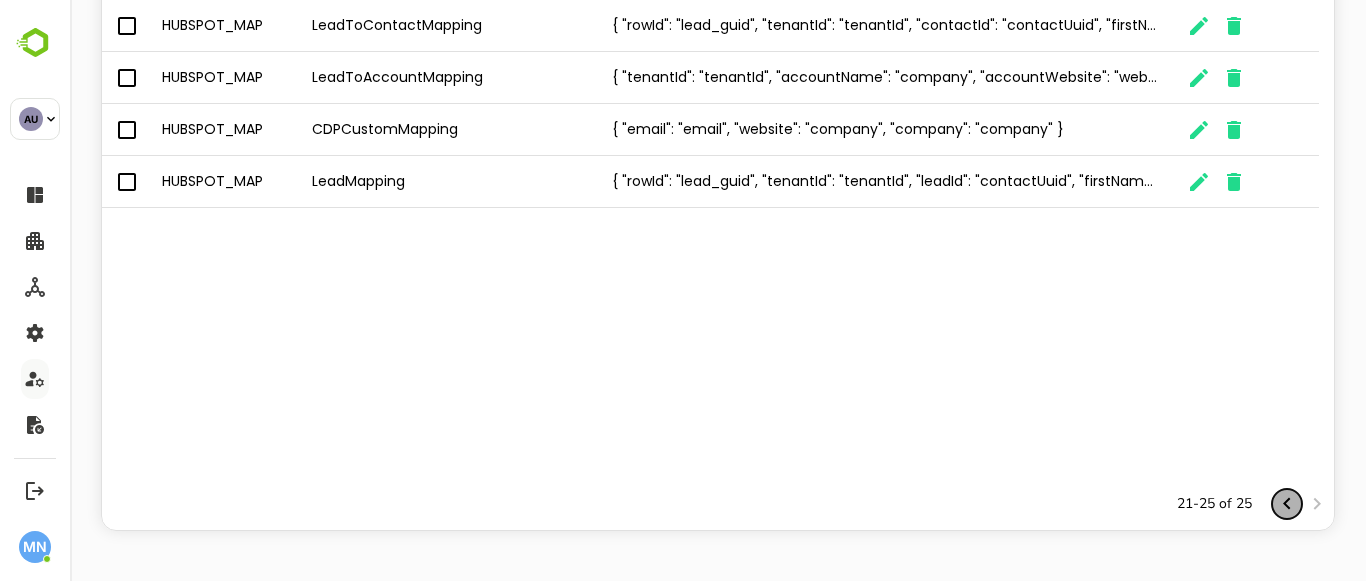 click 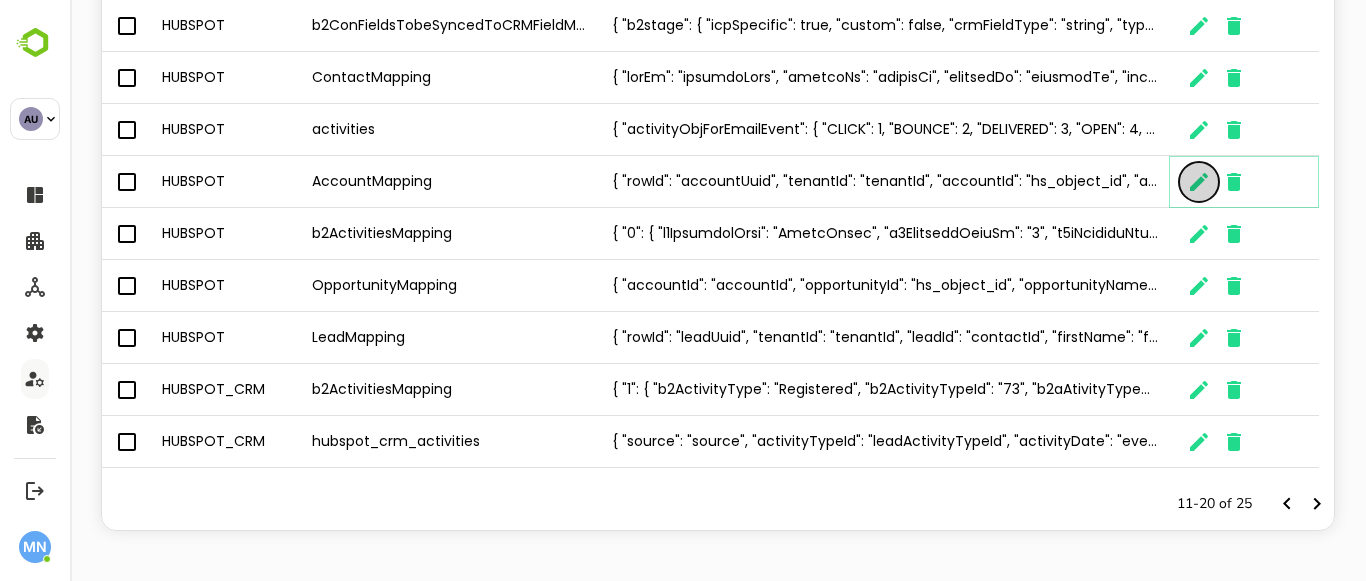click 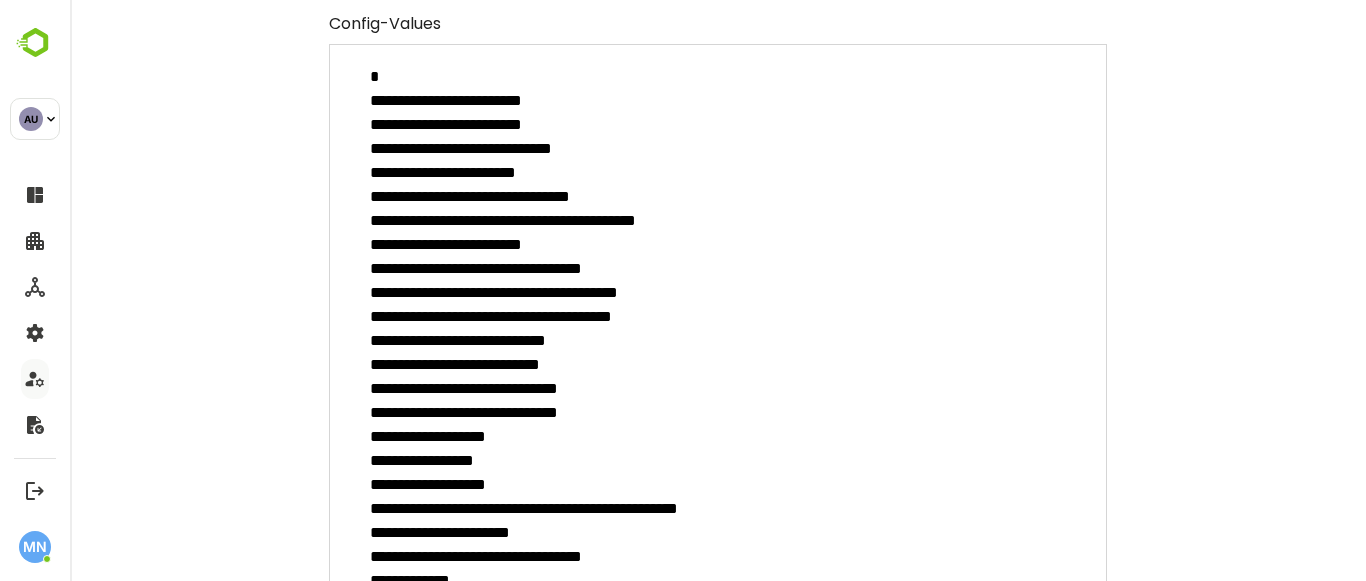 scroll, scrollTop: 262, scrollLeft: 0, axis: vertical 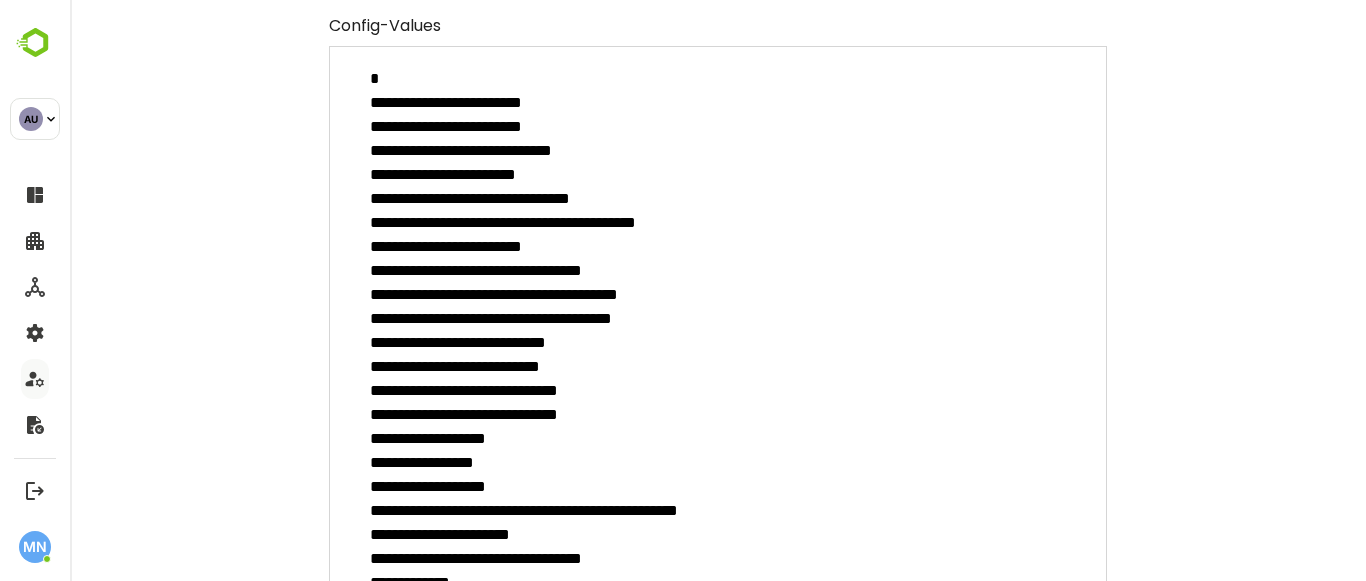click on "**********" at bounding box center (718, 495) 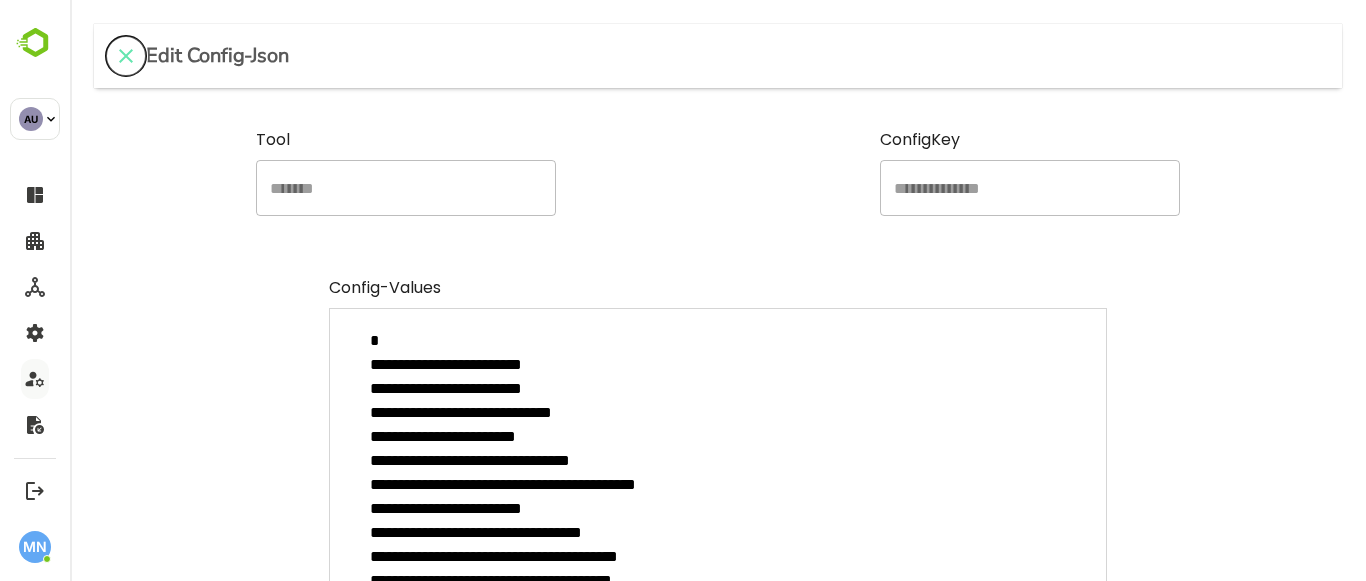 click 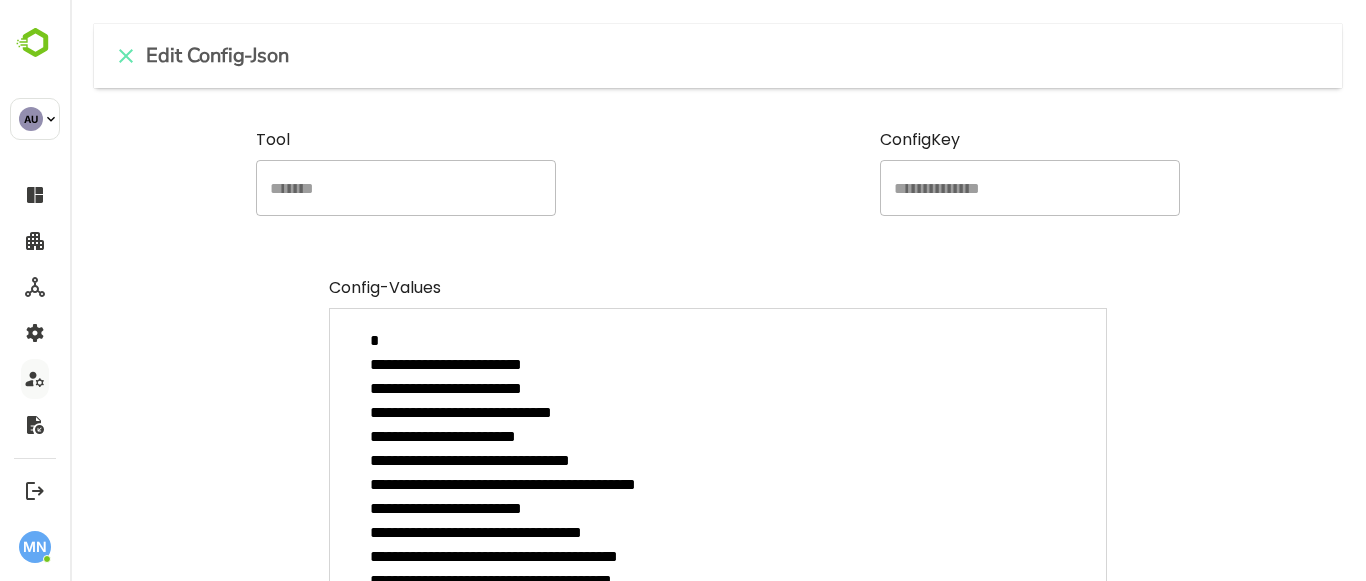 type on "*" 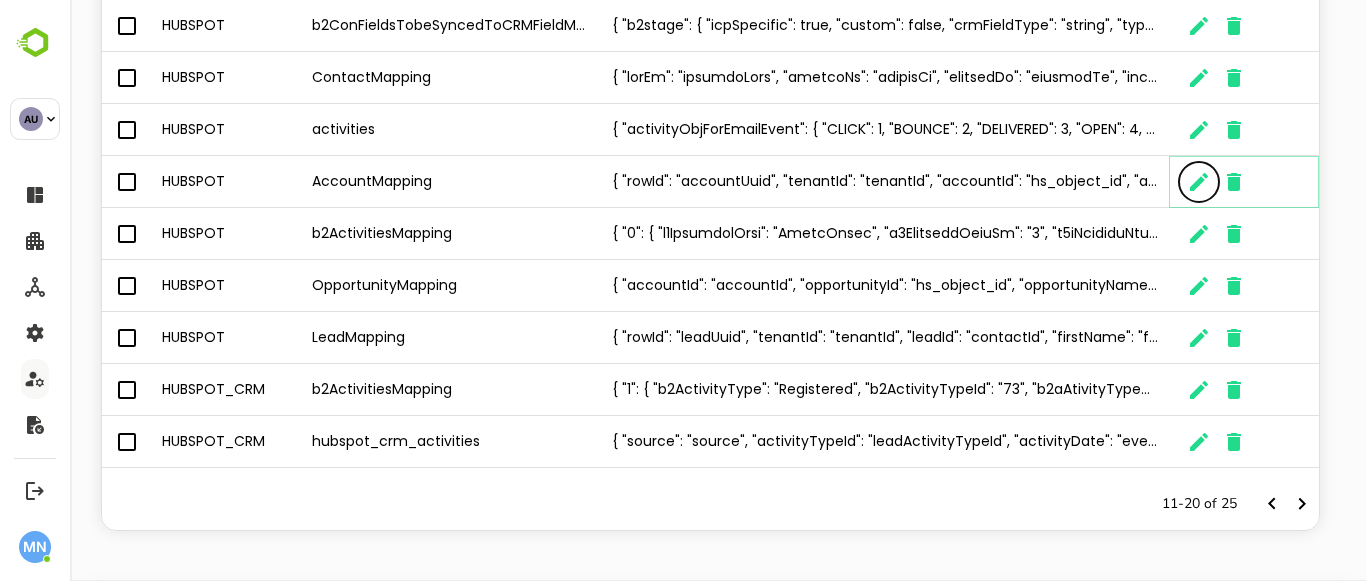 scroll, scrollTop: 16, scrollLeft: 16, axis: both 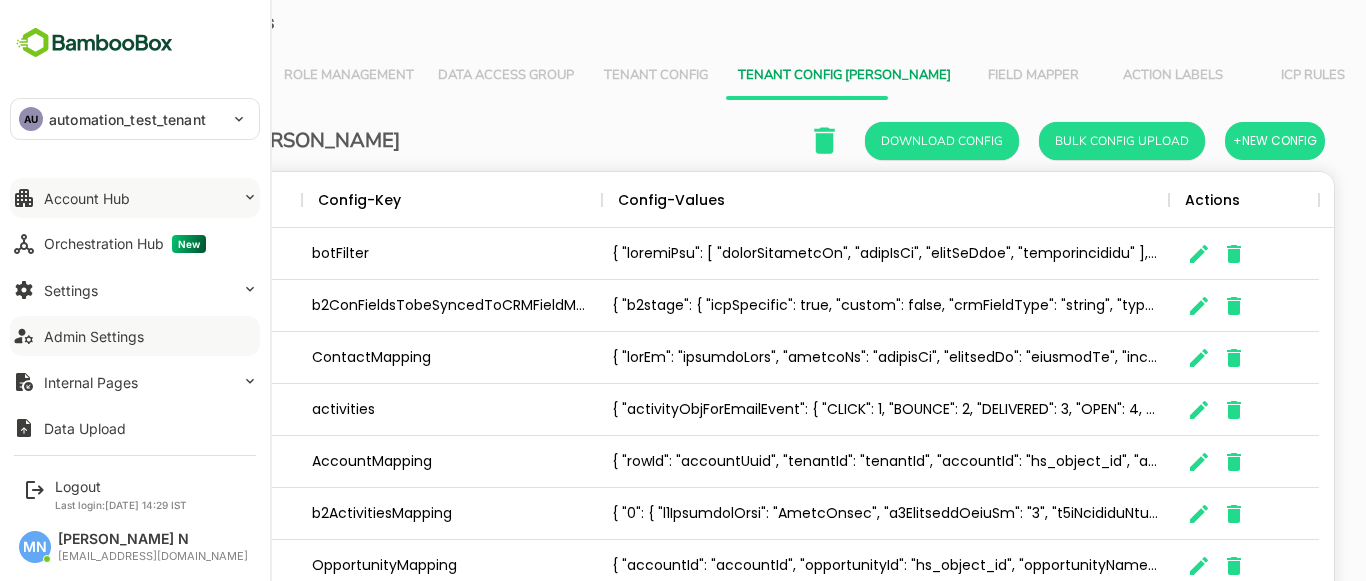 click on "Account Hub" at bounding box center (87, 198) 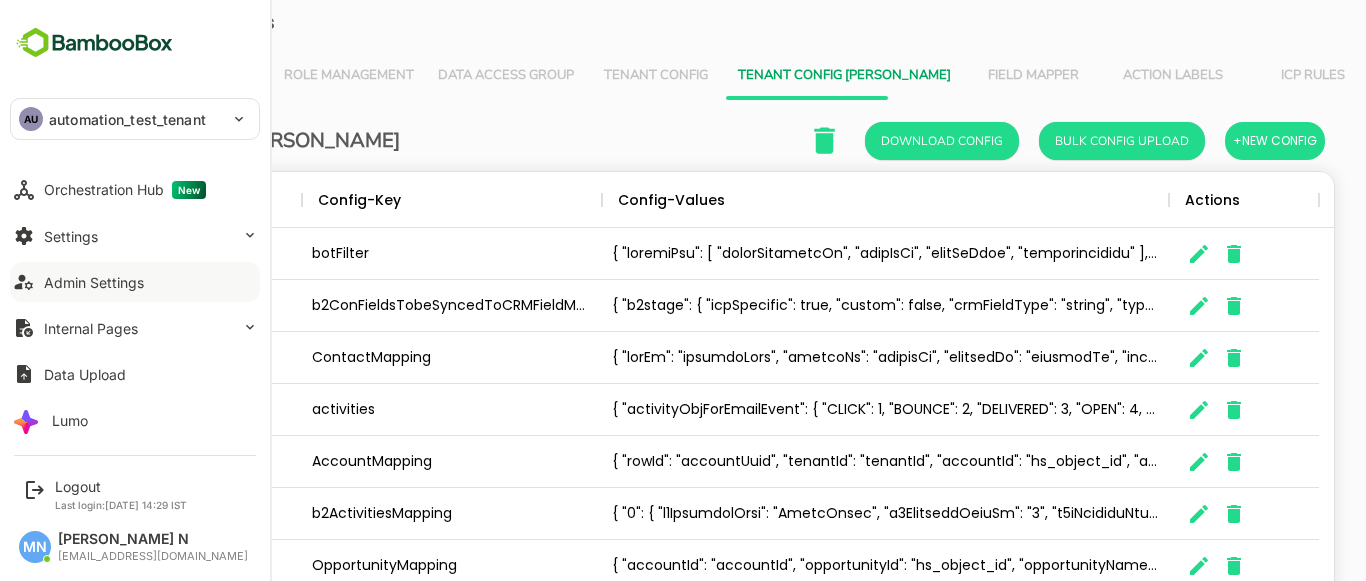 scroll, scrollTop: 0, scrollLeft: 0, axis: both 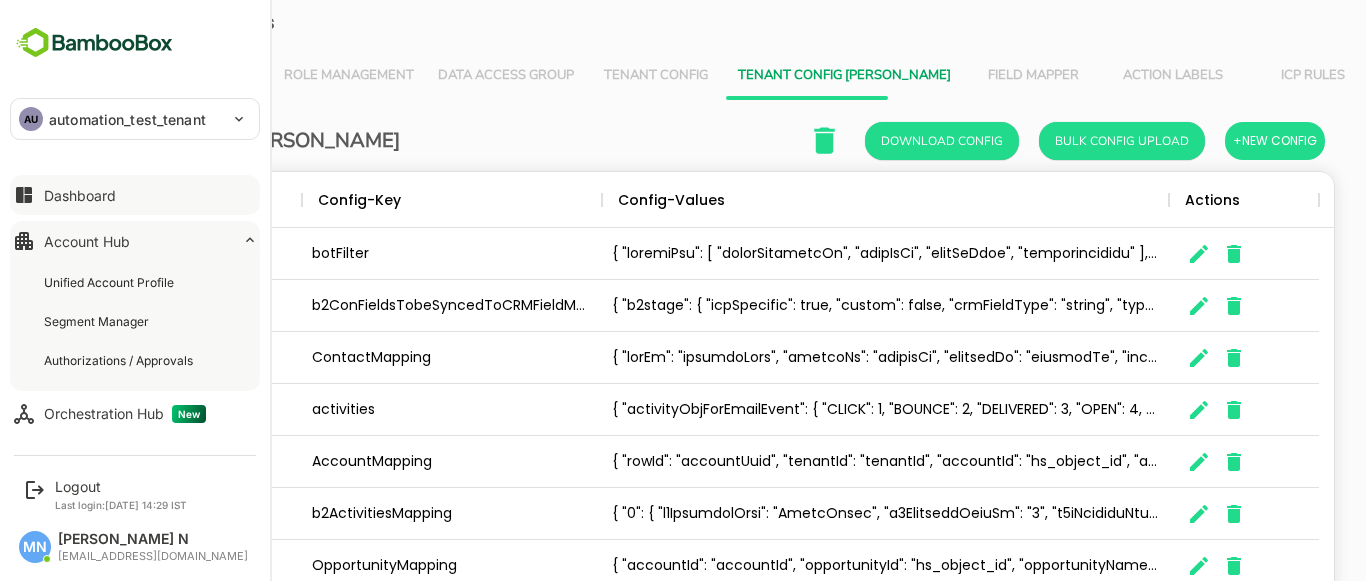 click on "Dashboard" at bounding box center [135, 195] 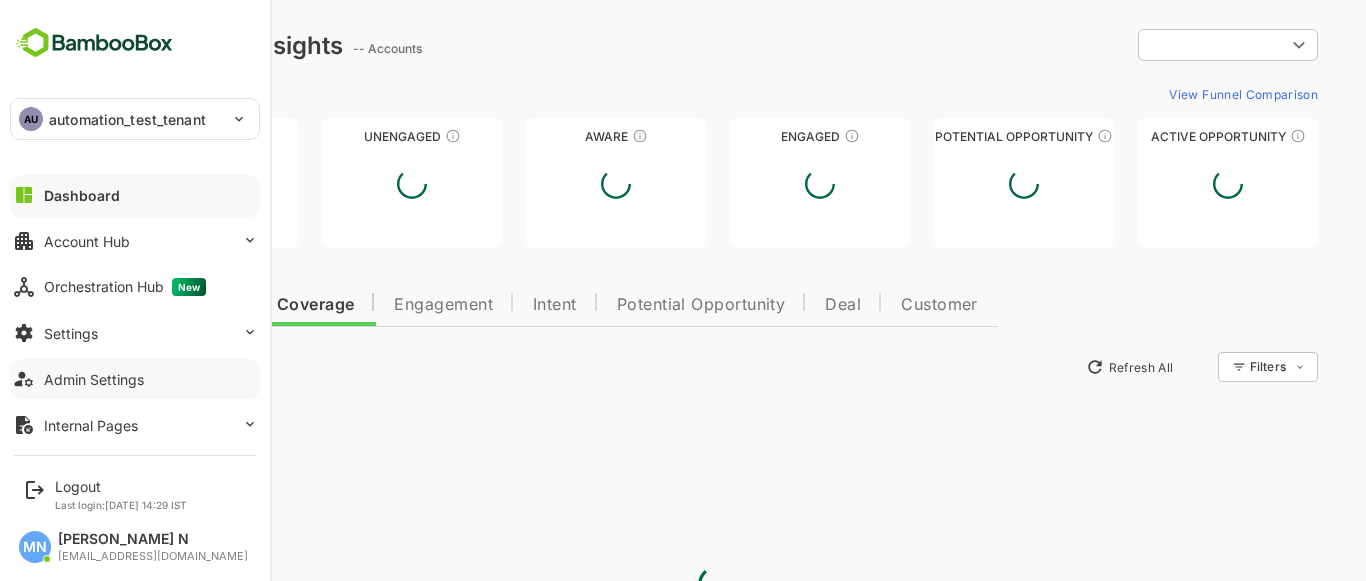 scroll, scrollTop: 0, scrollLeft: 0, axis: both 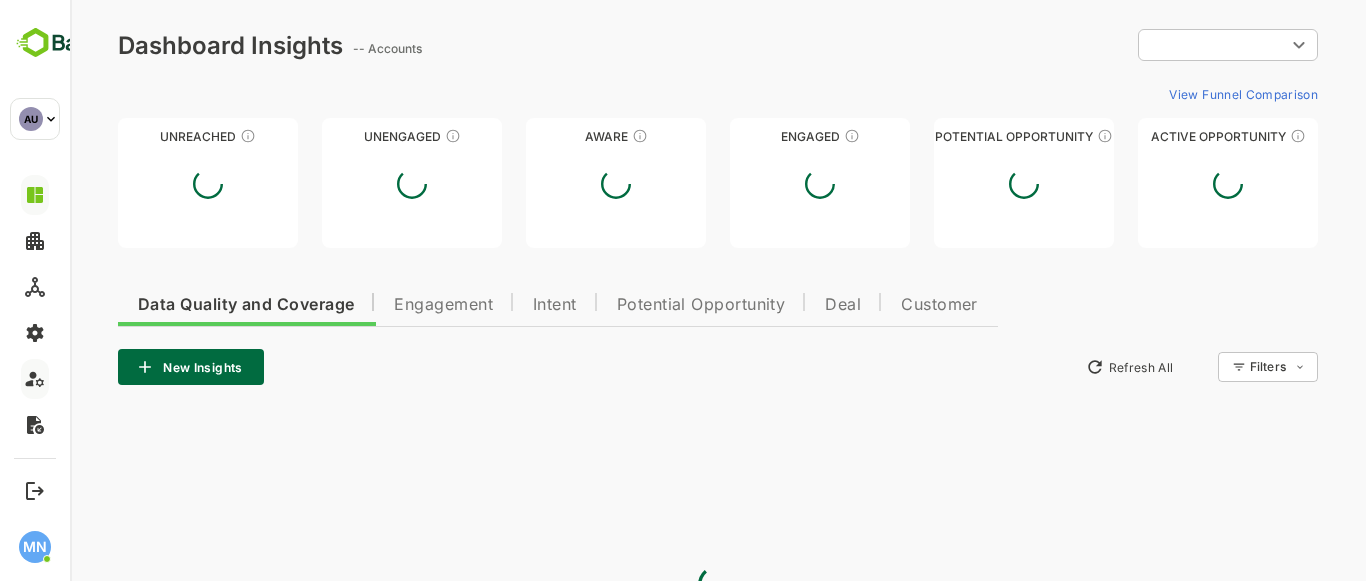 type on "**********" 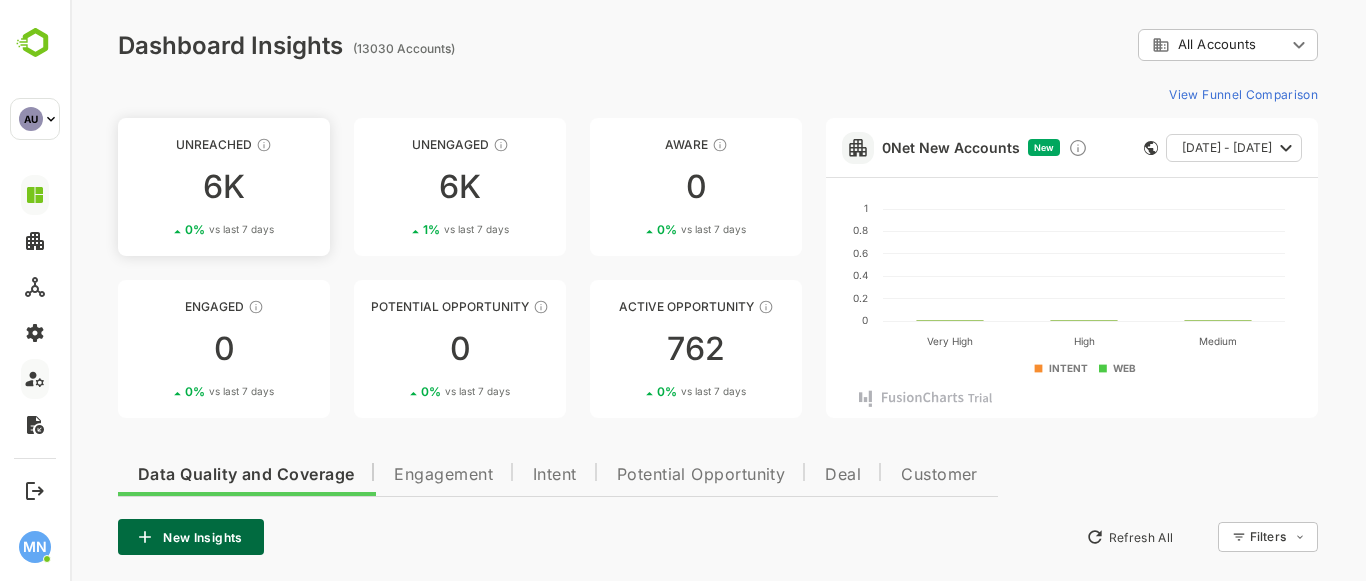 click on "6K" at bounding box center [224, 187] 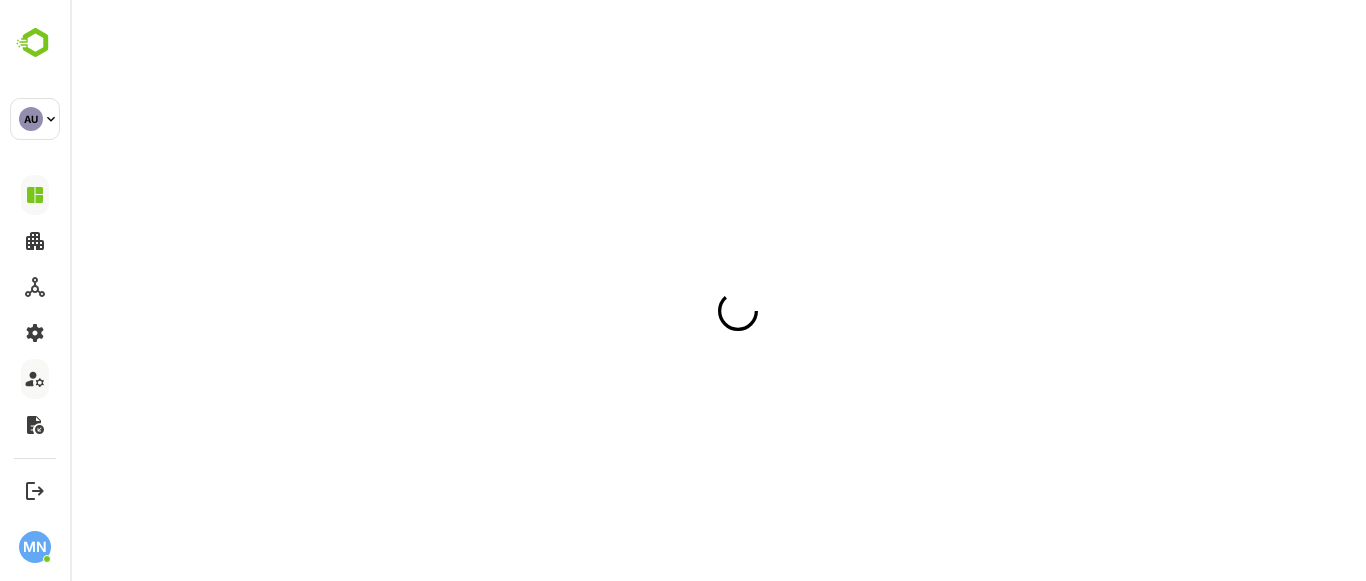 scroll, scrollTop: 0, scrollLeft: 0, axis: both 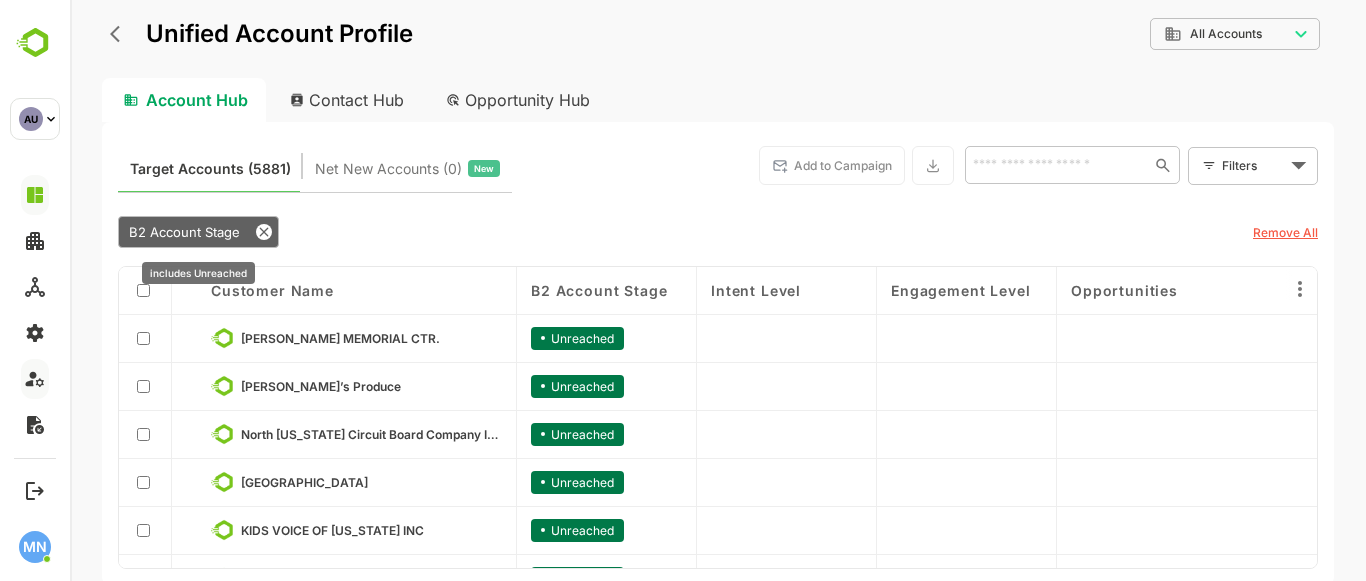 click on "B2 Account Stage" at bounding box center (184, 232) 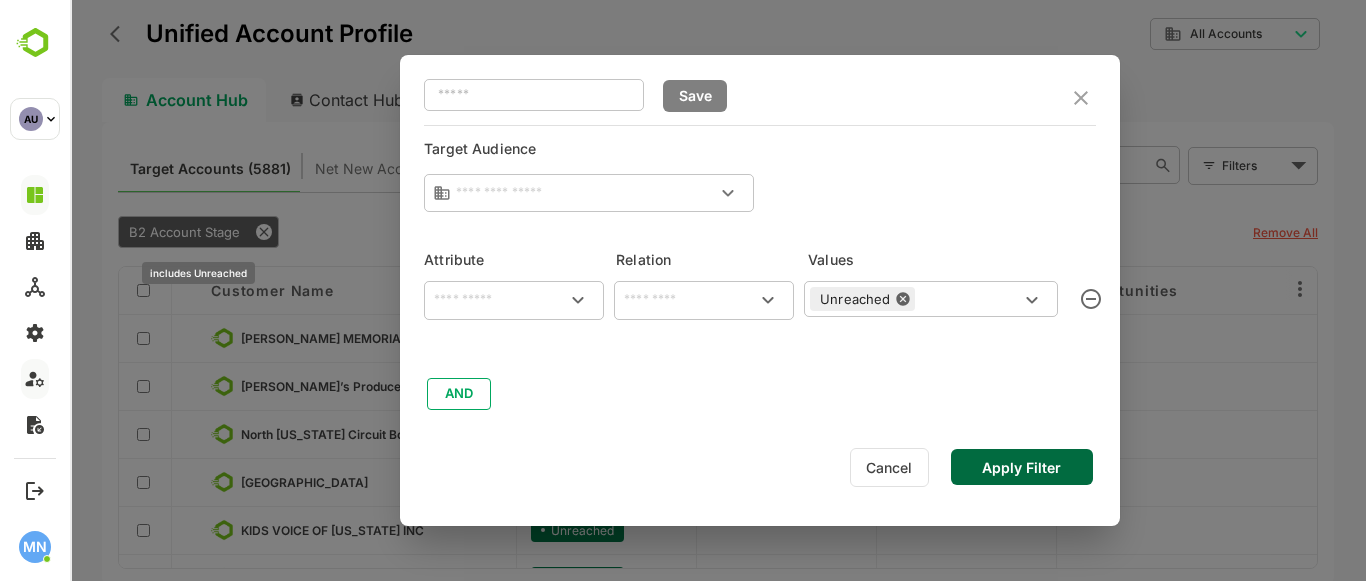 type on "**********" 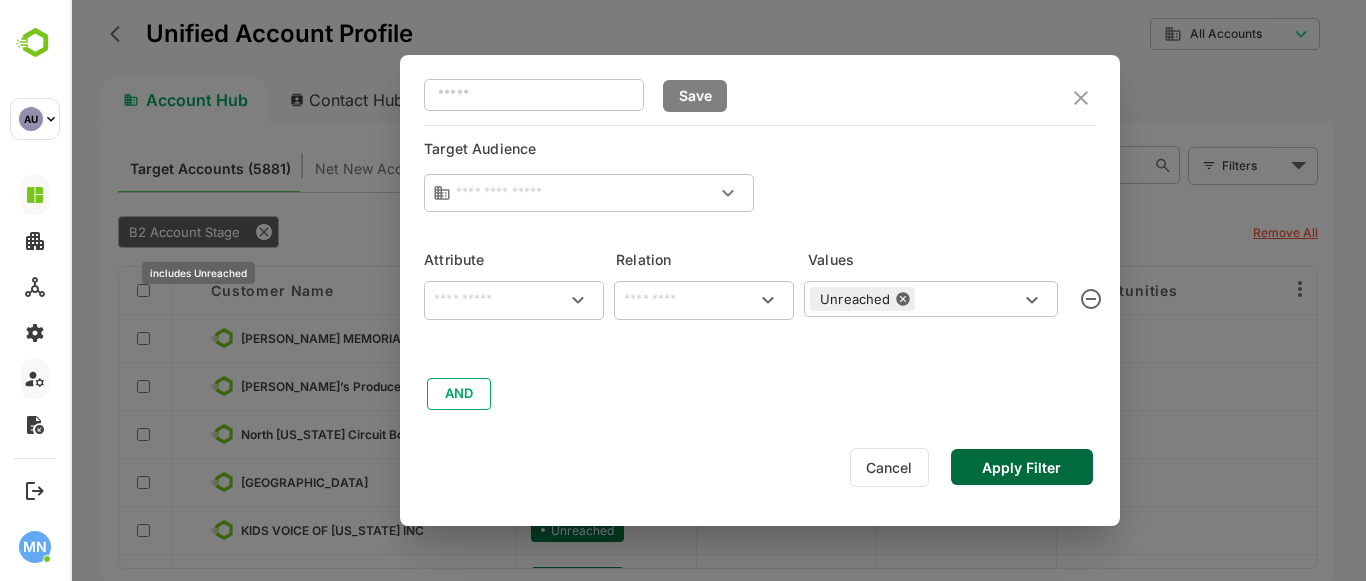 type on "**********" 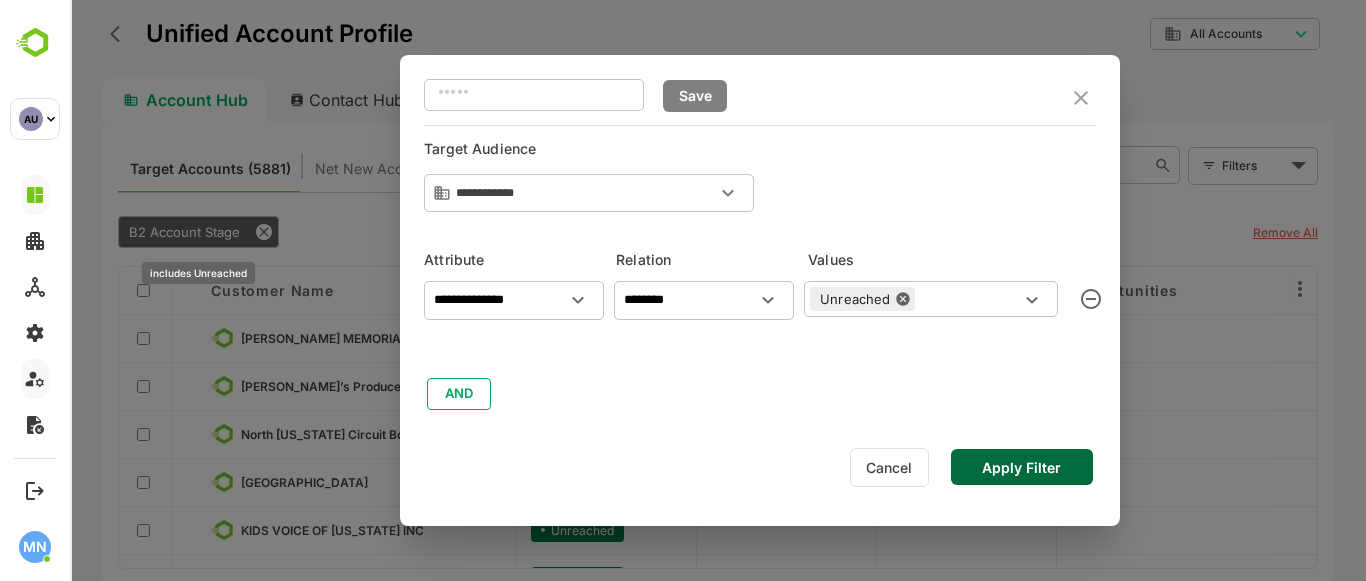 type on "**********" 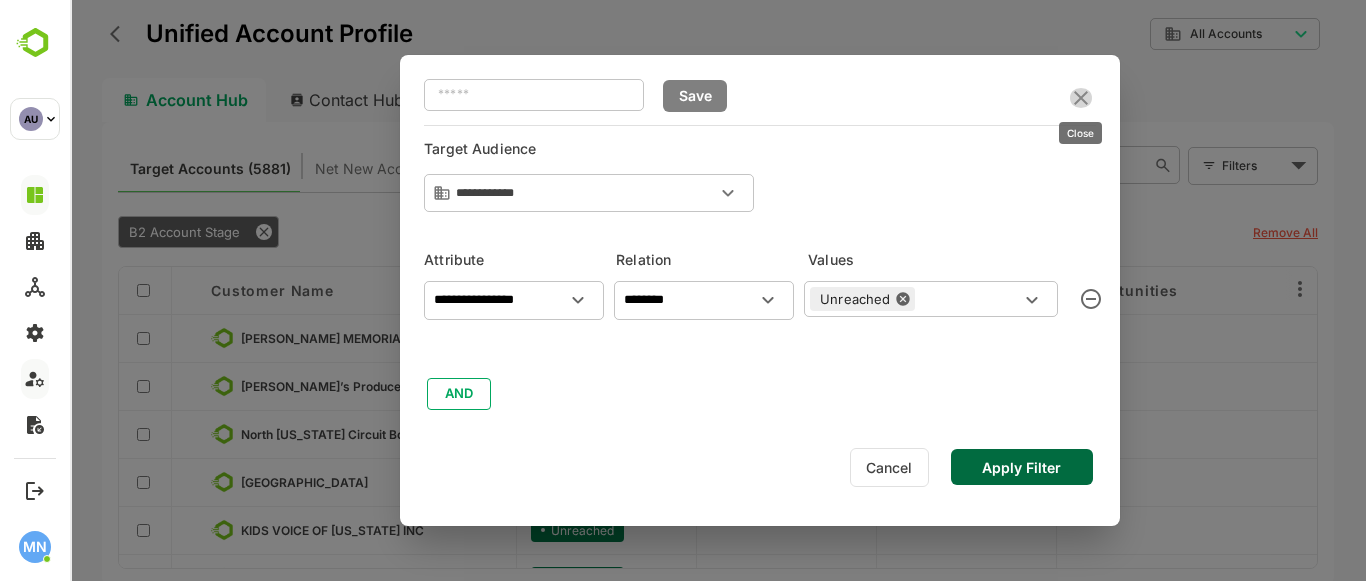 click 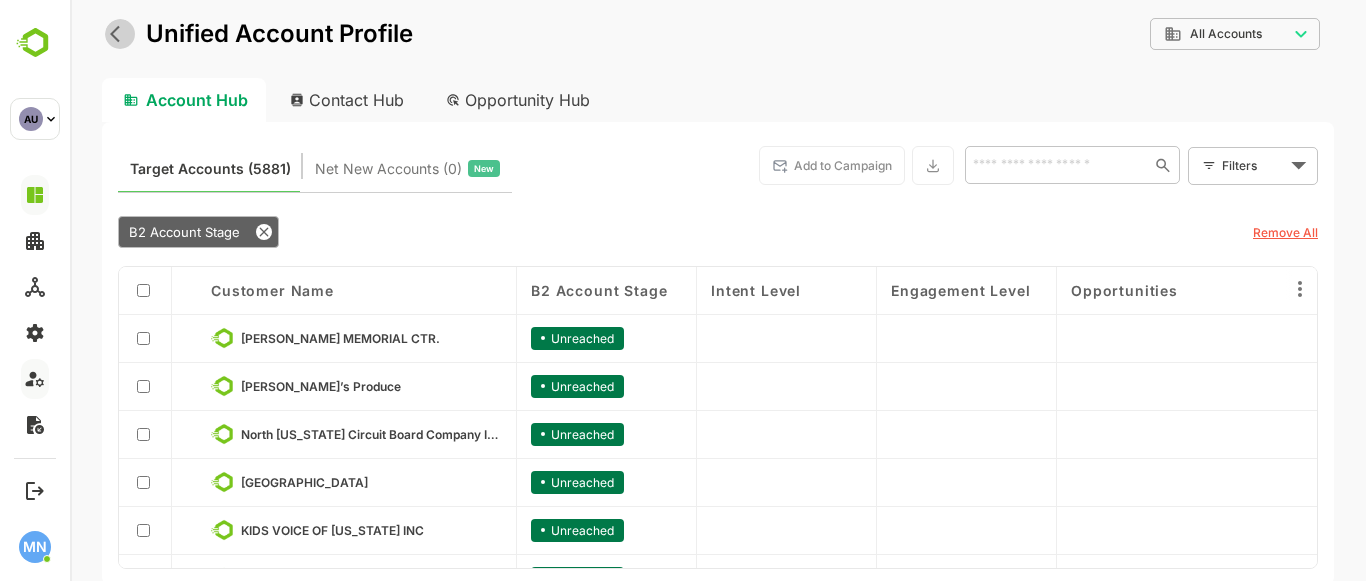 click 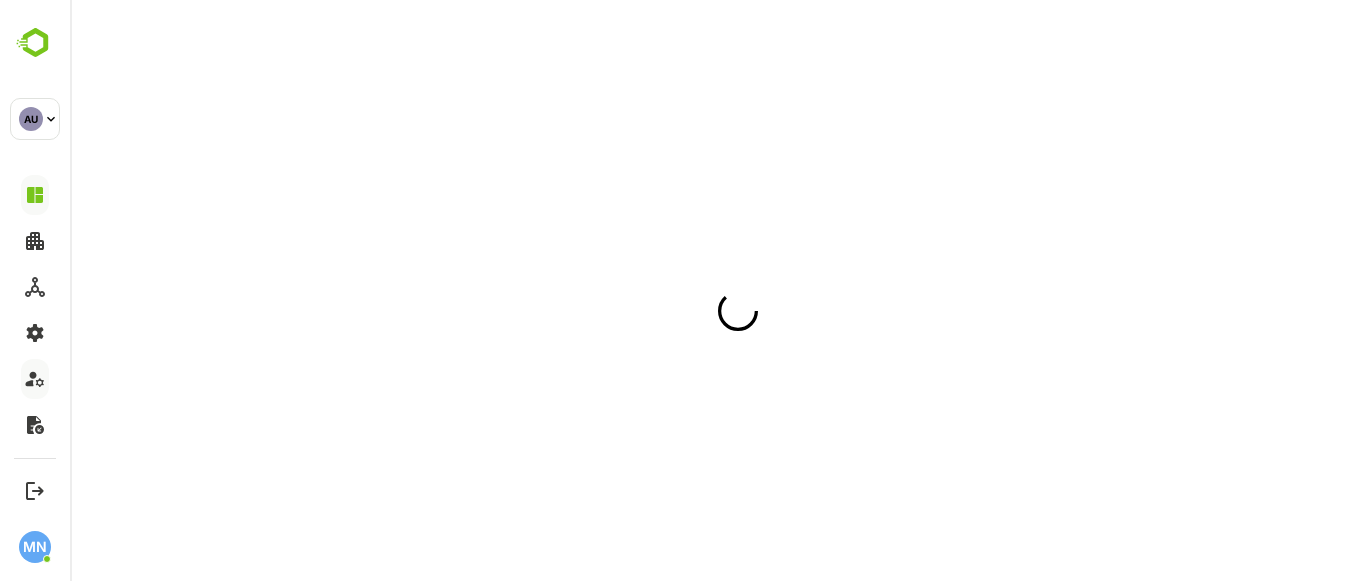 scroll, scrollTop: 0, scrollLeft: 0, axis: both 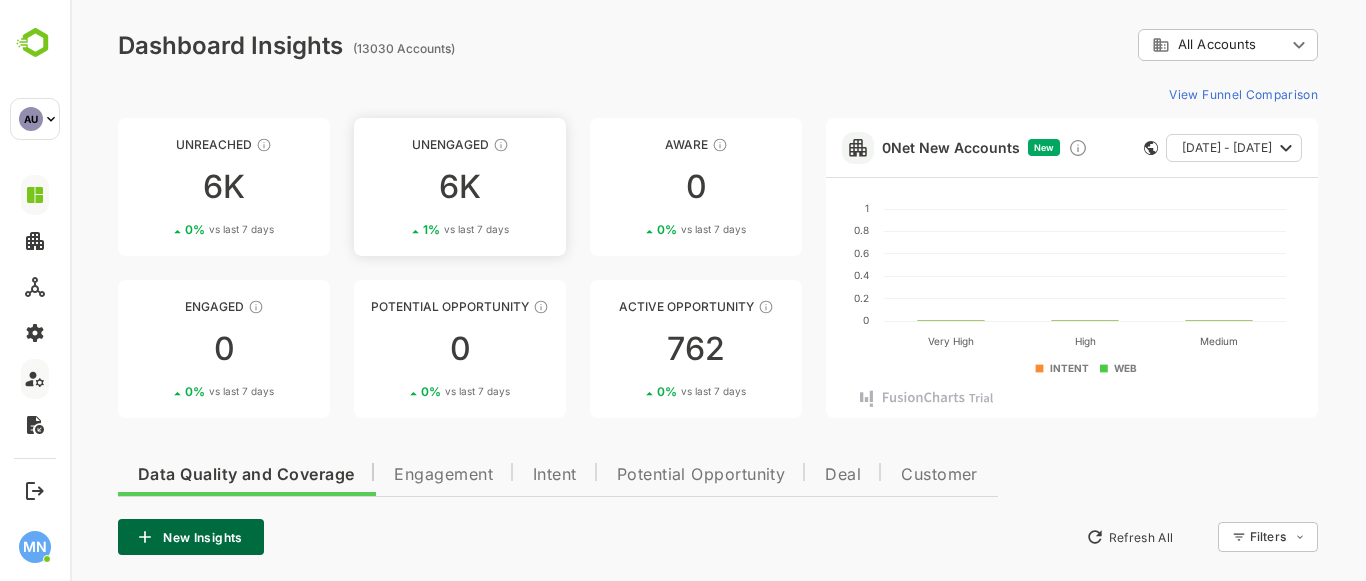 click on "6K" at bounding box center [460, 187] 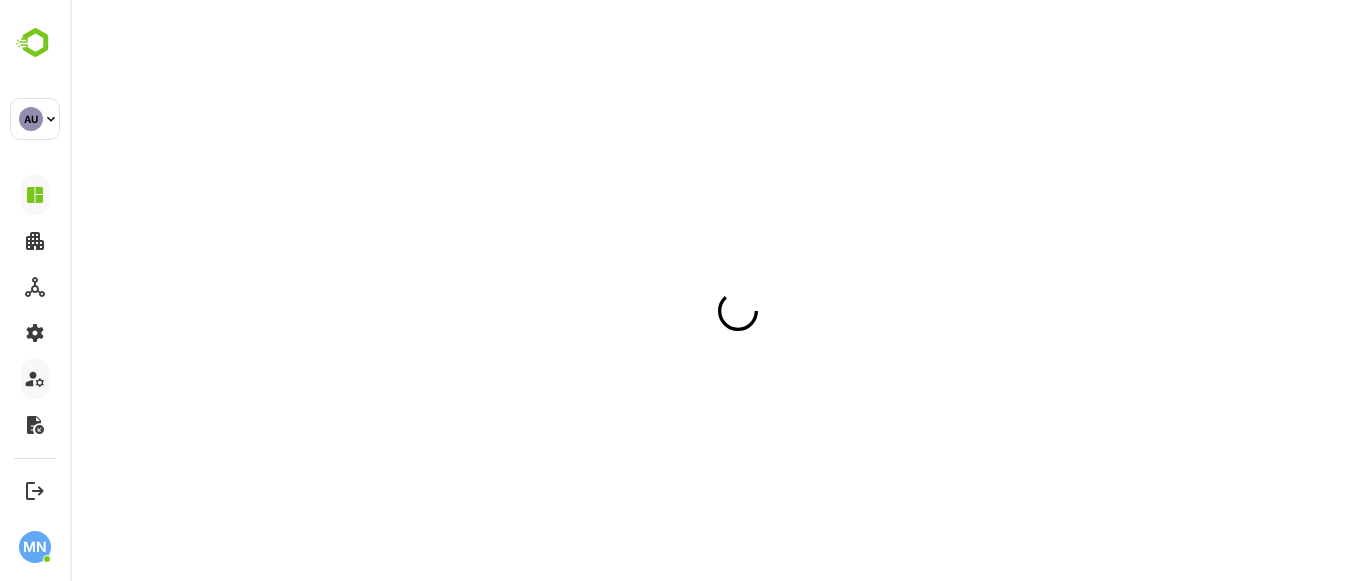 scroll, scrollTop: 0, scrollLeft: 0, axis: both 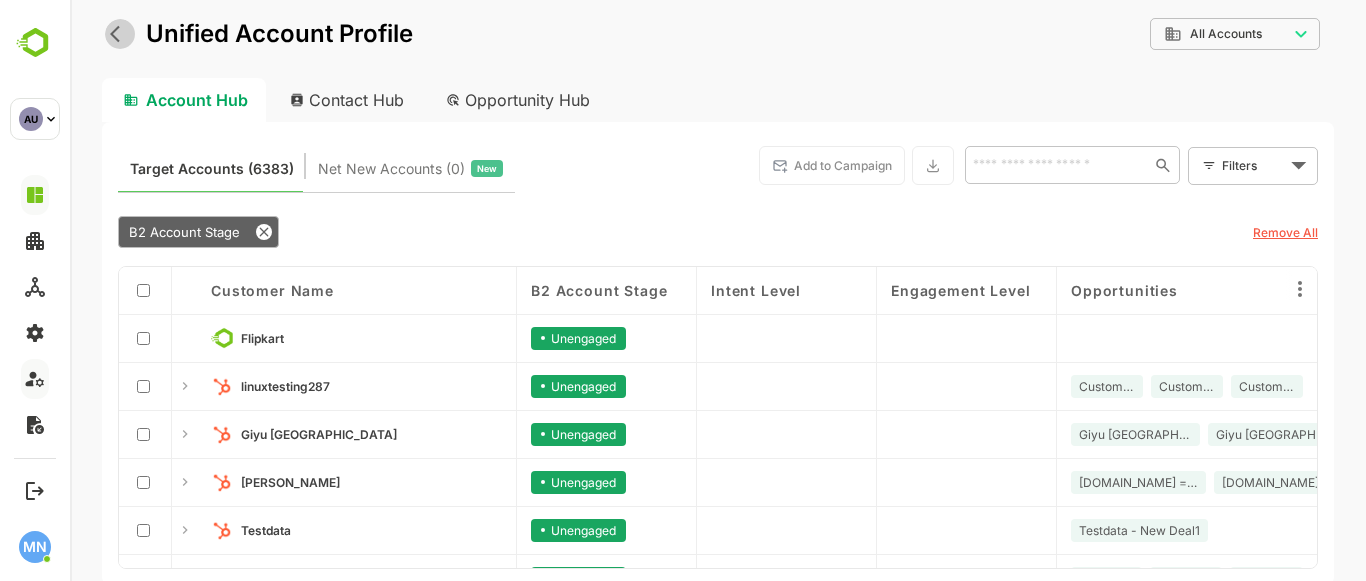 click 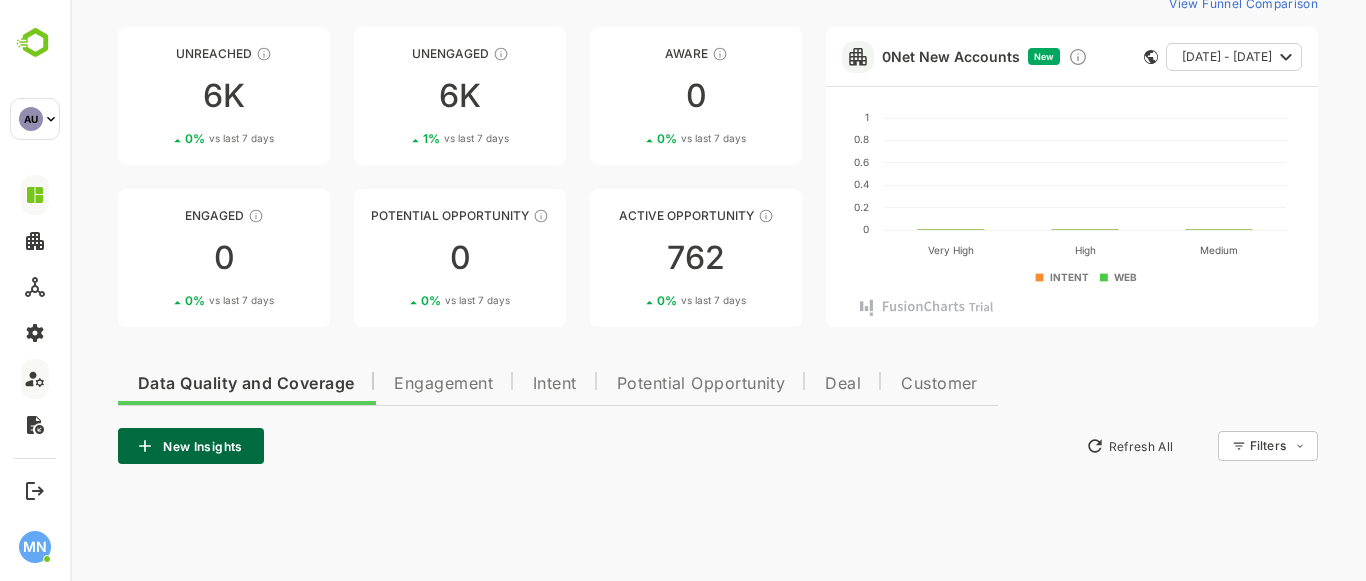 scroll, scrollTop: 92, scrollLeft: 0, axis: vertical 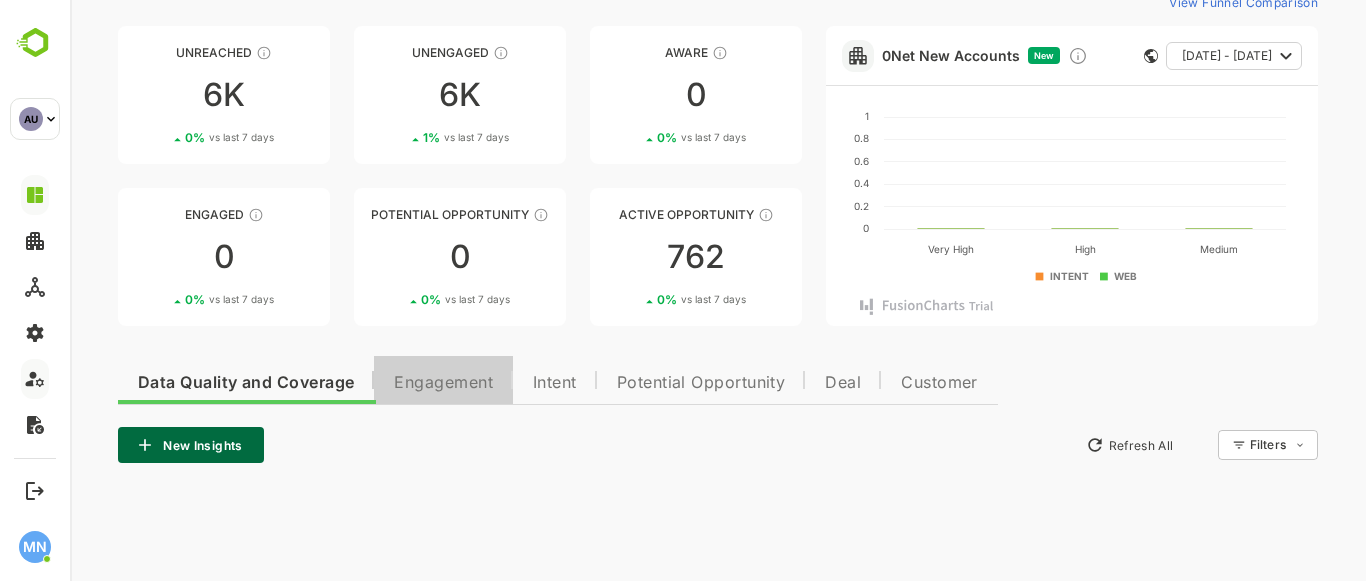 click on "Engagement" at bounding box center [443, 383] 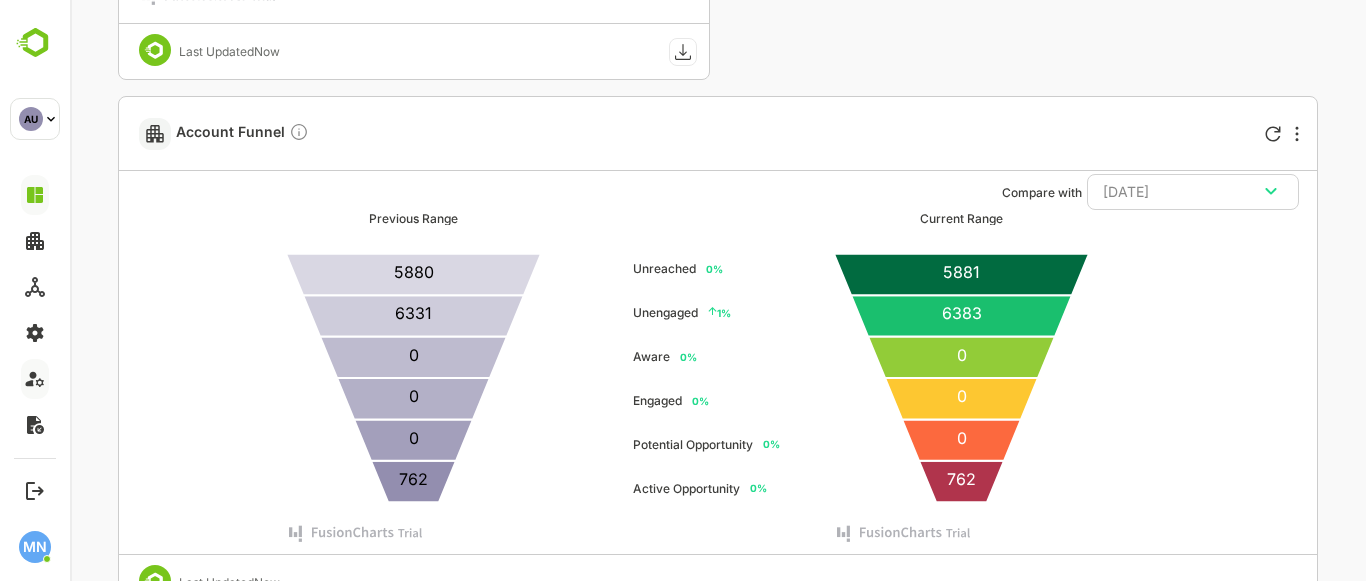 scroll, scrollTop: 910, scrollLeft: 0, axis: vertical 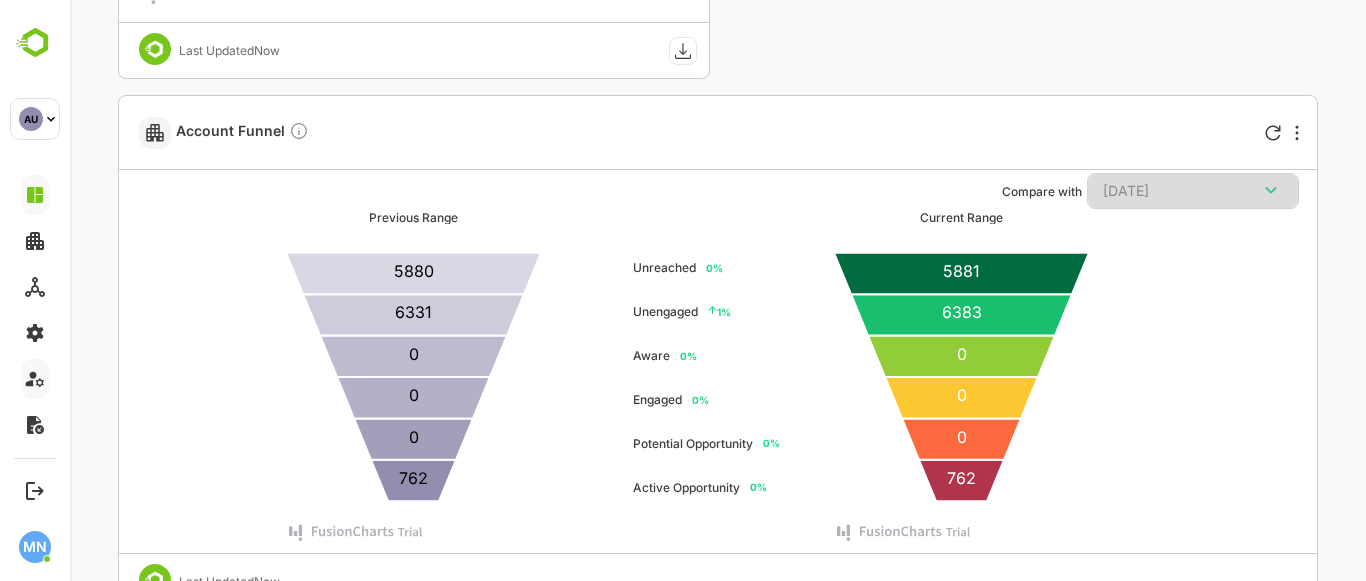 click on "[DATE]" at bounding box center [1193, 191] 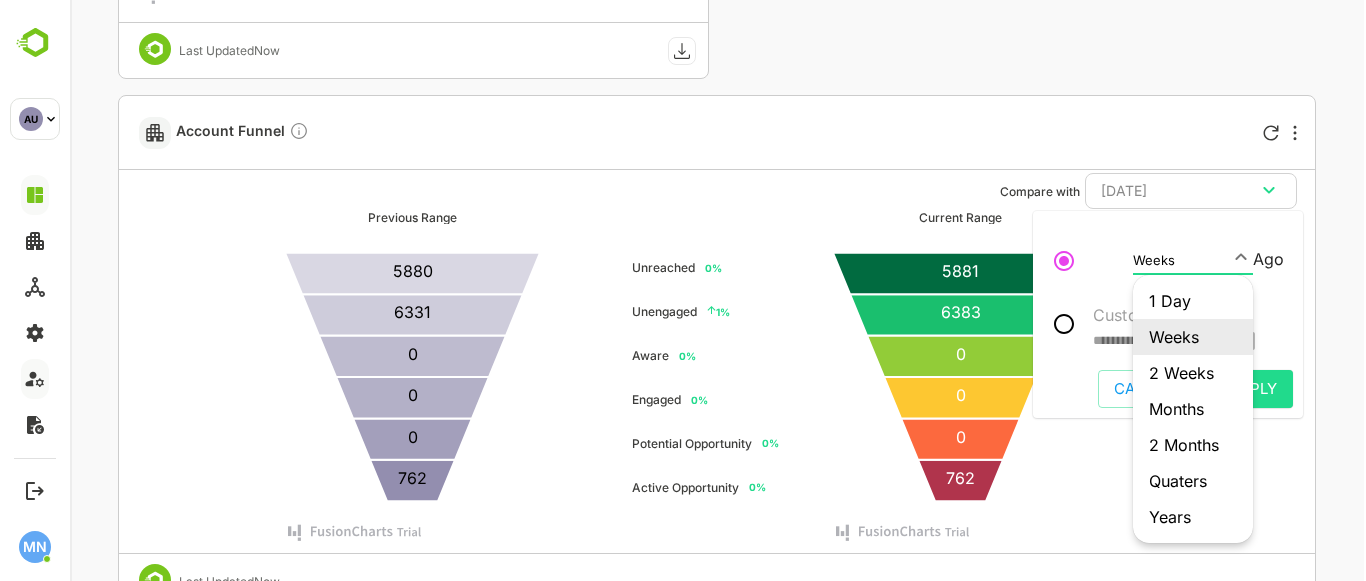 click on "**********" at bounding box center (718, 524) 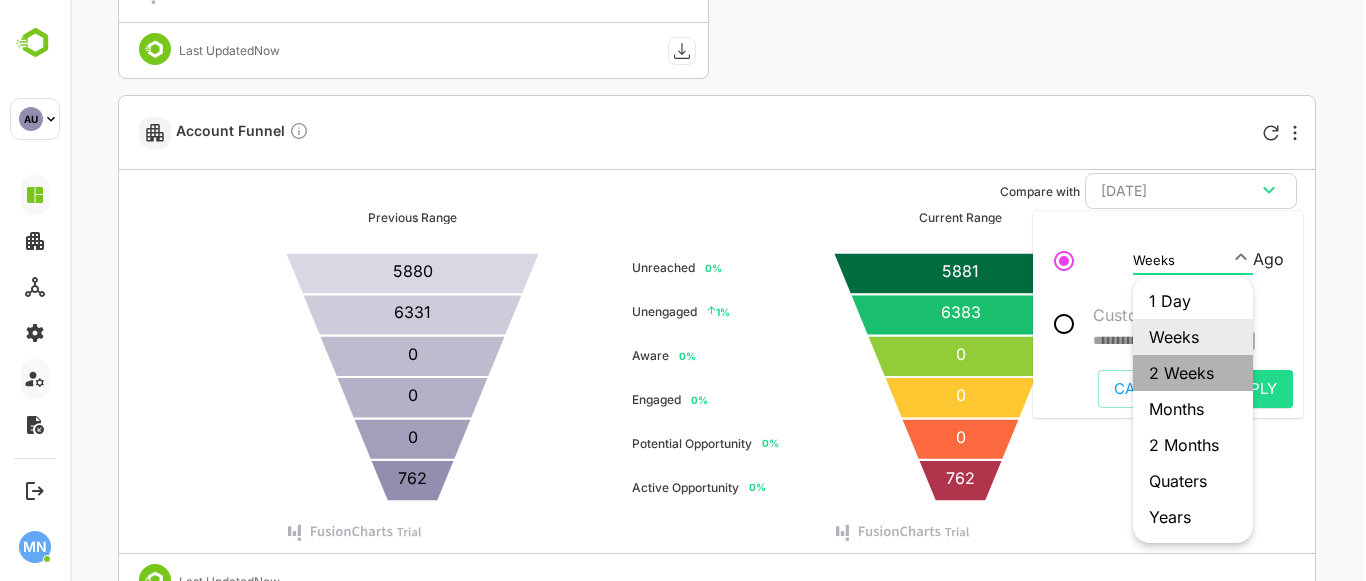 click on "2 Weeks" at bounding box center (1193, 373) 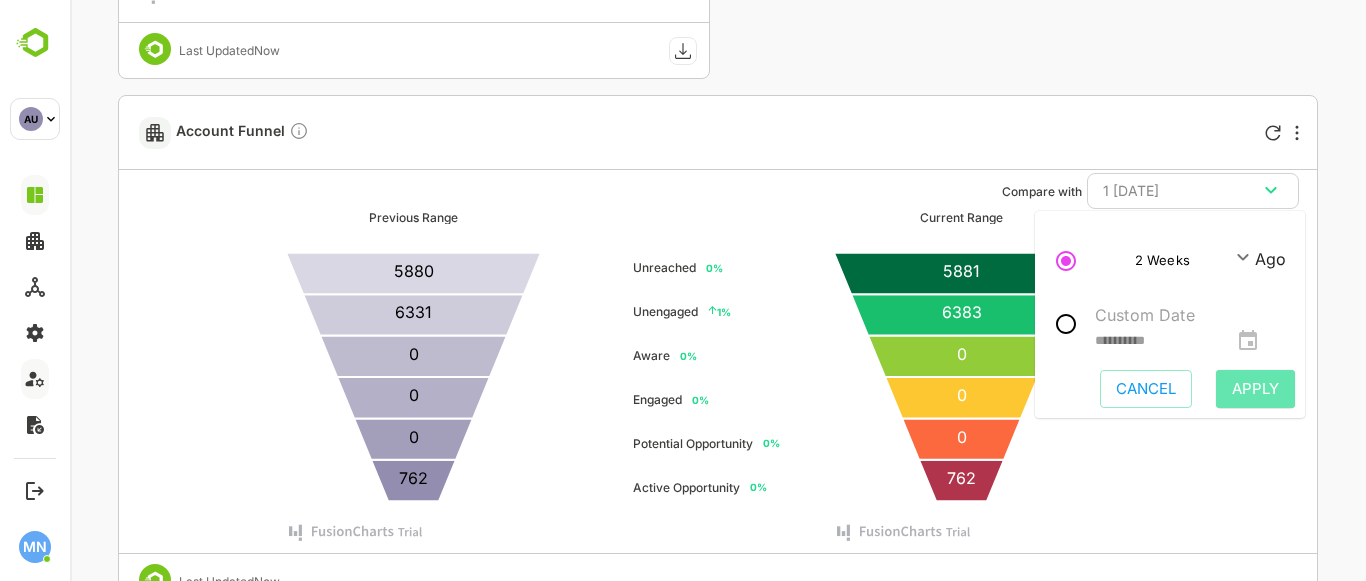 click on "Apply" at bounding box center [1255, 389] 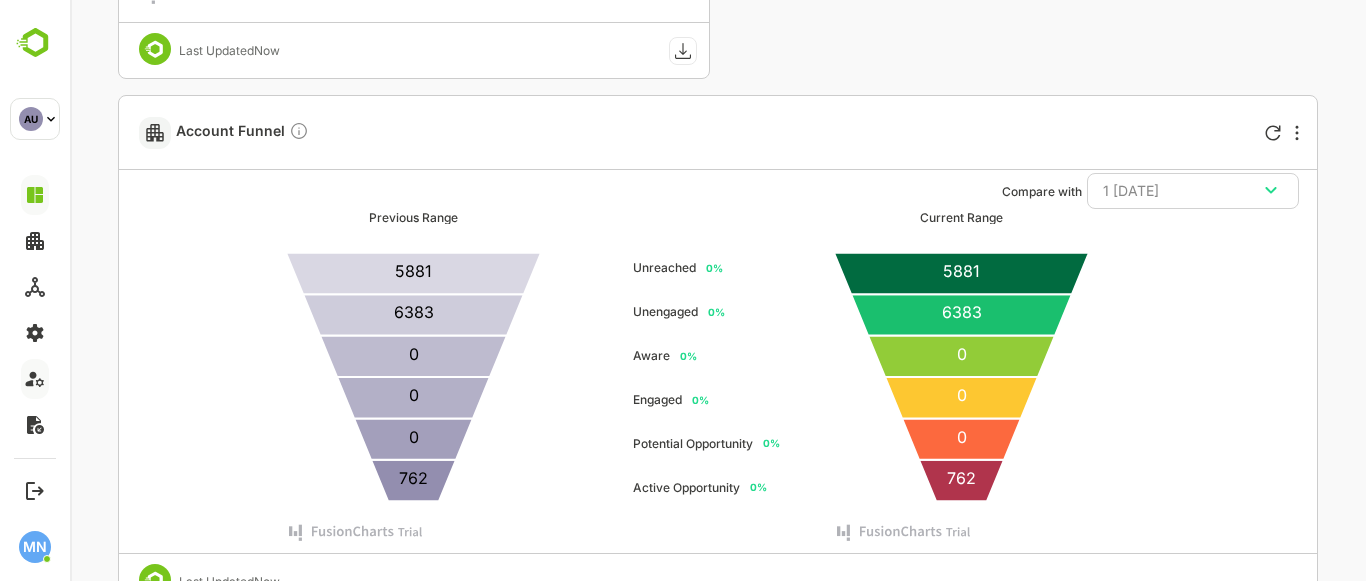 click 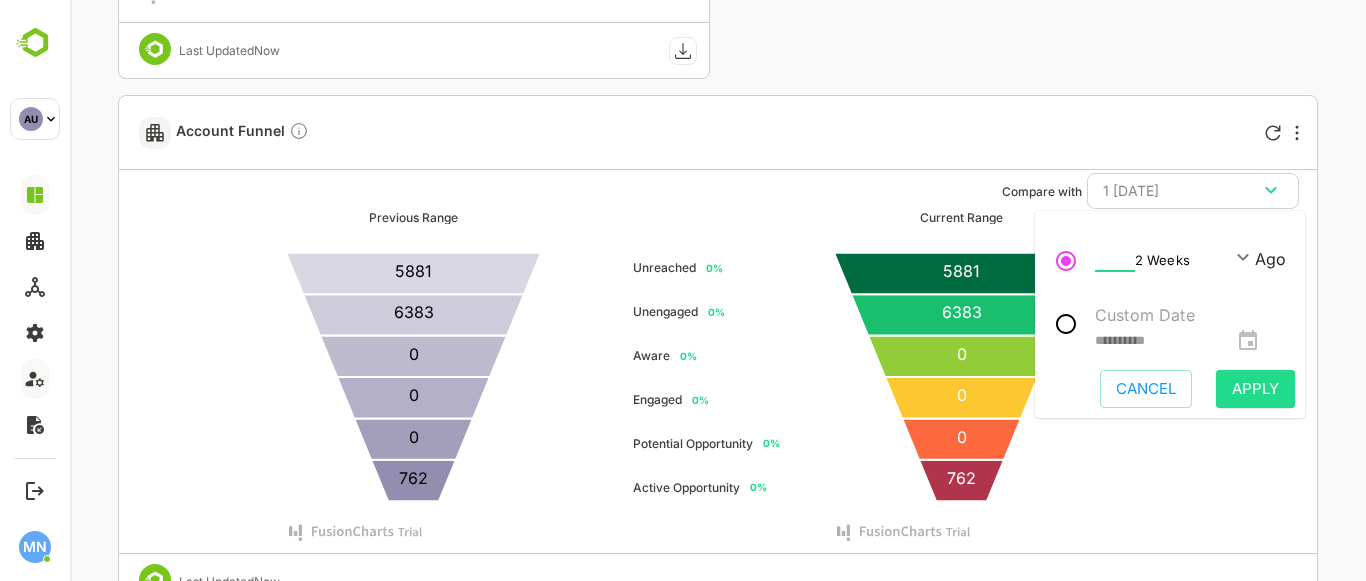 click on "*" at bounding box center (1115, 259) 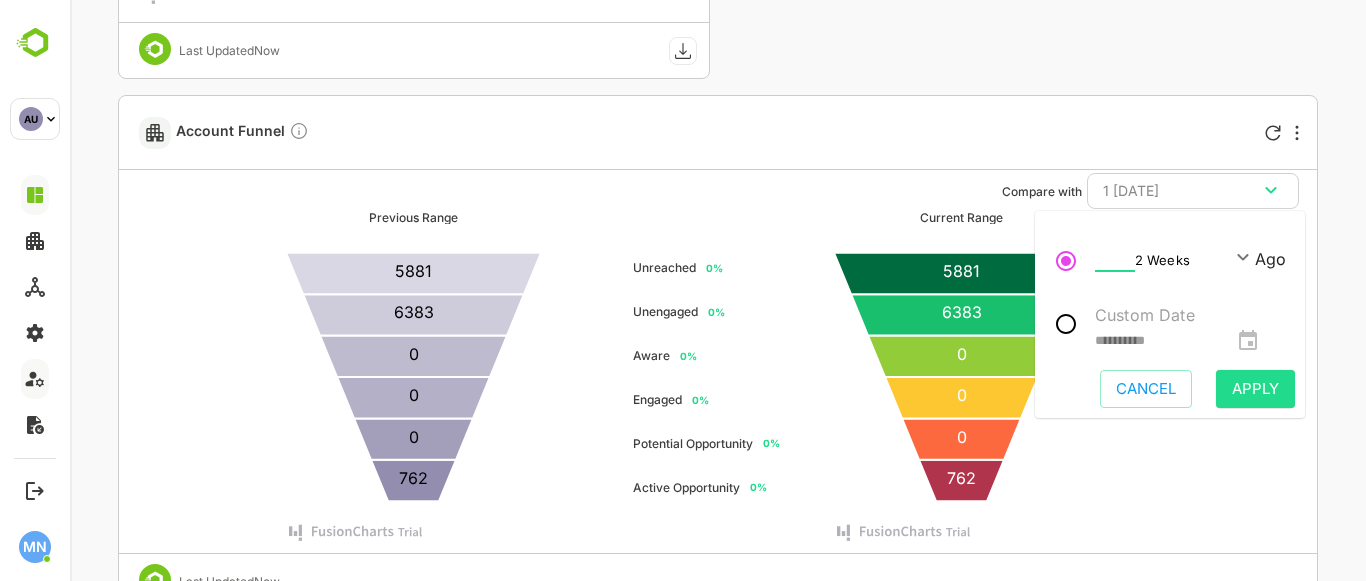 click on "*" at bounding box center [1115, 259] 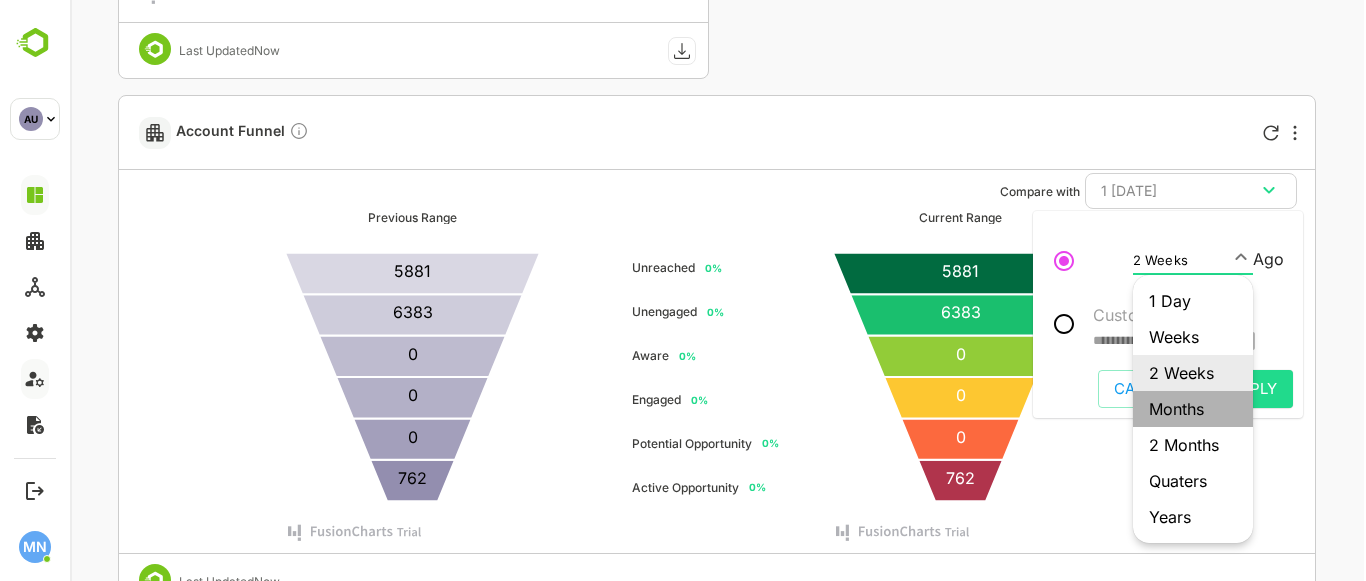 click on "Months" at bounding box center (1193, 409) 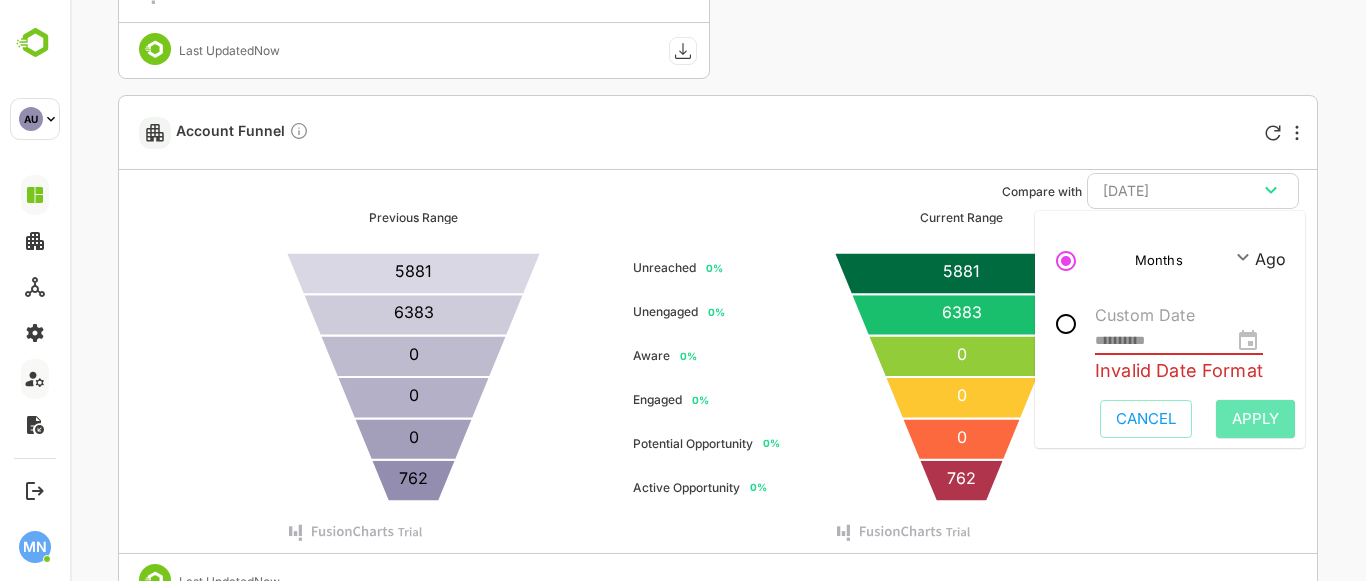 click on "Apply" at bounding box center (1255, 419) 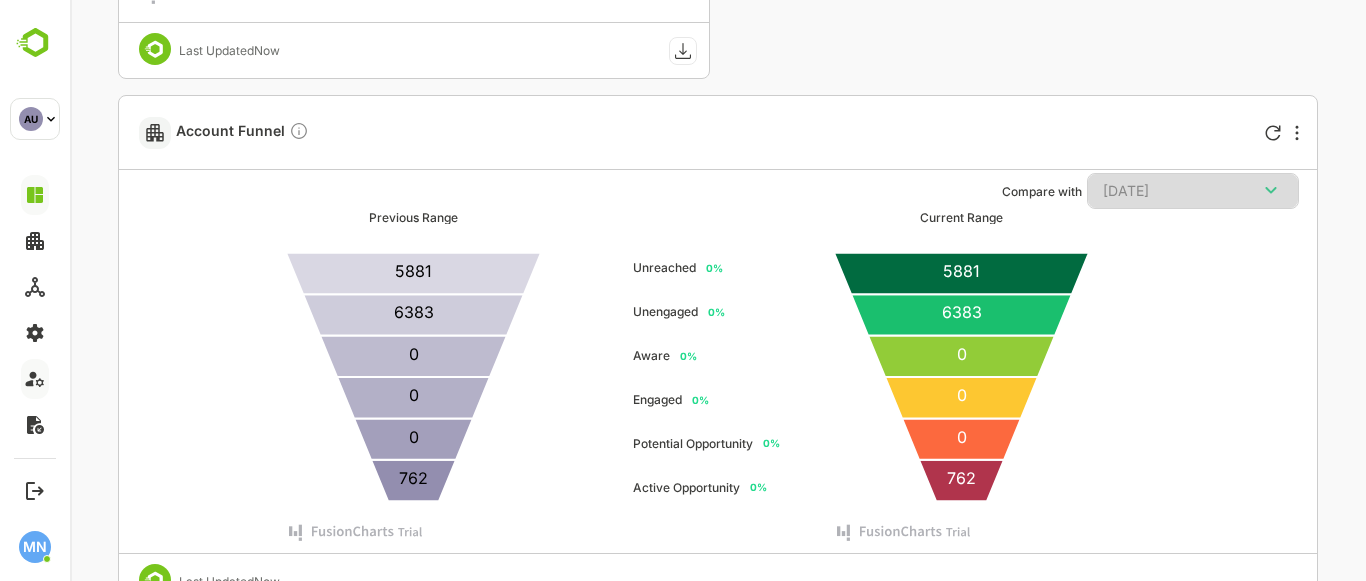 click on "[DATE]" at bounding box center (1193, 191) 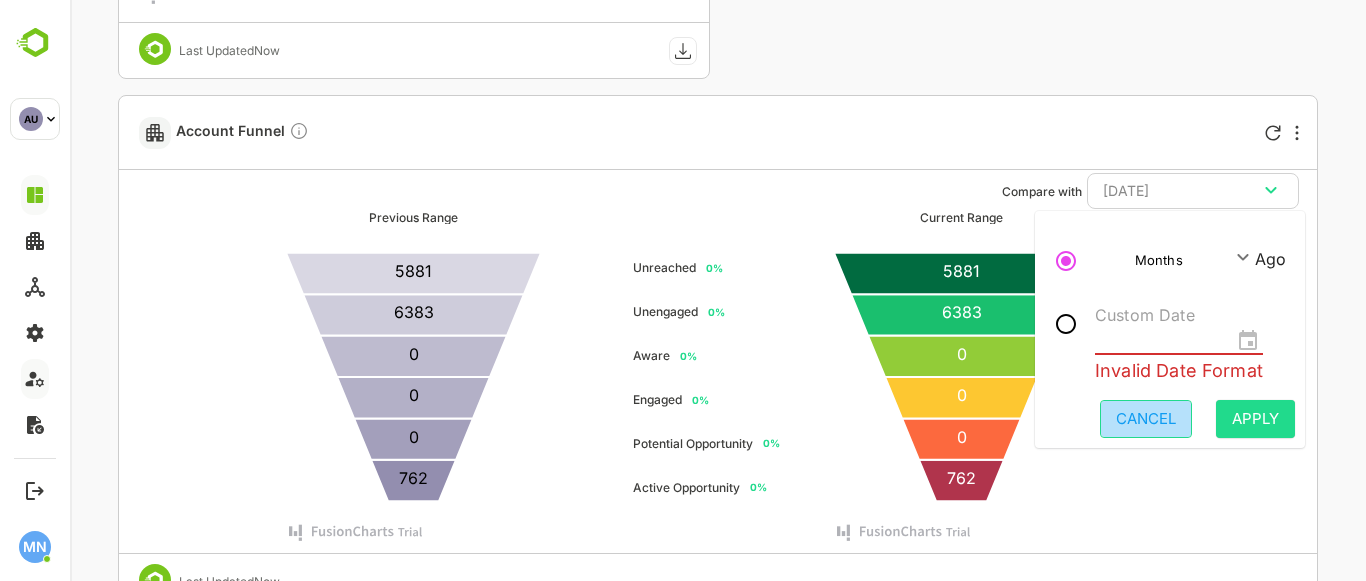 click on "Cancel" at bounding box center [1146, 419] 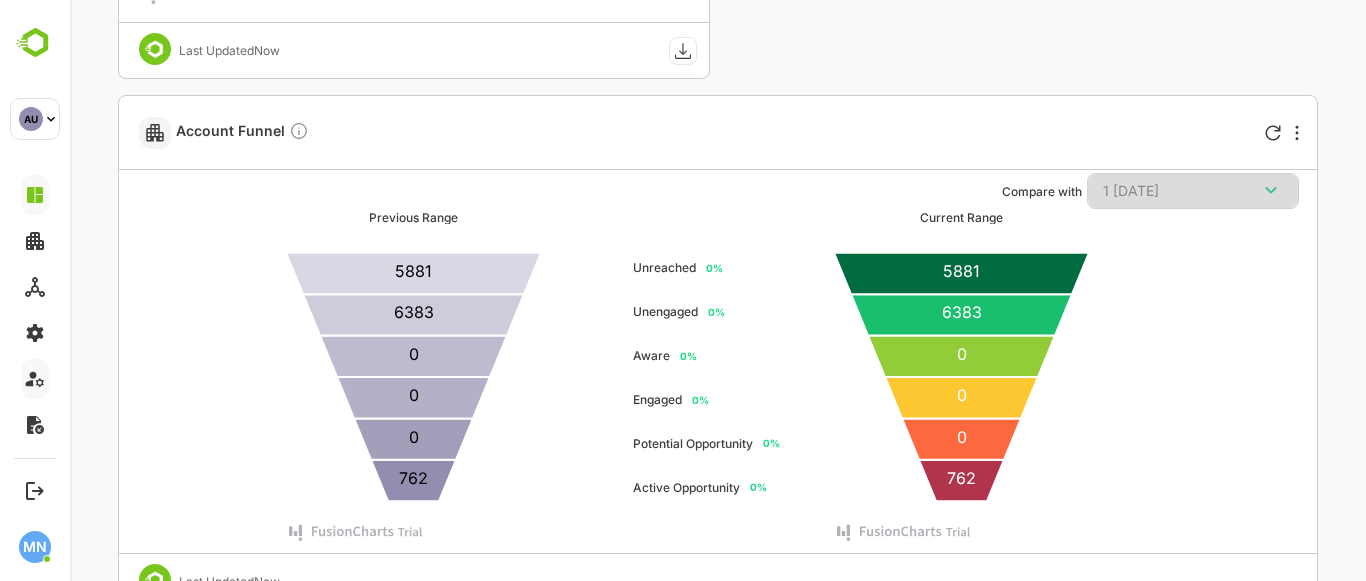 click on "1 [DATE]" at bounding box center [1193, 191] 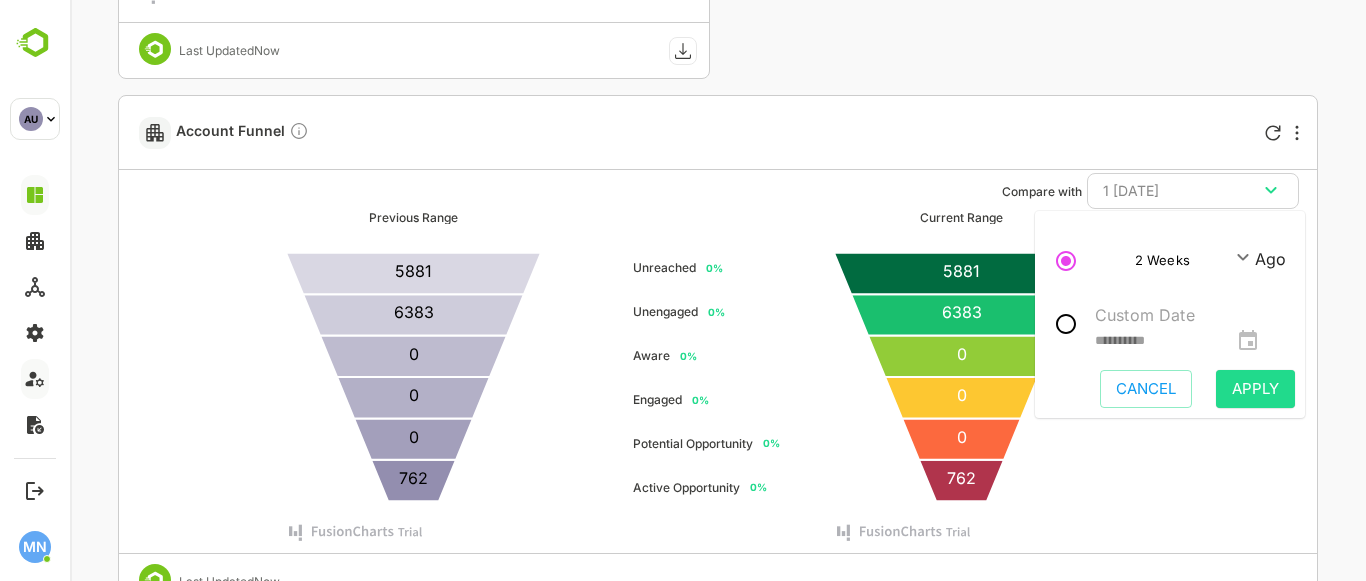 click on "**********" at bounding box center (718, 805) 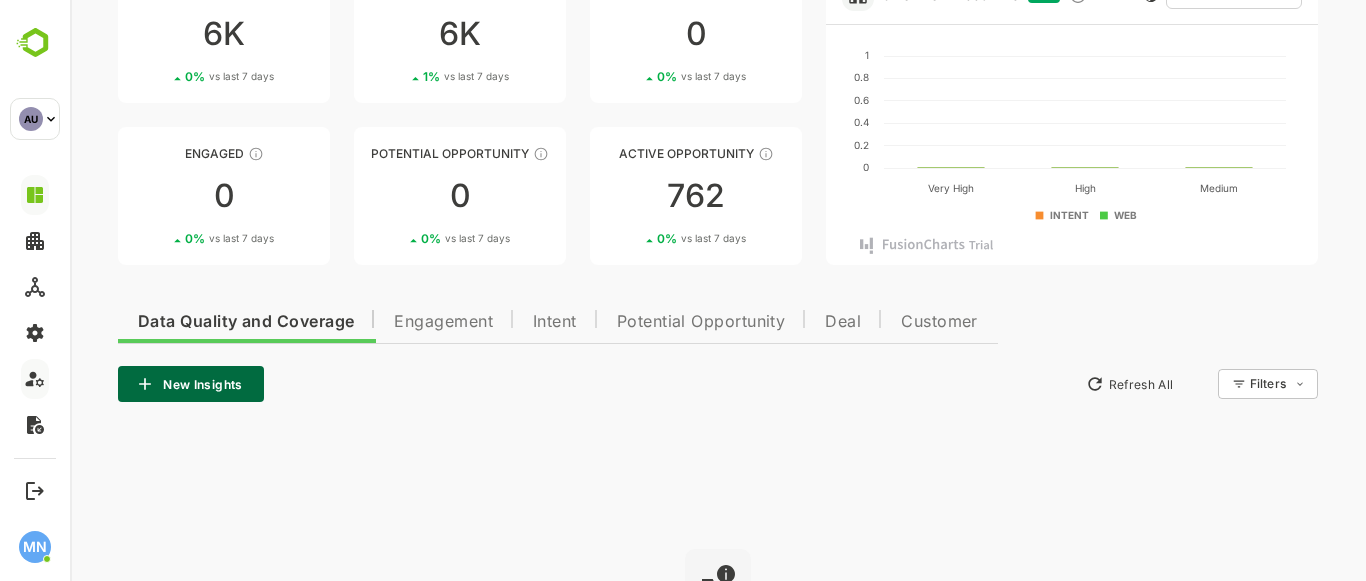 scroll, scrollTop: 152, scrollLeft: 0, axis: vertical 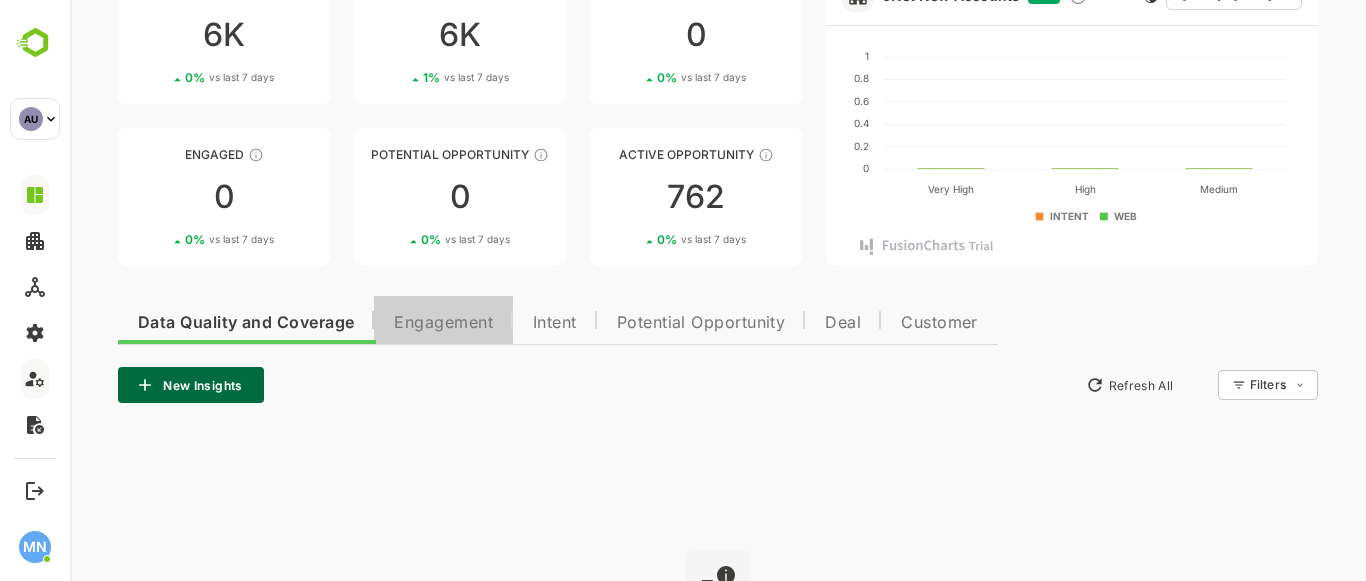 click on "Engagement" at bounding box center [443, 323] 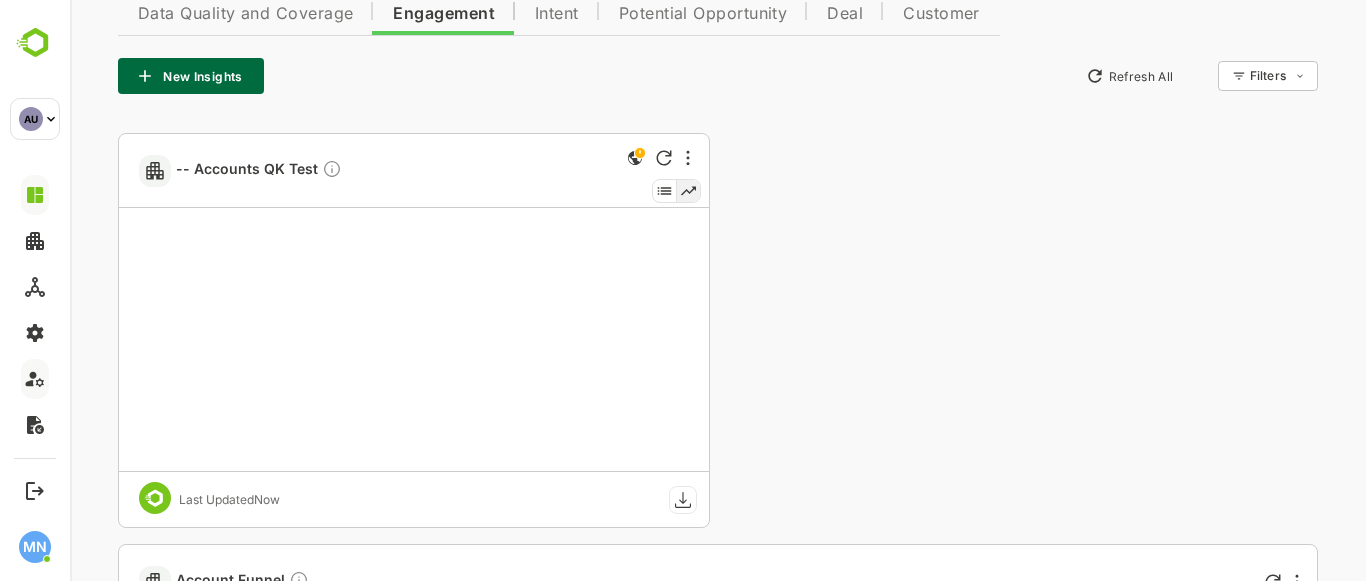 scroll, scrollTop: 467, scrollLeft: 0, axis: vertical 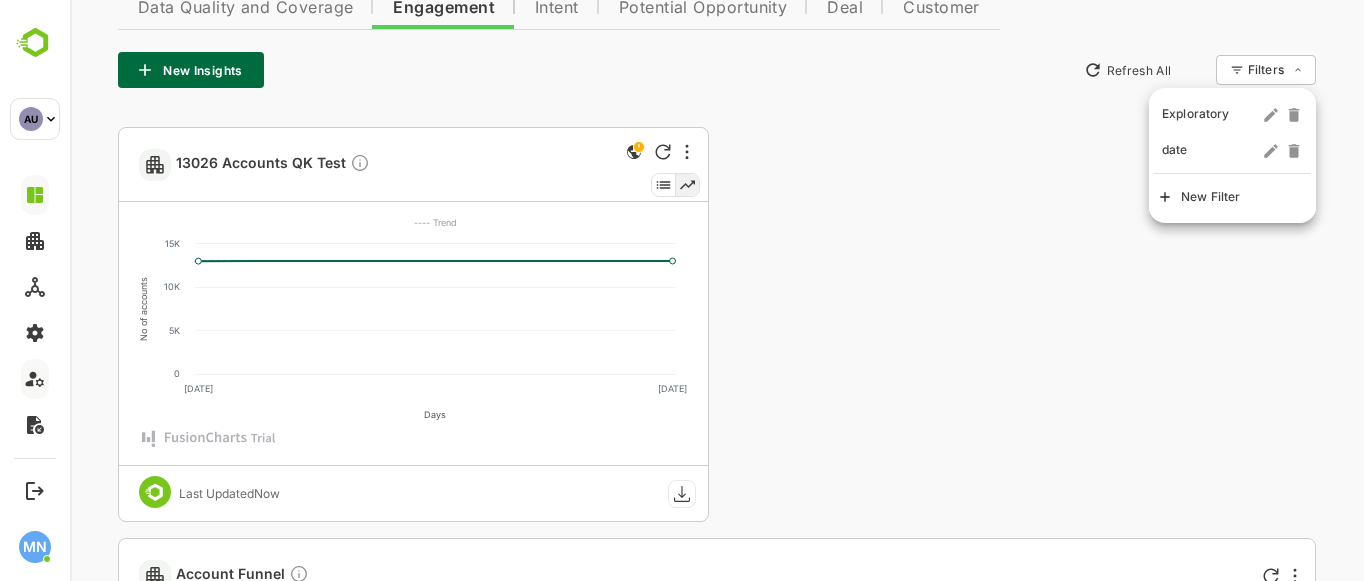 click on "**********" at bounding box center (718, 967) 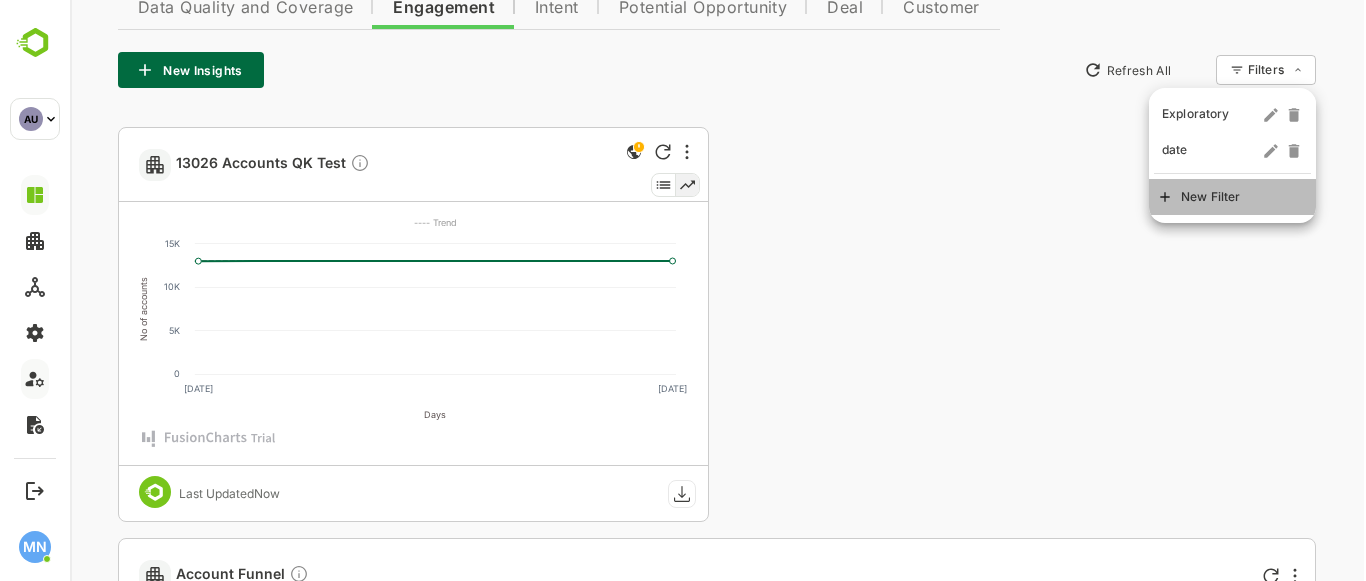 click on "New Filter" at bounding box center (1232, 197) 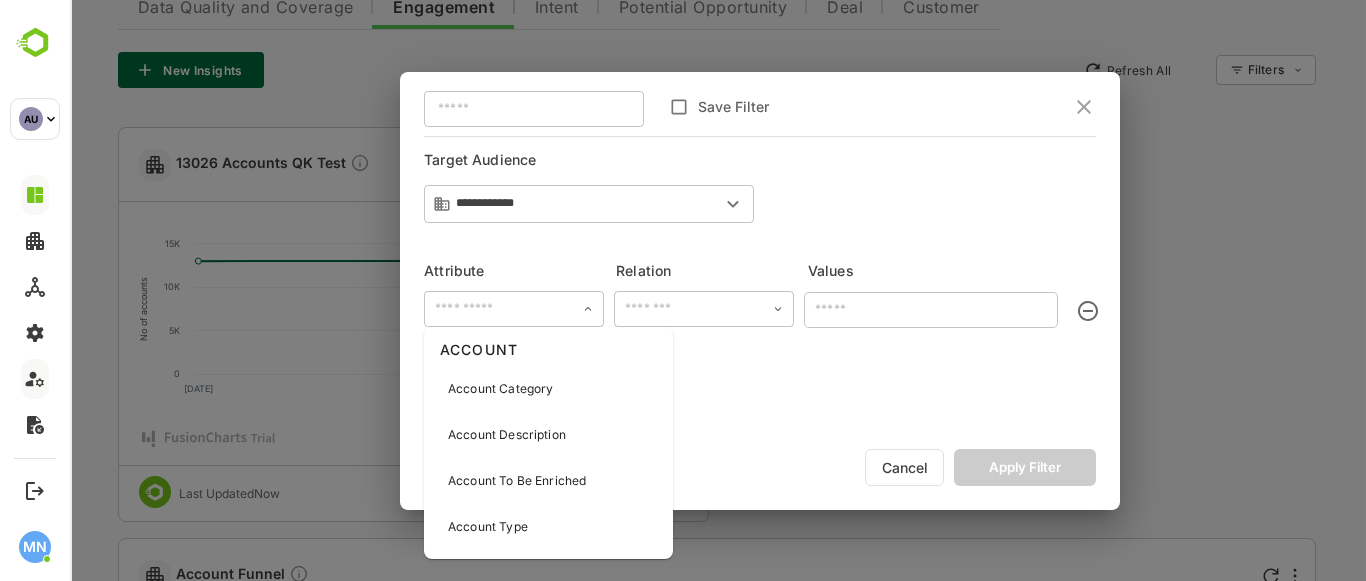 click at bounding box center [514, 309] 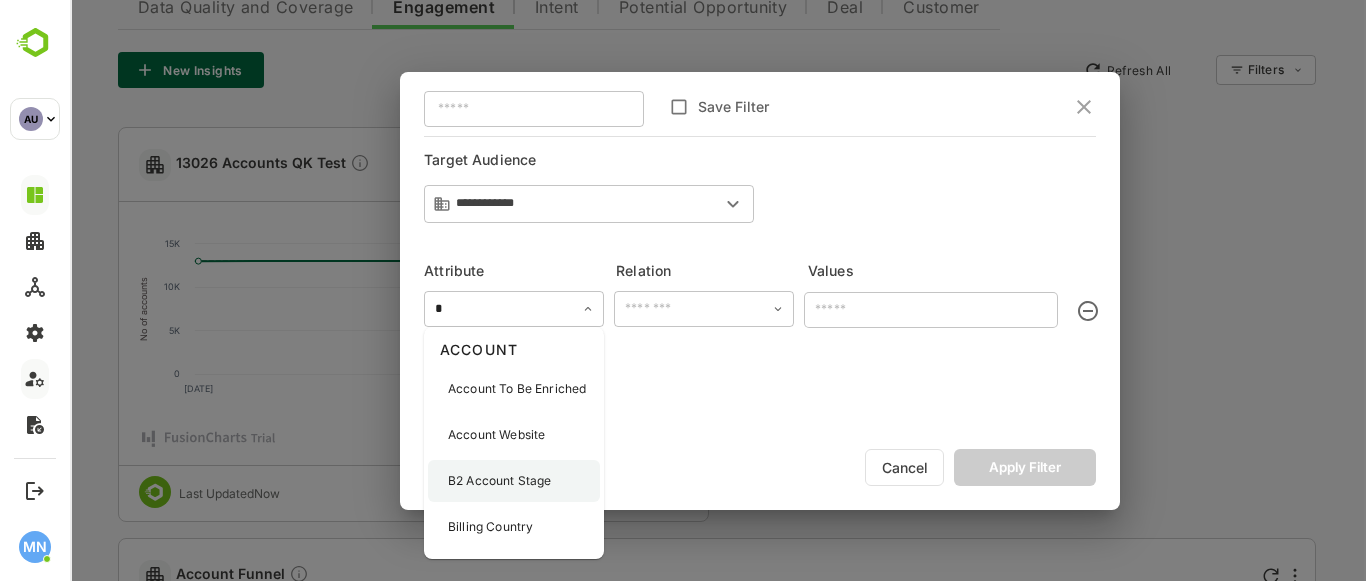 click on "B2 Account Stage" at bounding box center [514, 481] 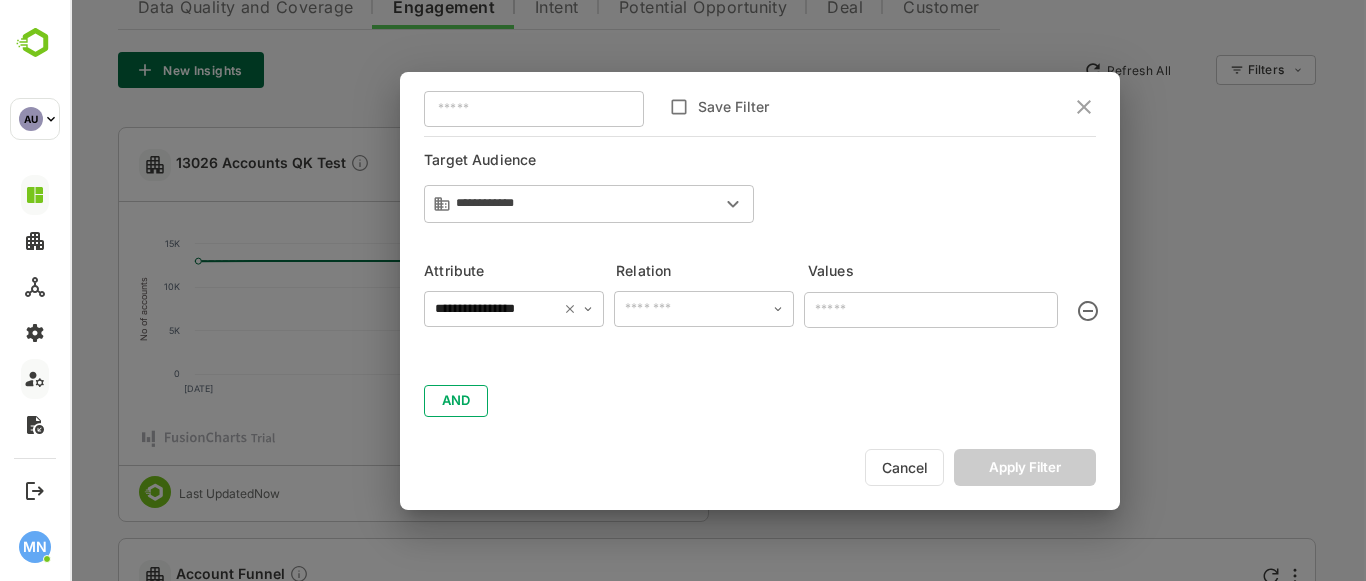 type on "**********" 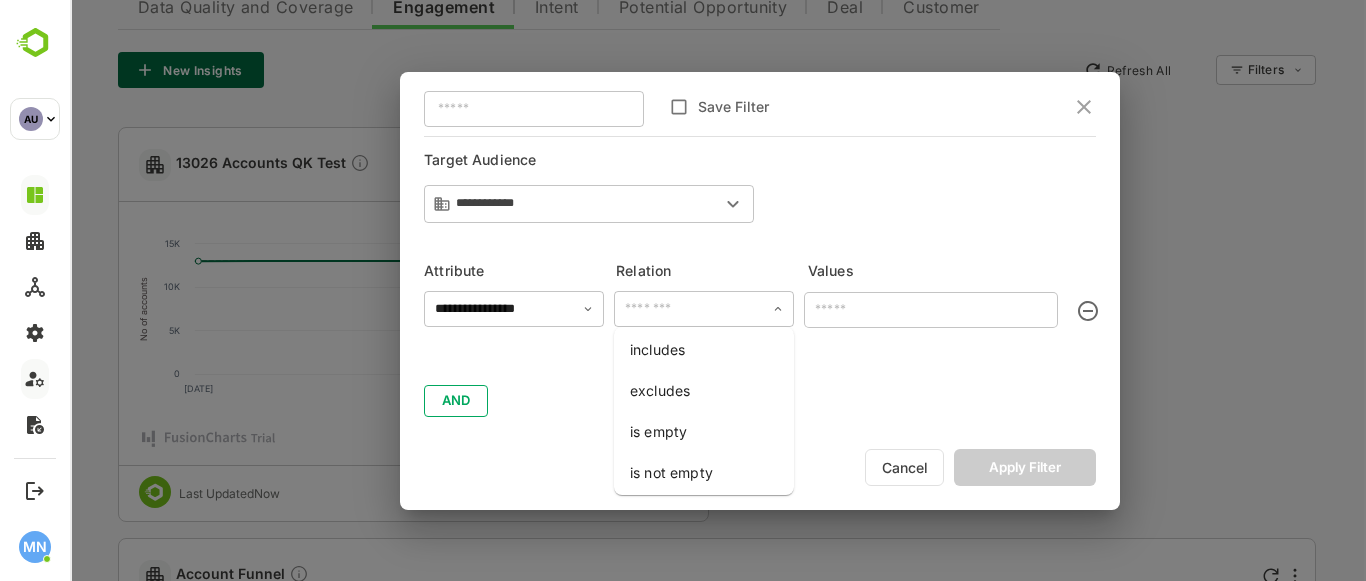 click at bounding box center [704, 309] 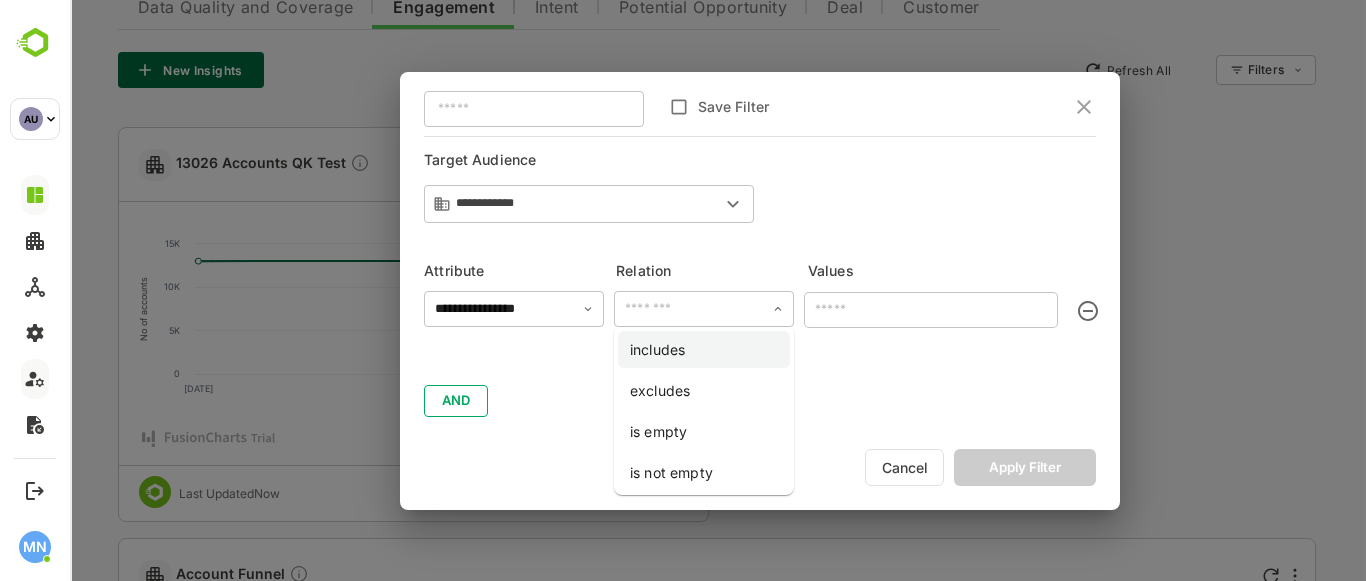 click on "includes" at bounding box center [704, 349] 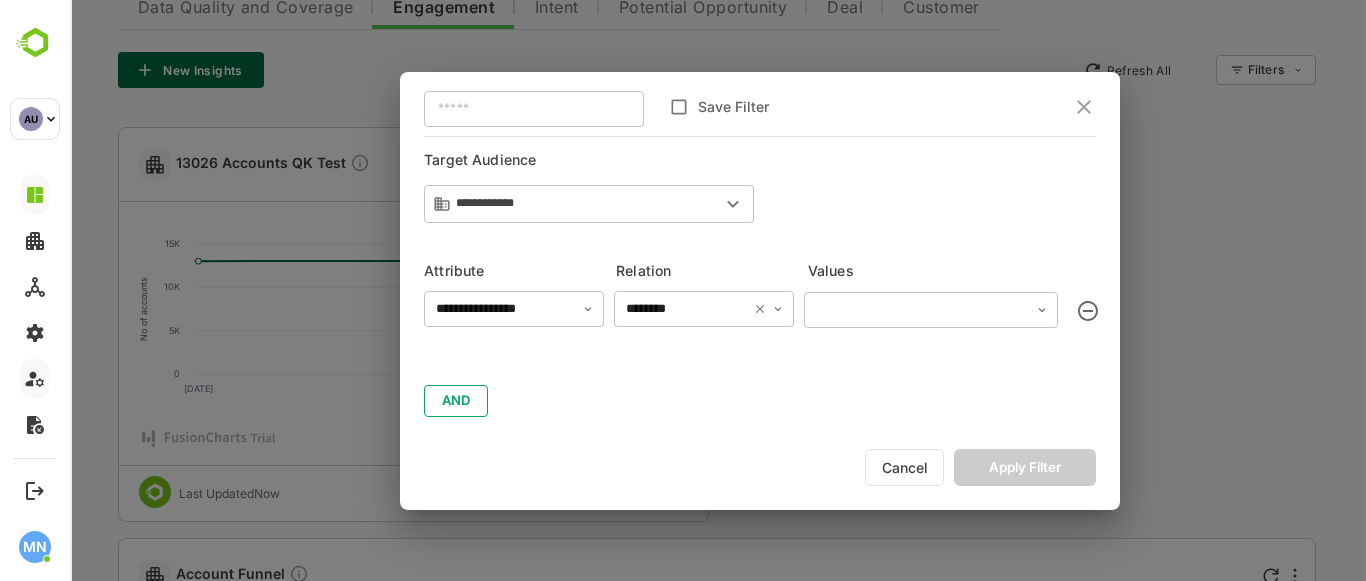 click at bounding box center (931, 310) 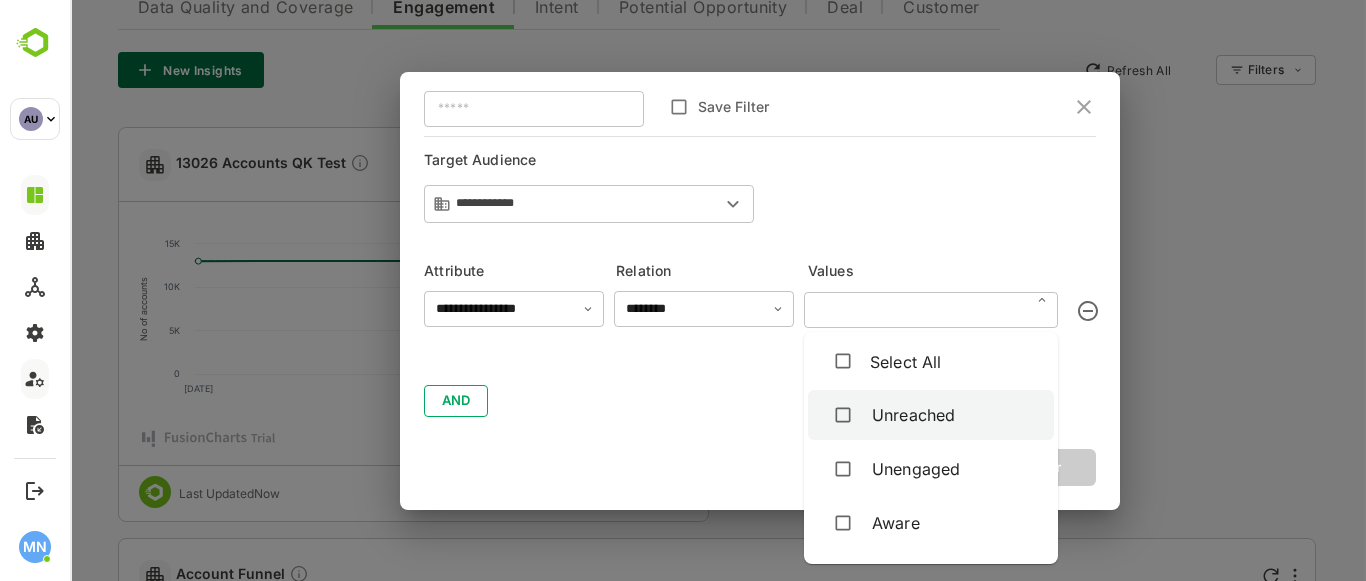 click on "Unreached" at bounding box center [913, 415] 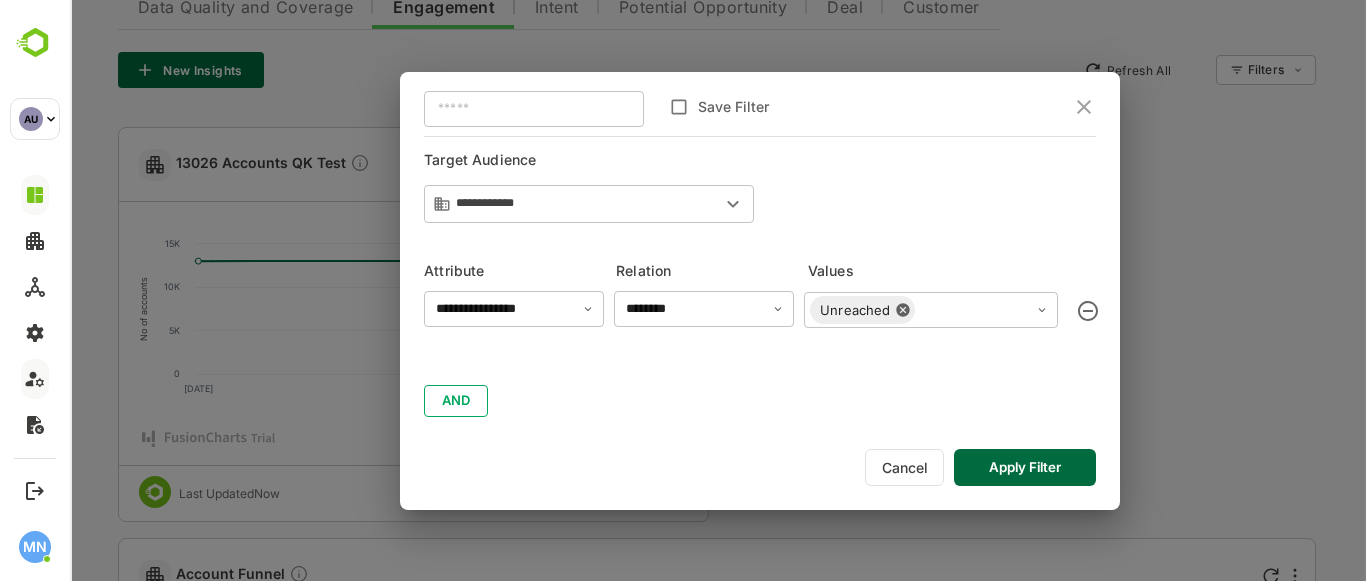 click on "Apply Filter" at bounding box center [1025, 467] 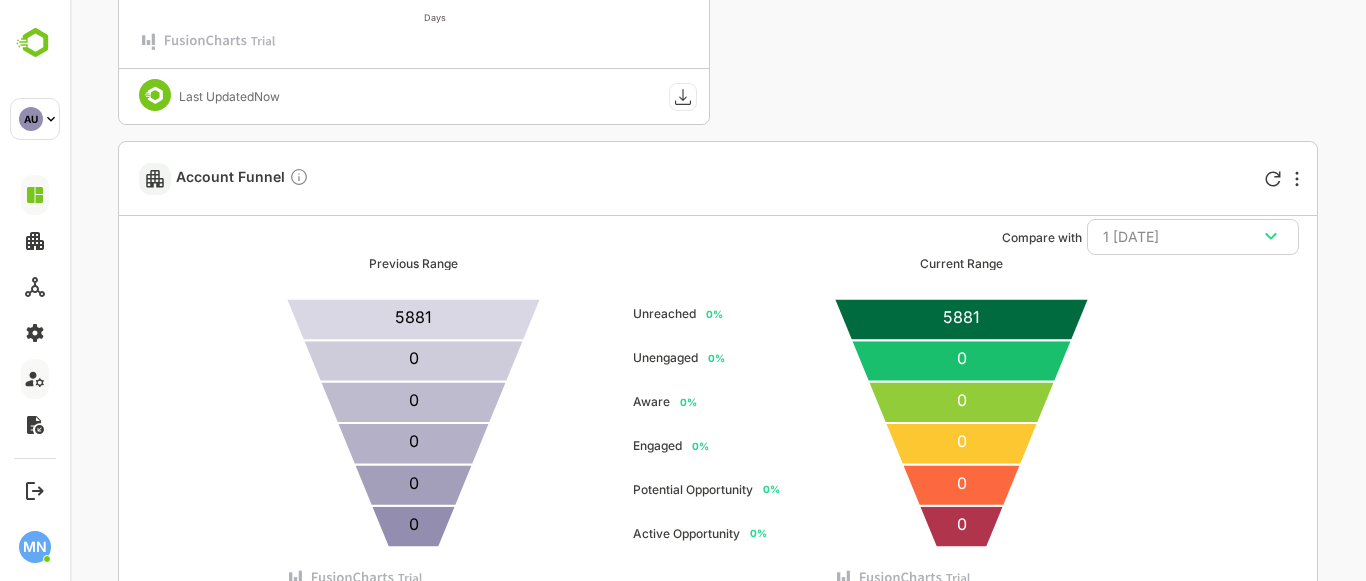 scroll, scrollTop: 972, scrollLeft: 0, axis: vertical 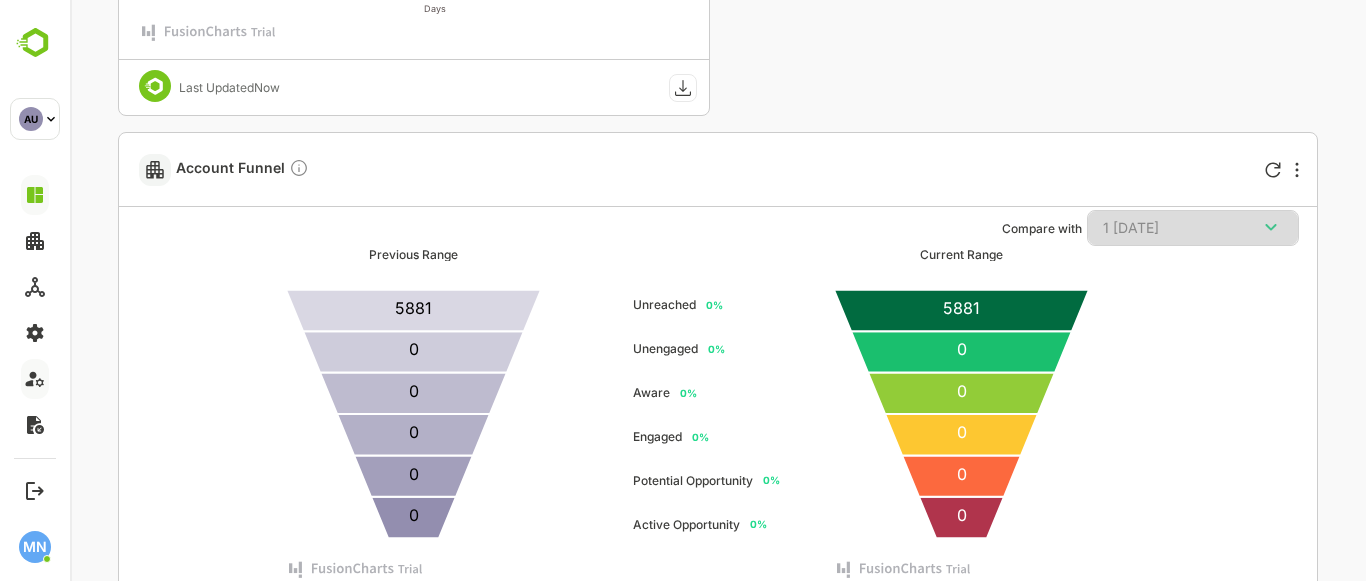 click on "1 [DATE]" at bounding box center (1193, 228) 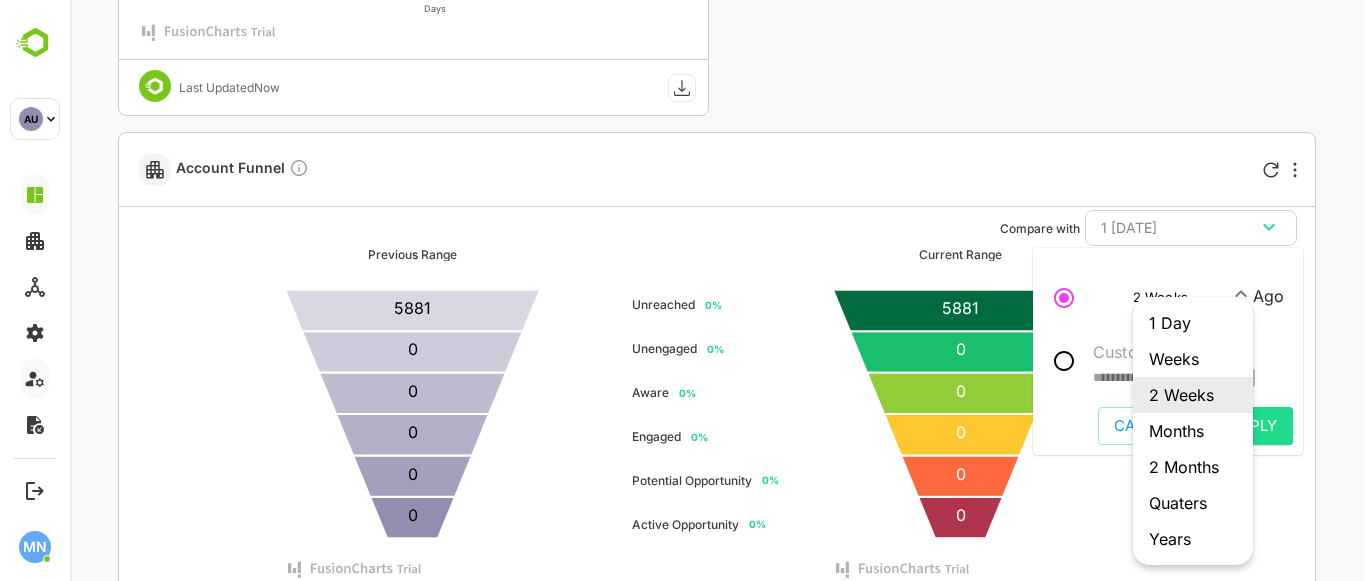 click on "**********" at bounding box center [718, 511] 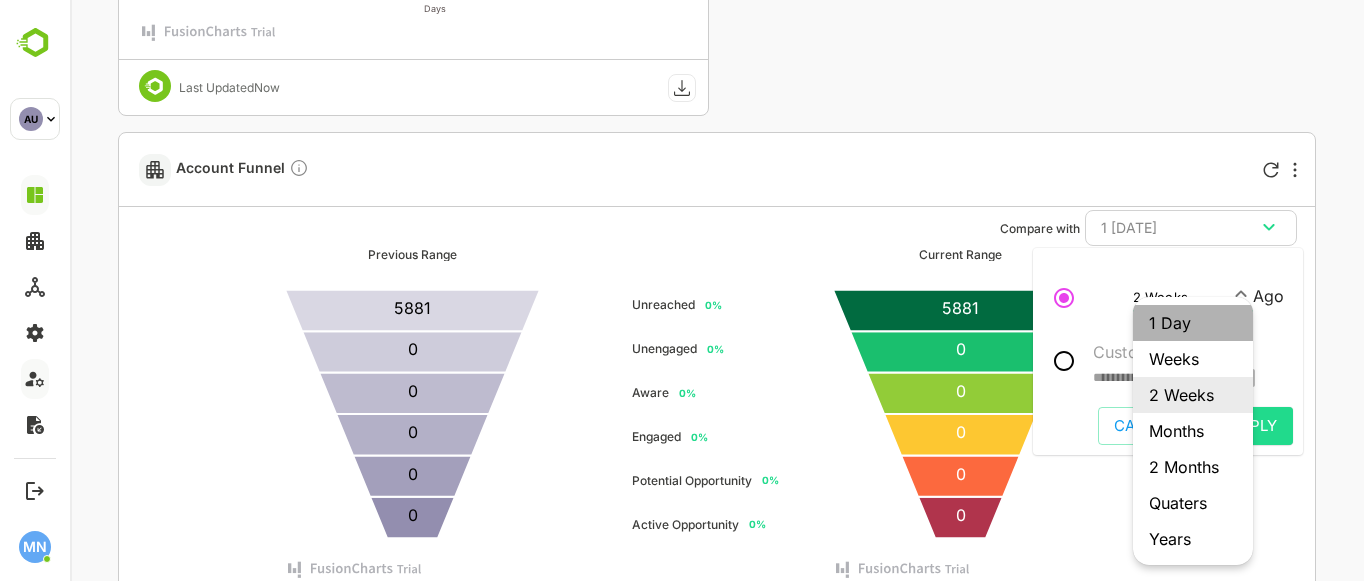 click on "1 Day" at bounding box center [1193, 323] 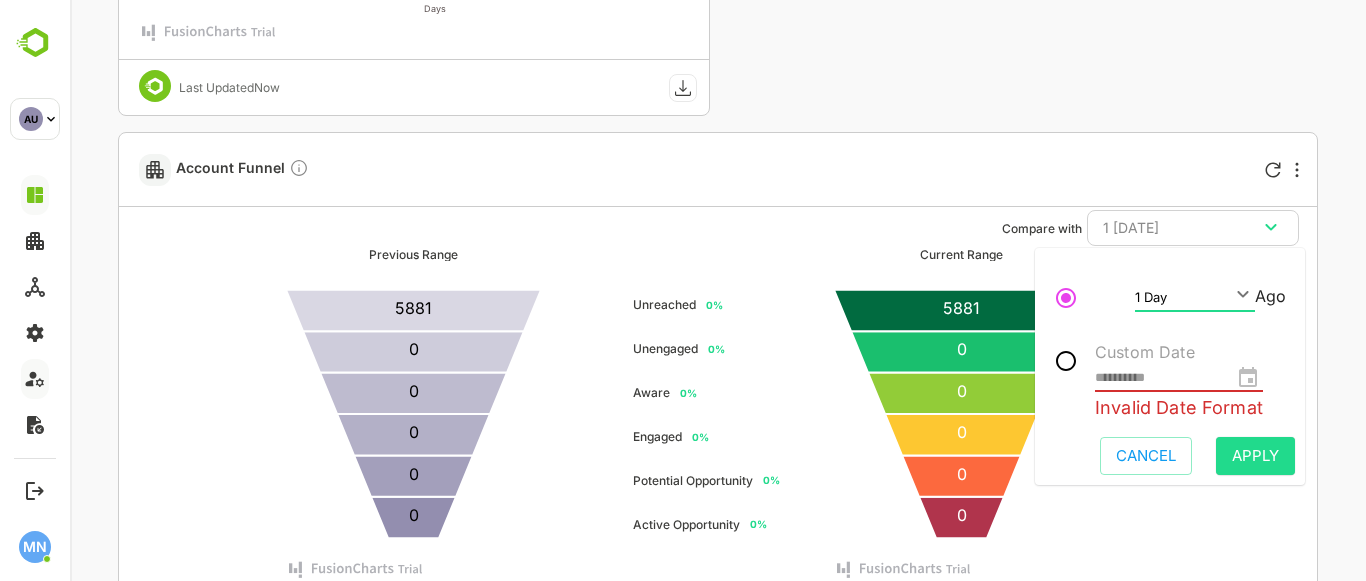 click on "**********" at bounding box center (1179, 378) 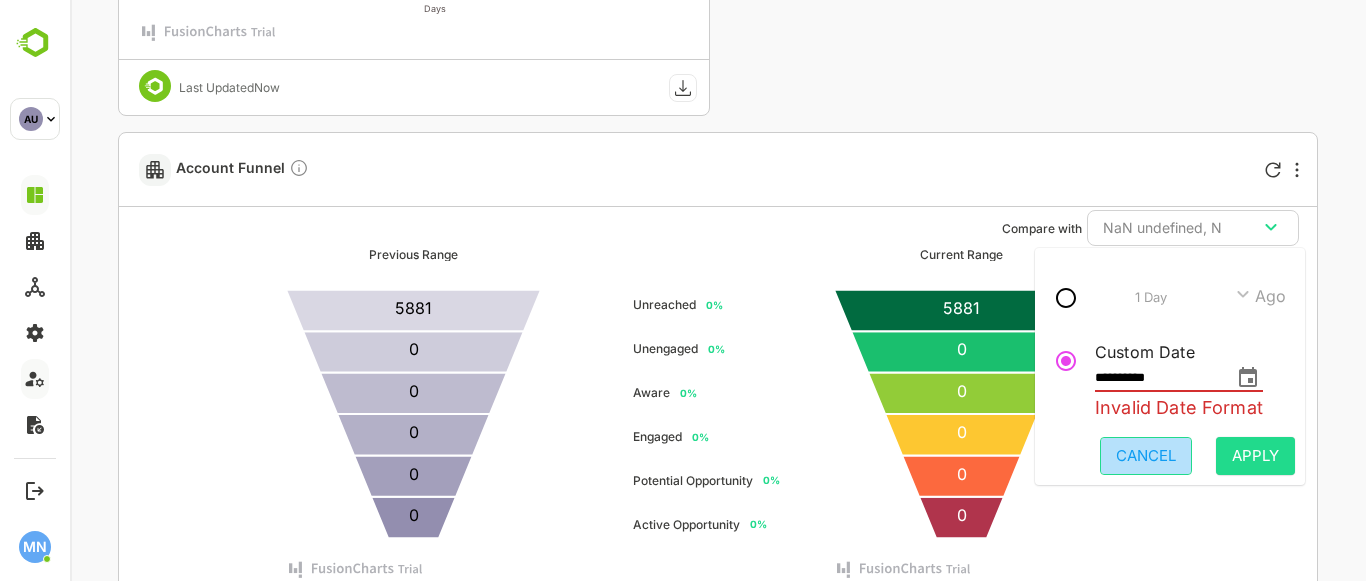 click on "Cancel" at bounding box center (1146, 456) 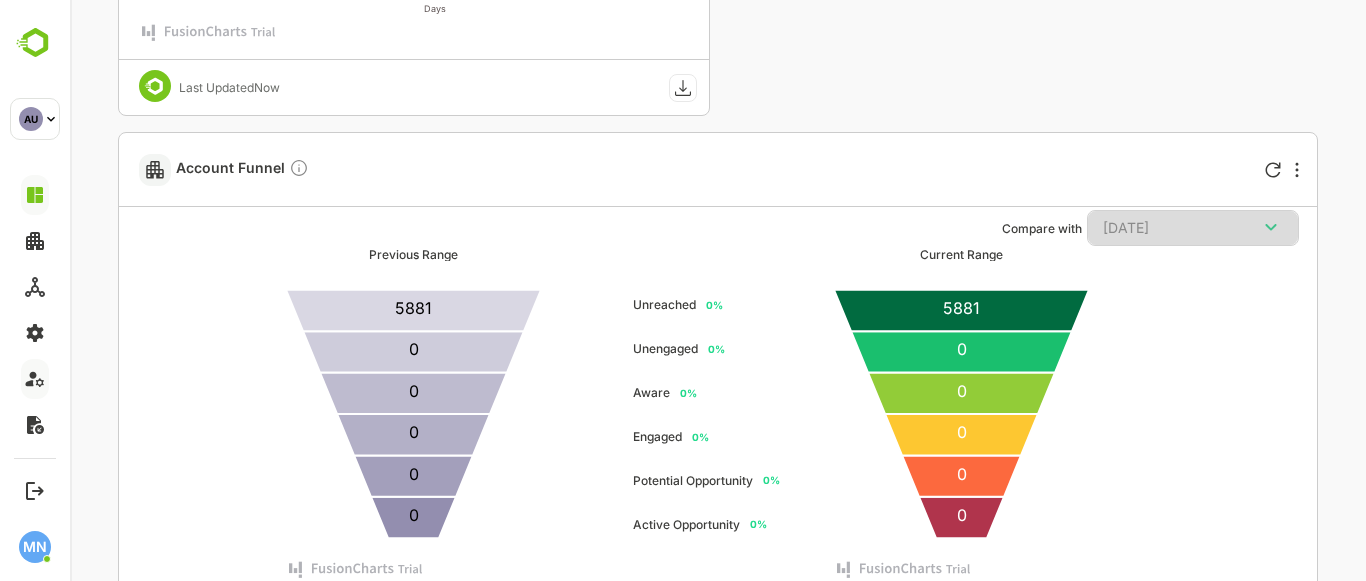 click 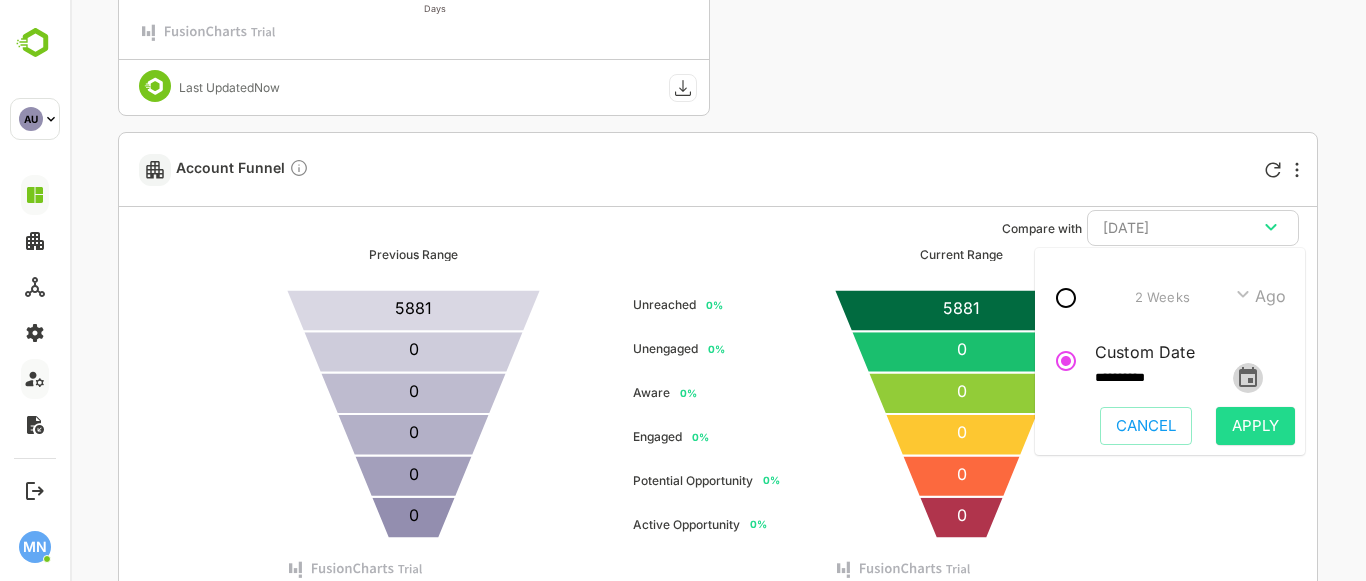 click 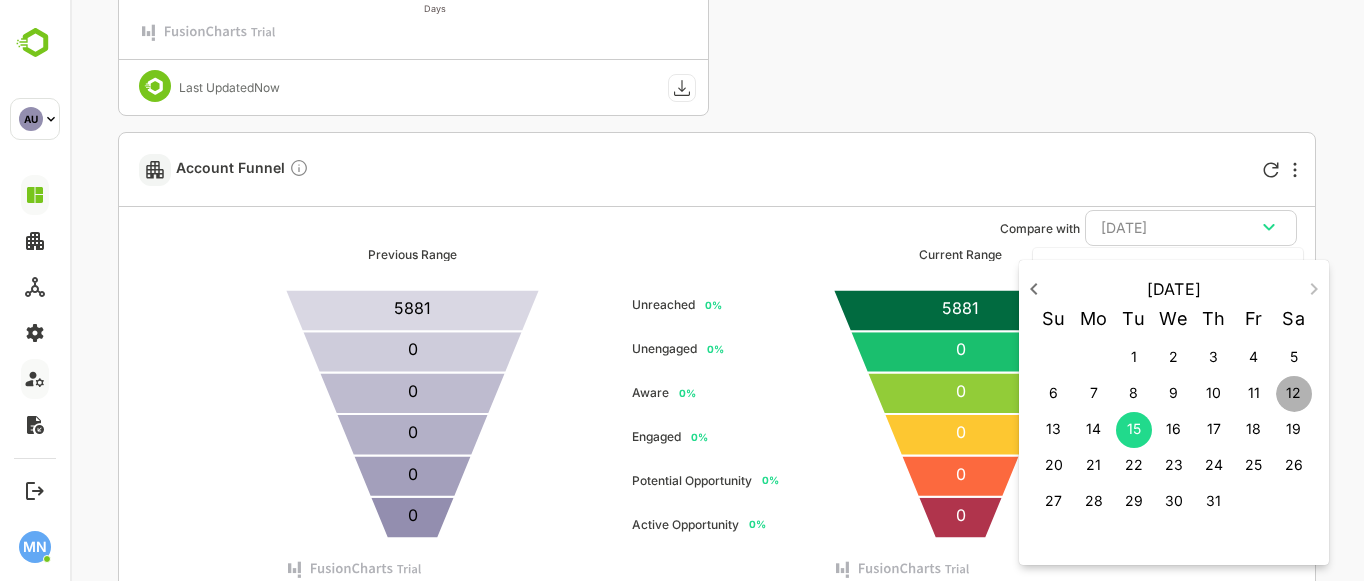 click on "12" at bounding box center [1293, 393] 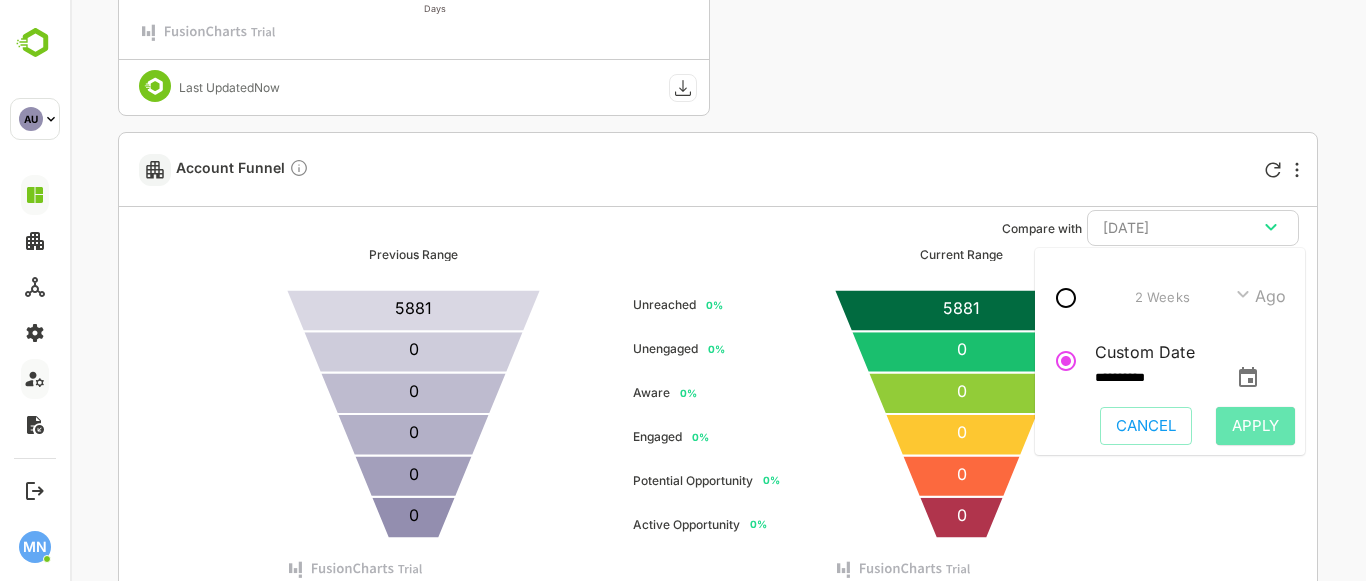 click on "Apply" at bounding box center (1255, 426) 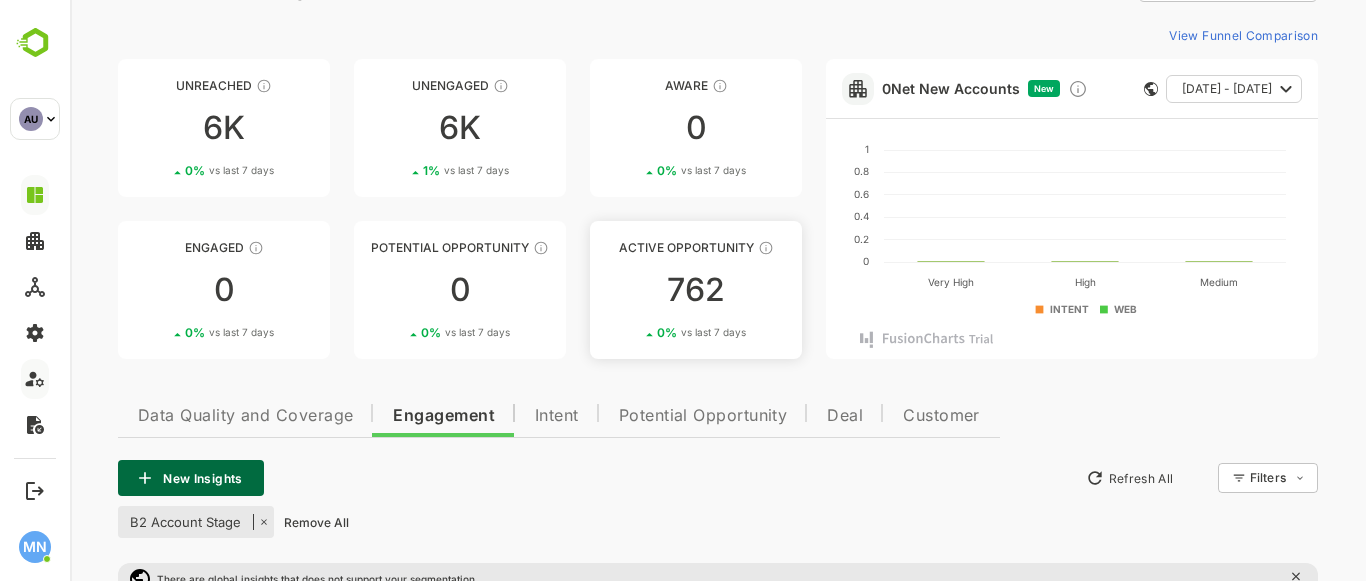 scroll, scrollTop: 0, scrollLeft: 0, axis: both 